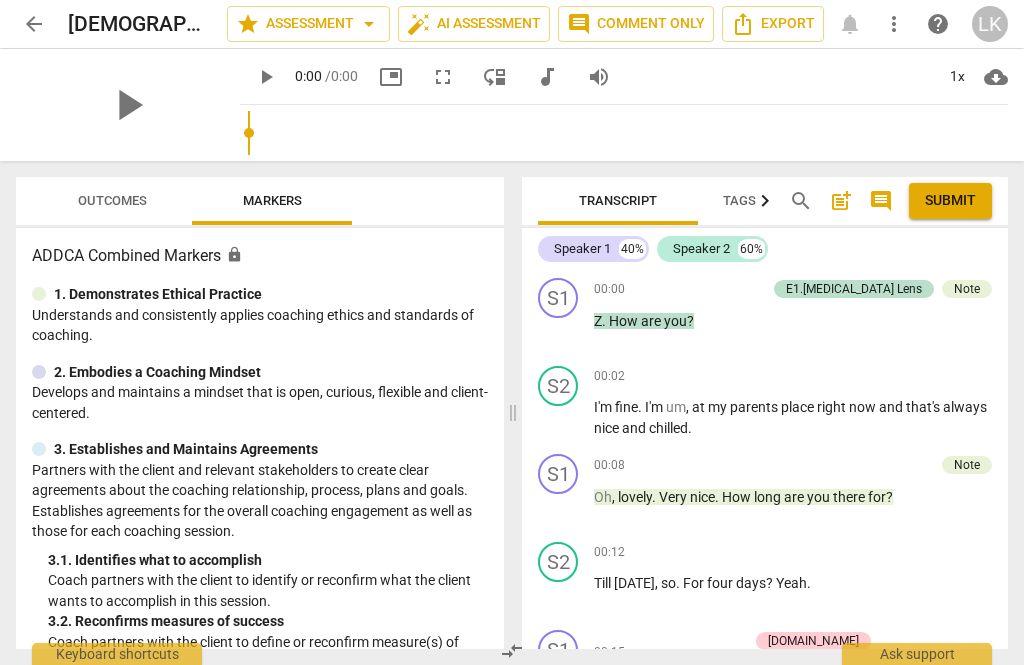 scroll, scrollTop: 0, scrollLeft: 0, axis: both 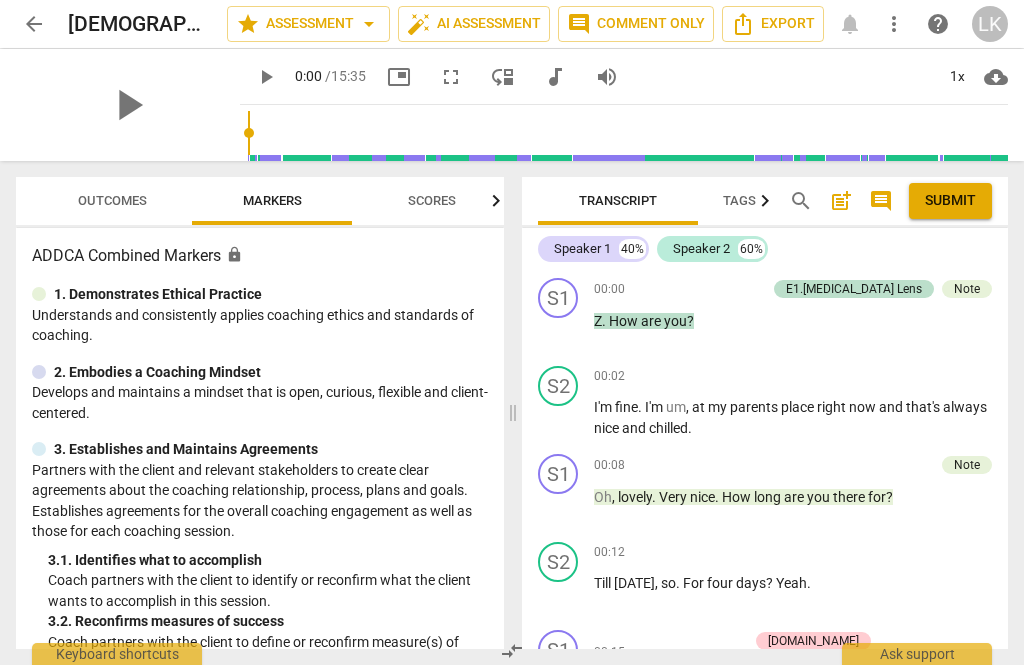 click on "Outcomes" at bounding box center [112, 201] 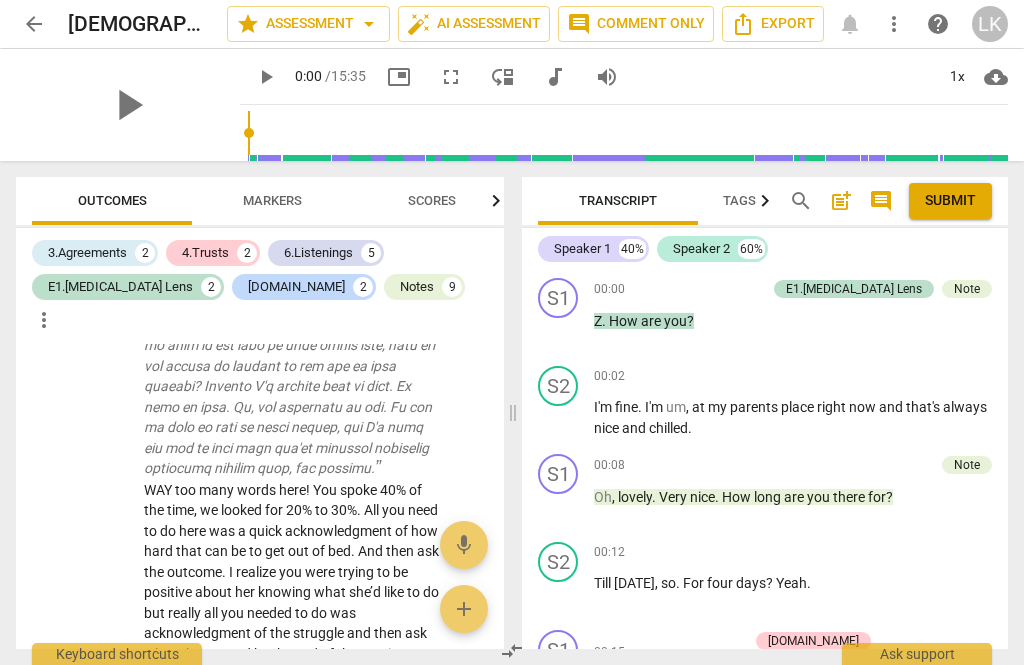 scroll, scrollTop: 6489, scrollLeft: 0, axis: vertical 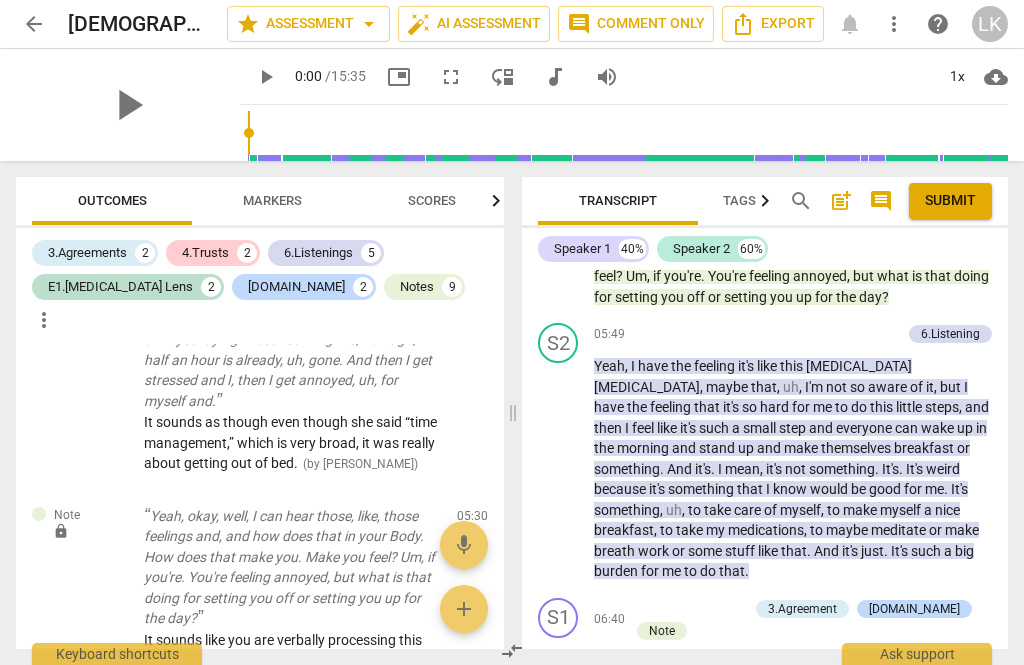 click on "play_arrow" at bounding box center [559, 469] 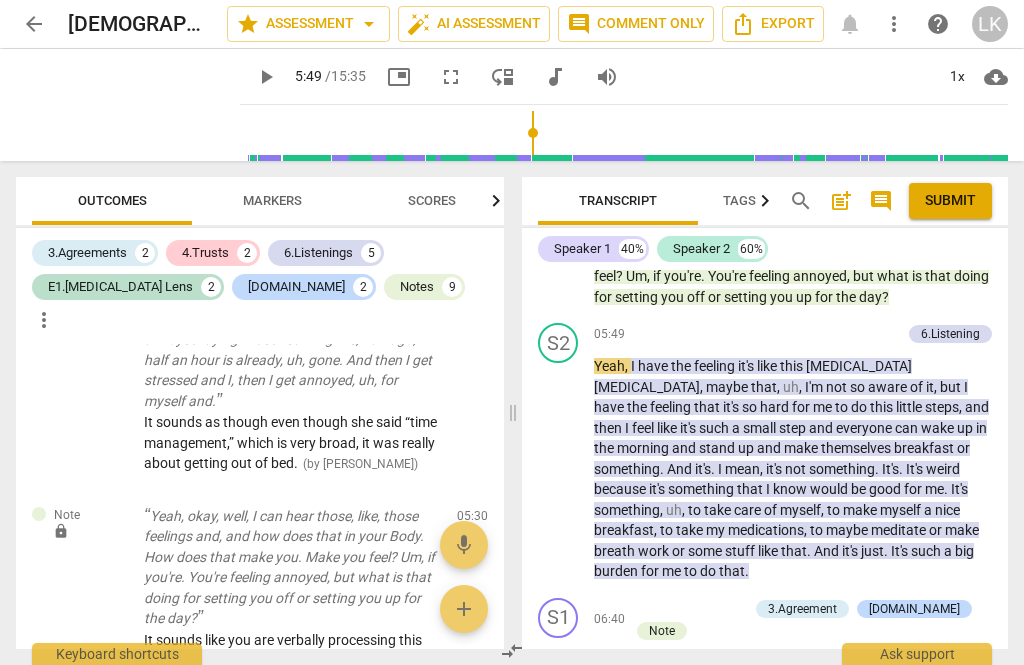 click on "play_arrow" at bounding box center (559, 469) 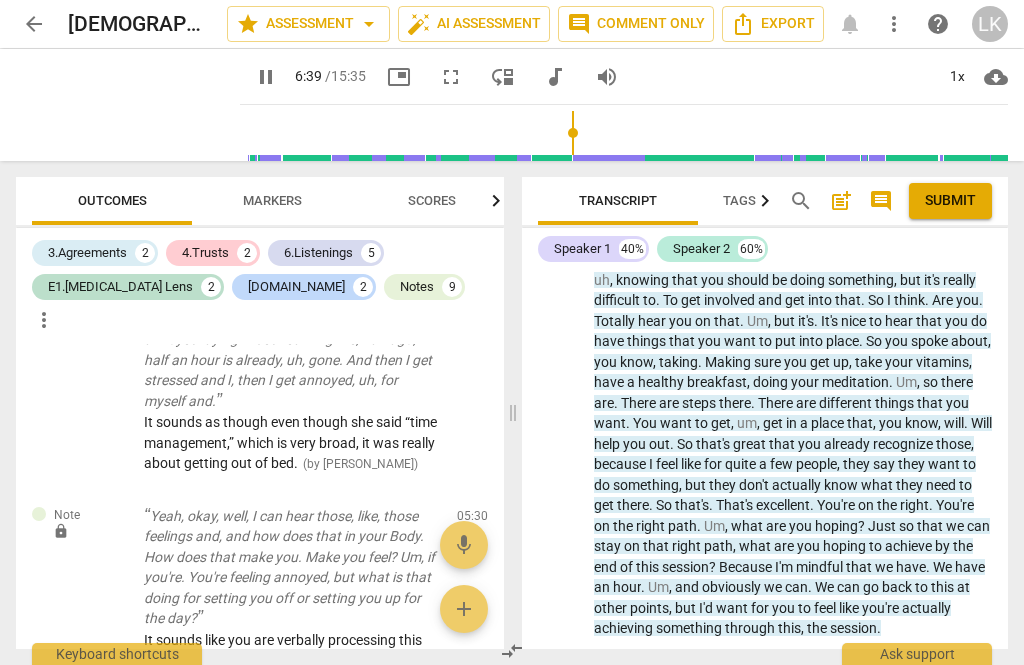 scroll, scrollTop: 2834, scrollLeft: 0, axis: vertical 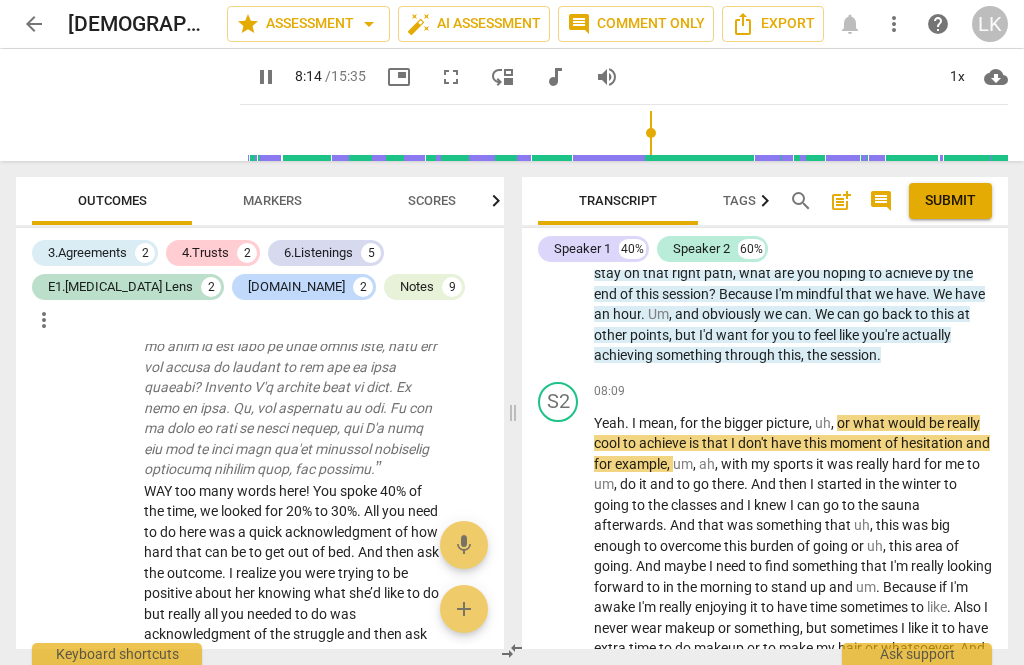 click on "pause" at bounding box center [559, 681] 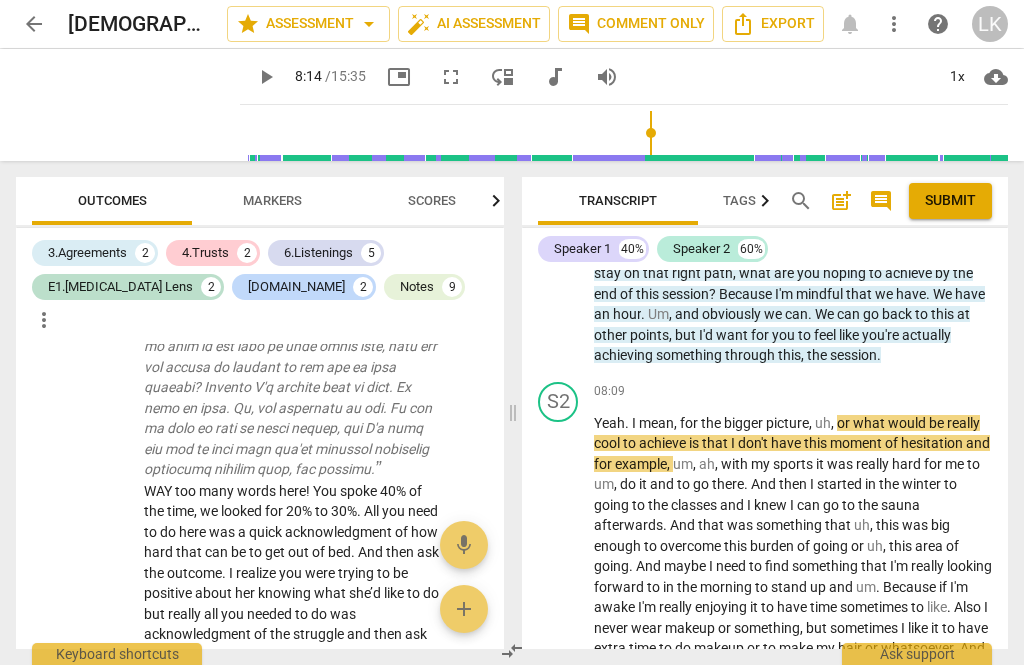 click on "6.Listenings" at bounding box center (318, 253) 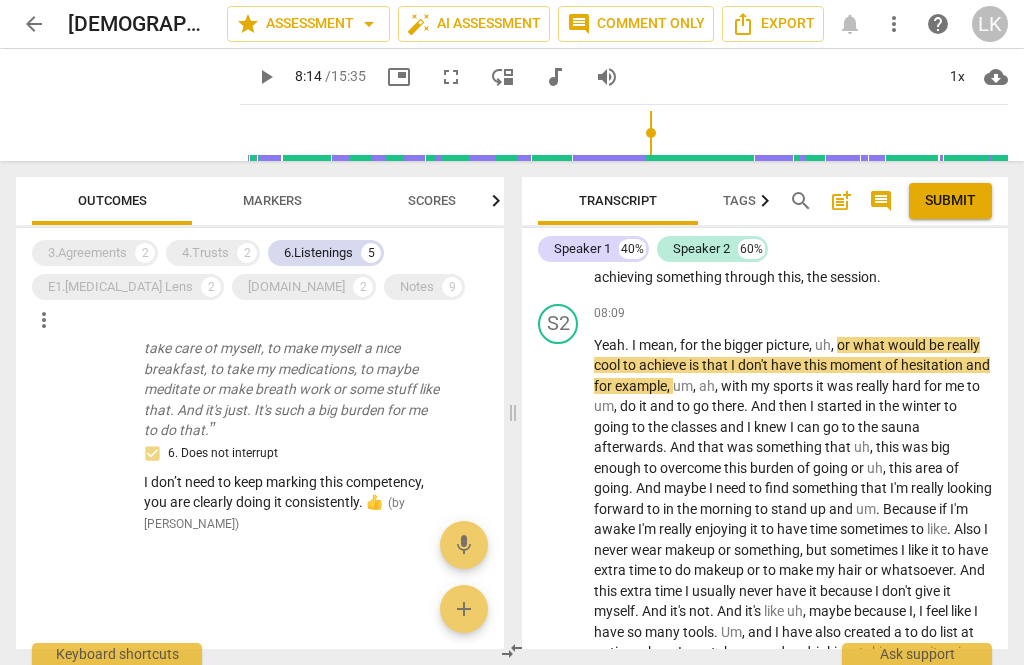 scroll, scrollTop: 1418, scrollLeft: 0, axis: vertical 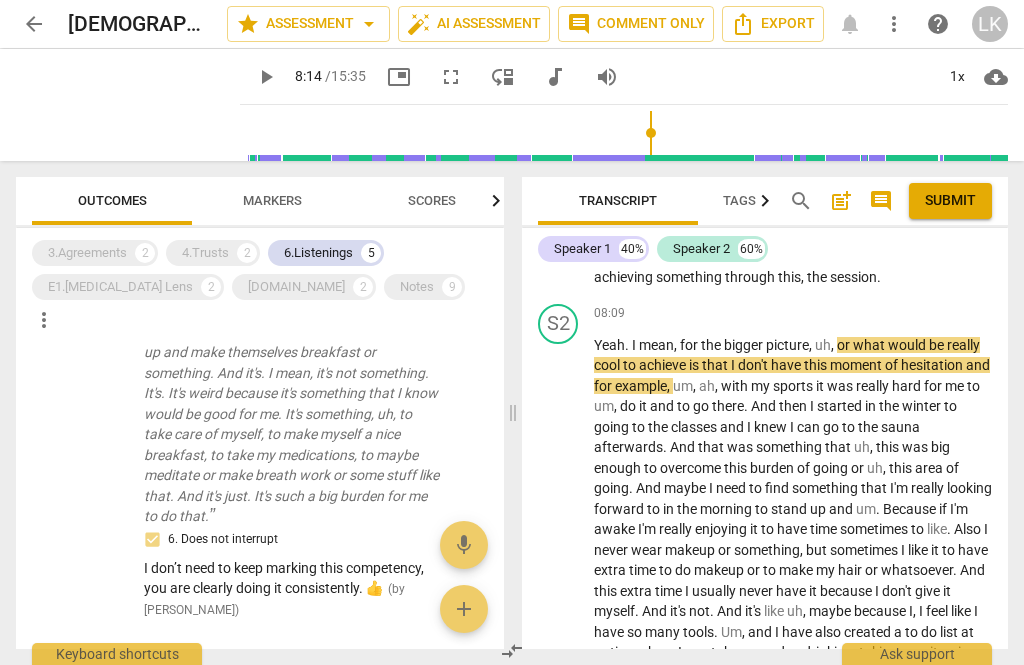 click on "6.Listenings" at bounding box center (318, 253) 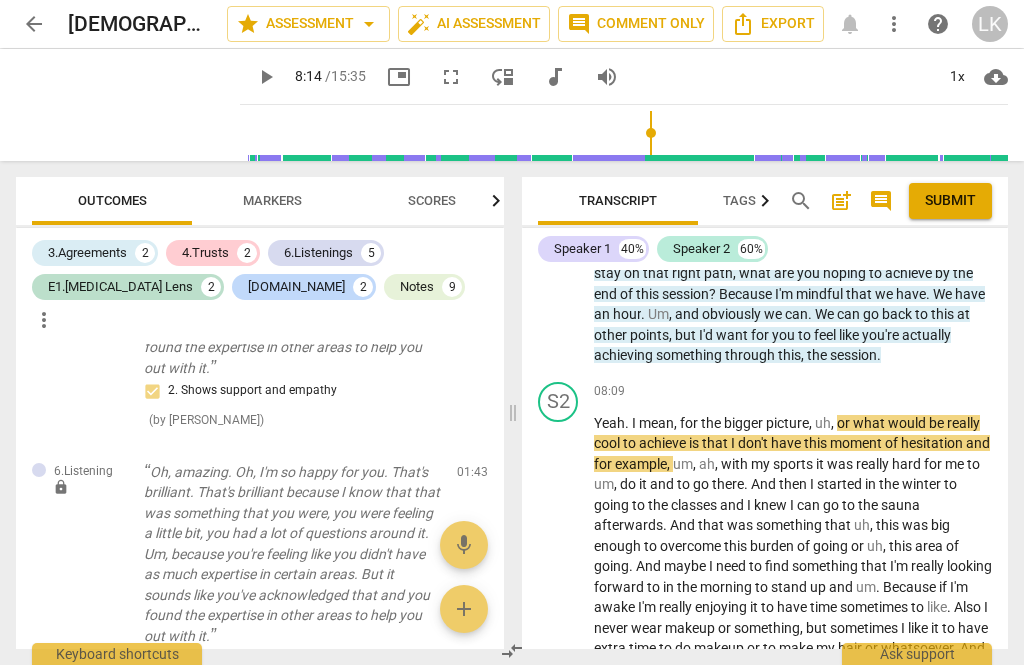 click on "play_arrow" at bounding box center [266, 77] 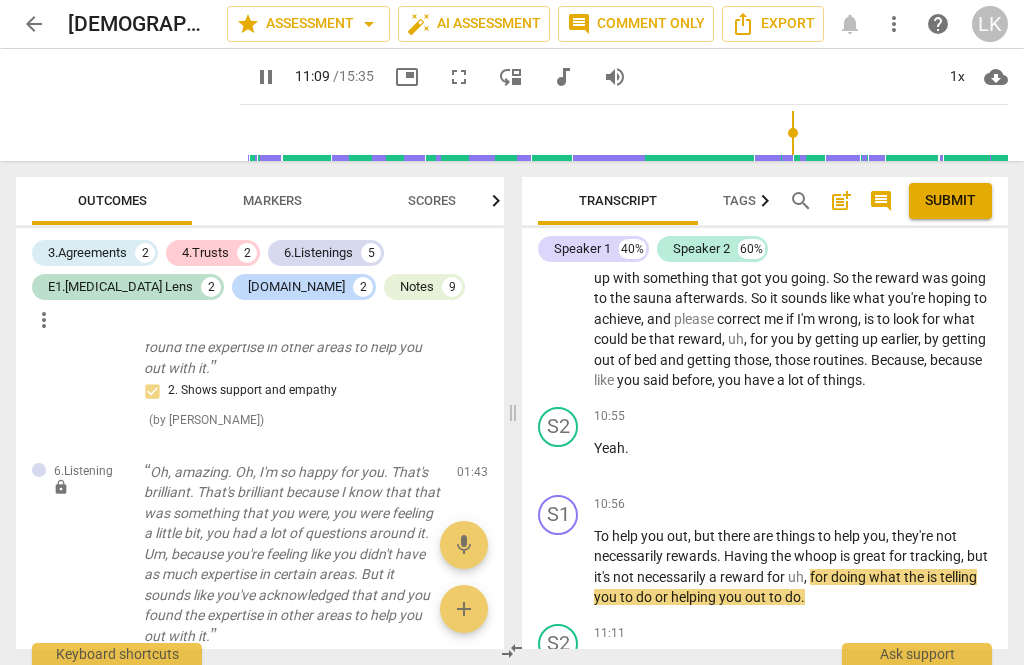 scroll, scrollTop: 4086, scrollLeft: 0, axis: vertical 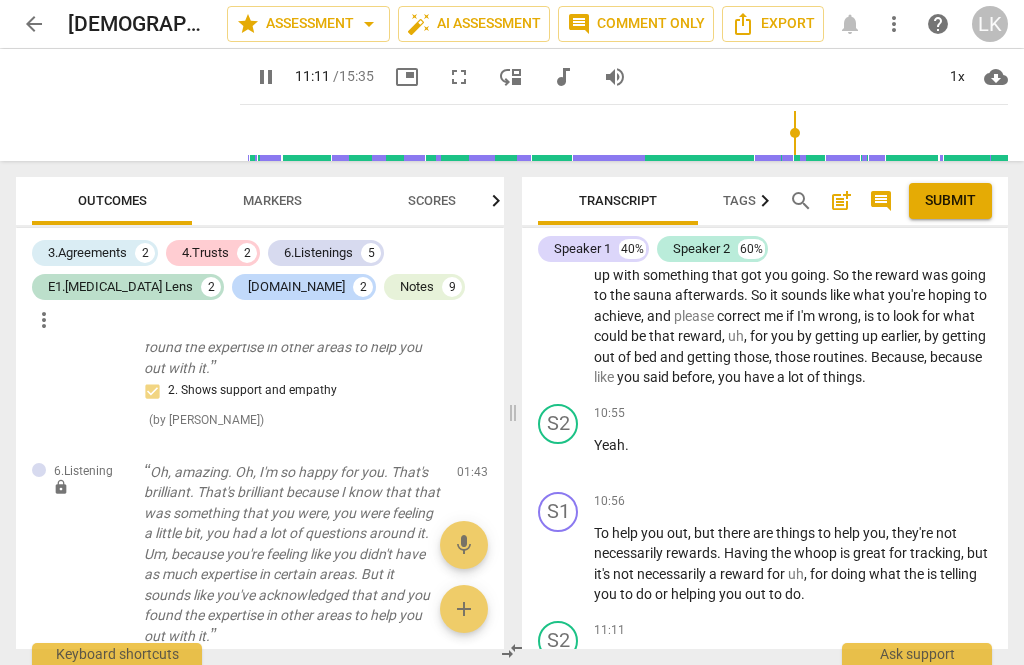 click on "pause" at bounding box center (559, 565) 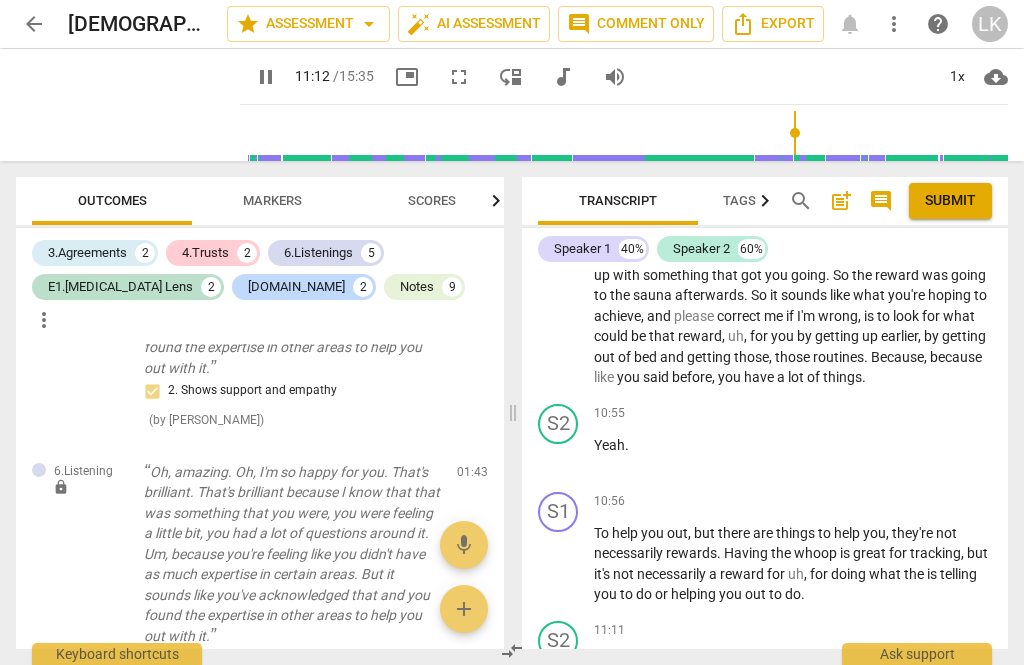 type on "673" 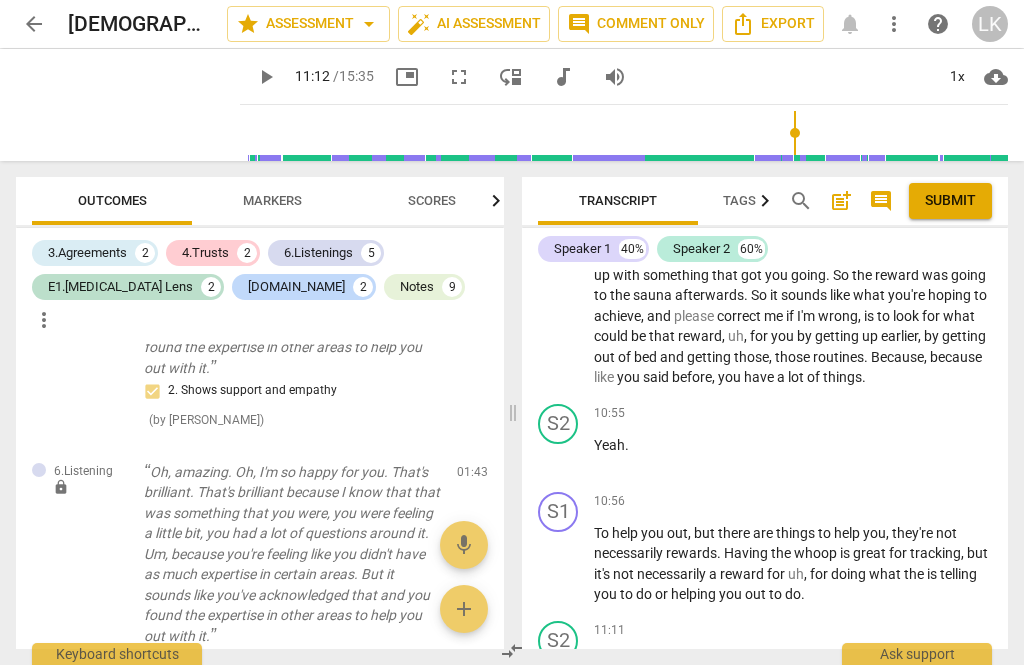 click on "+" at bounding box center (883, 502) 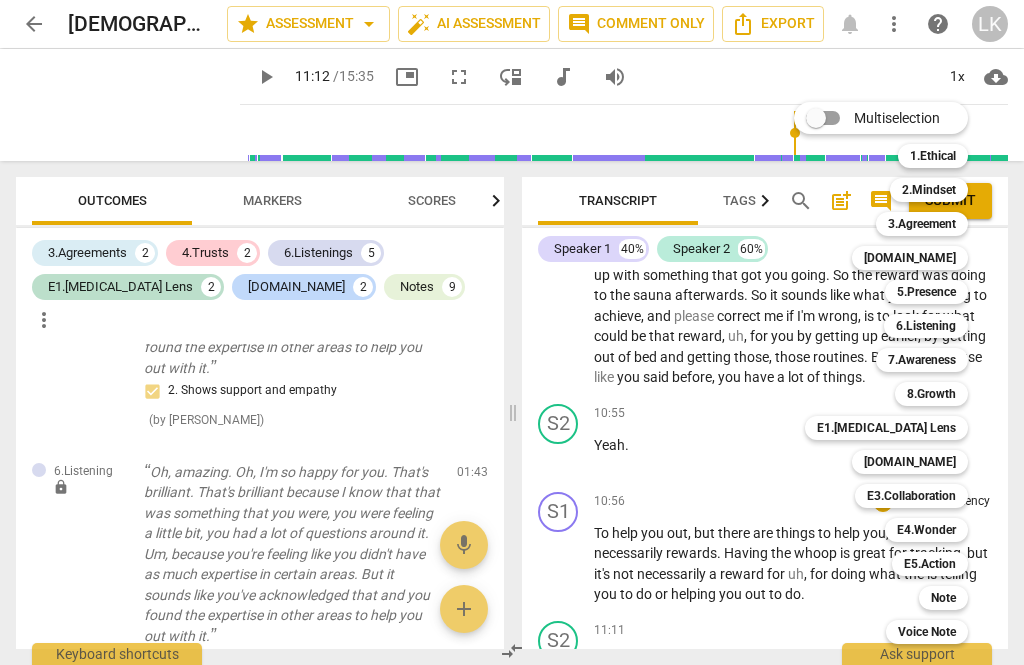 click on "6.Listening" at bounding box center [926, 326] 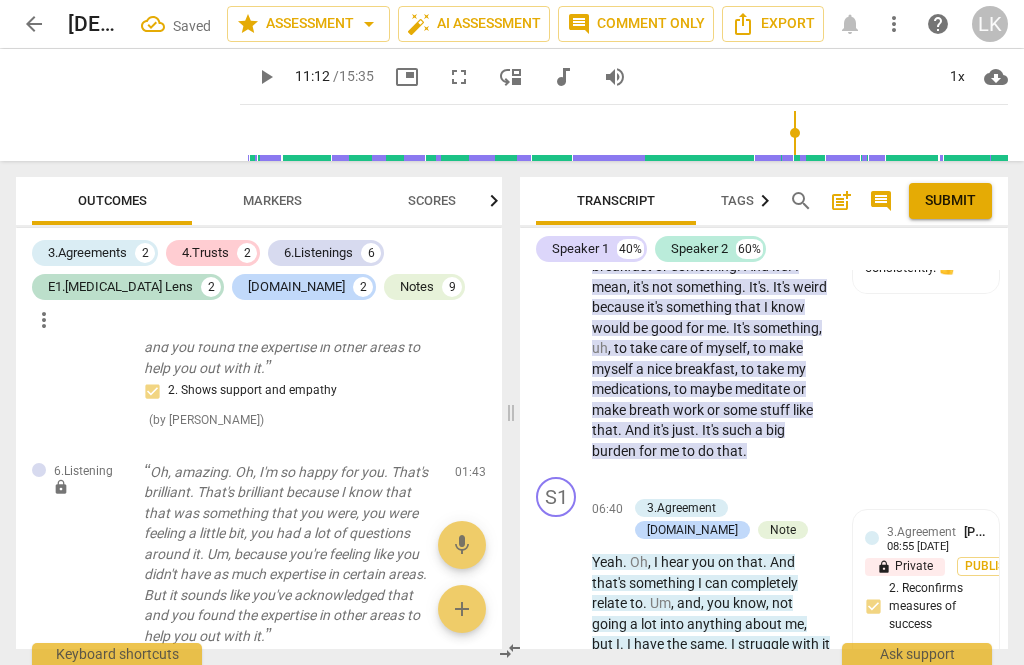 scroll, scrollTop: 6570, scrollLeft: 0, axis: vertical 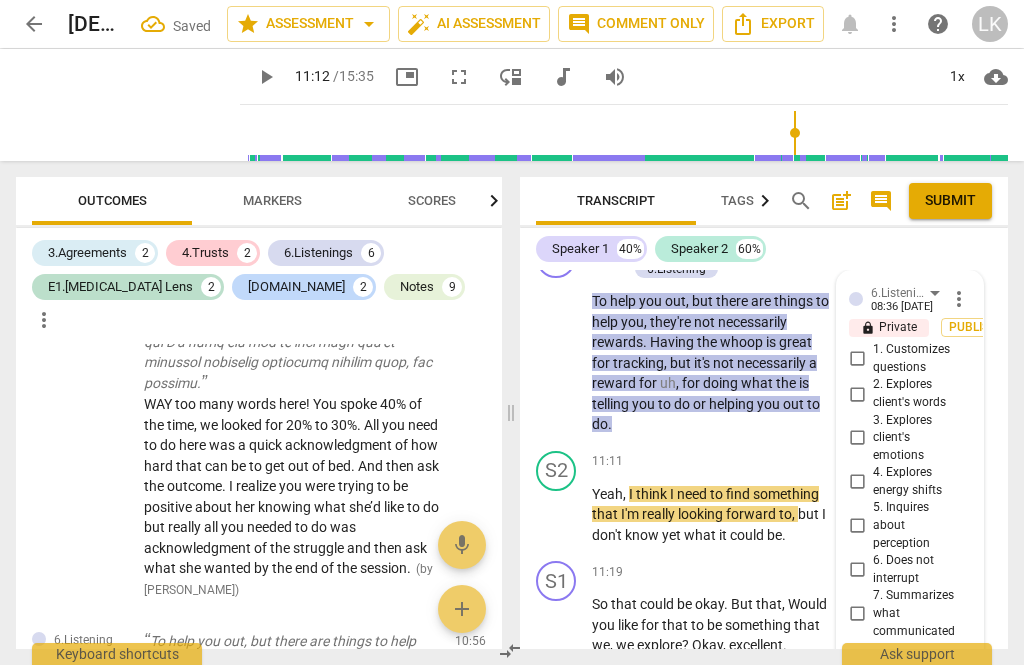 click on "7. Summarizes what communicated" at bounding box center [857, 614] 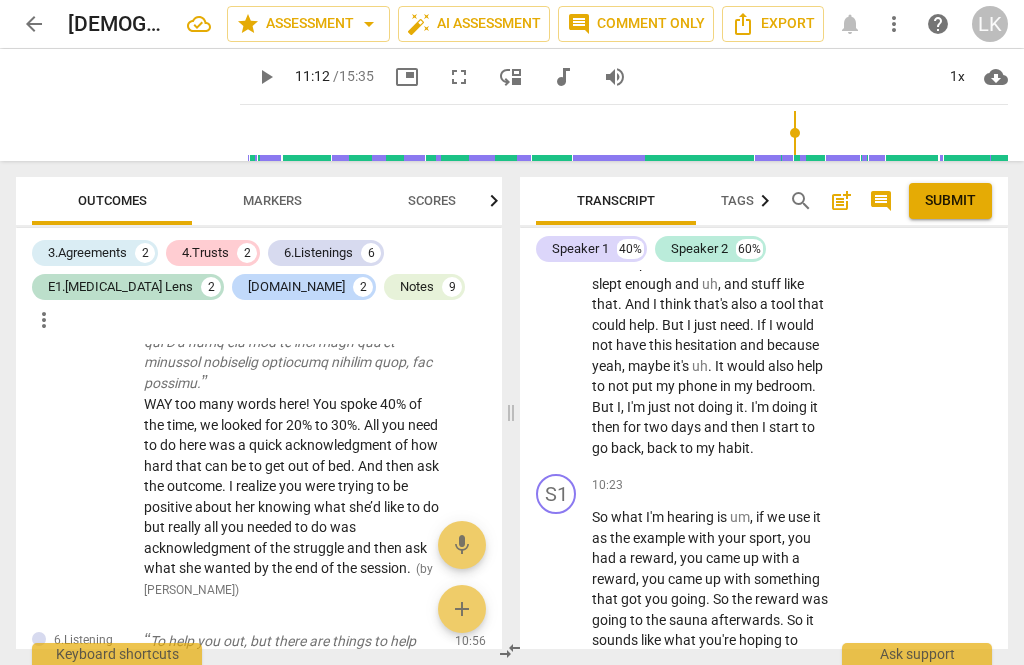 scroll, scrollTop: 5907, scrollLeft: 0, axis: vertical 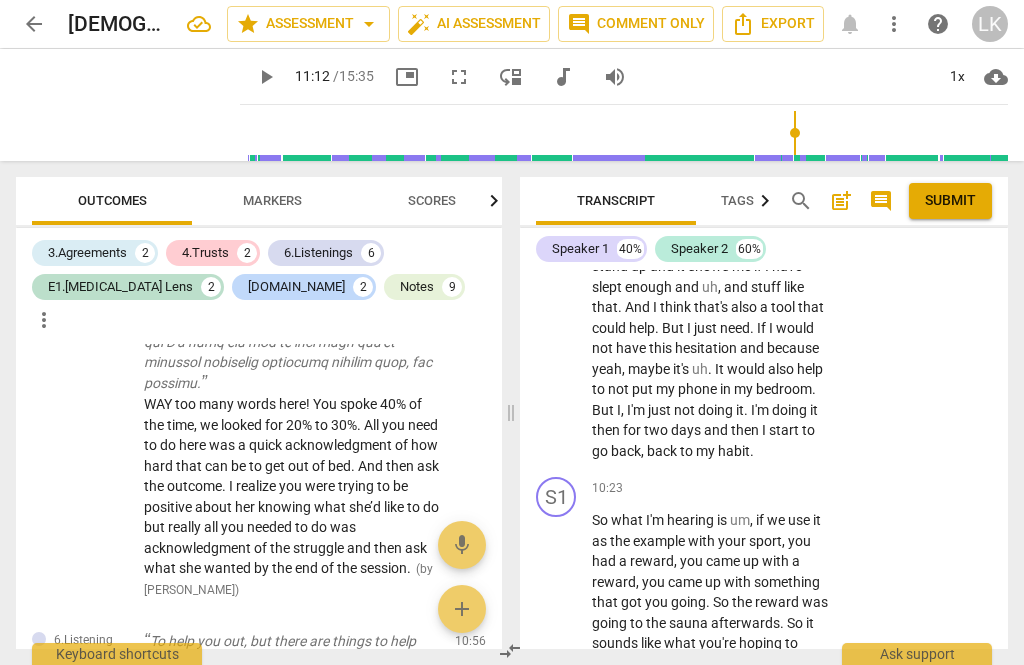 click on "Add competency" at bounding box center [769, 489] 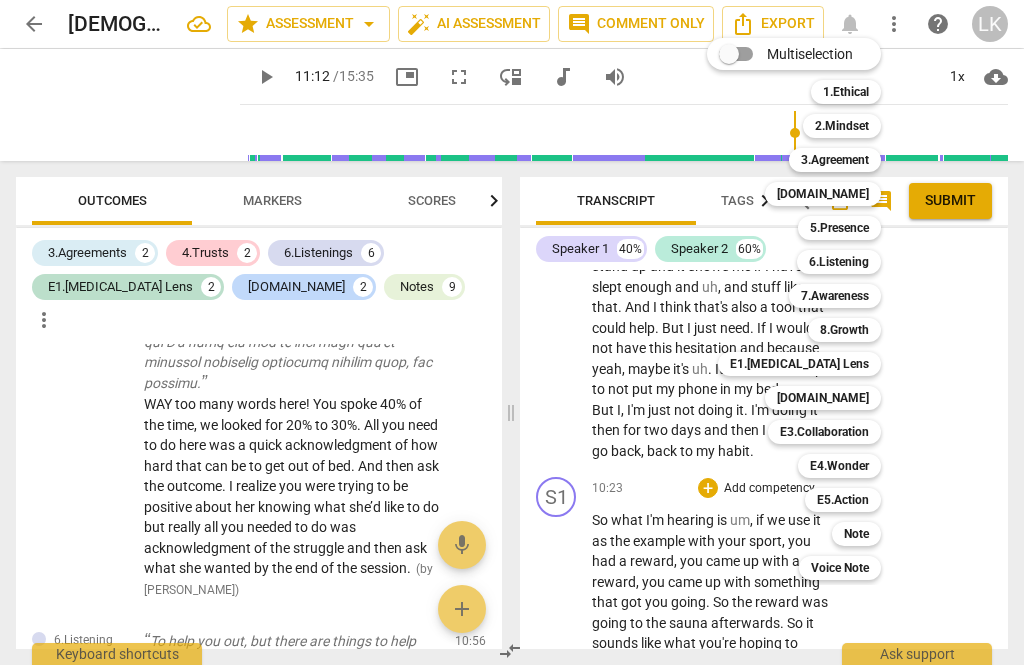 click on "6.Listening" at bounding box center (839, 262) 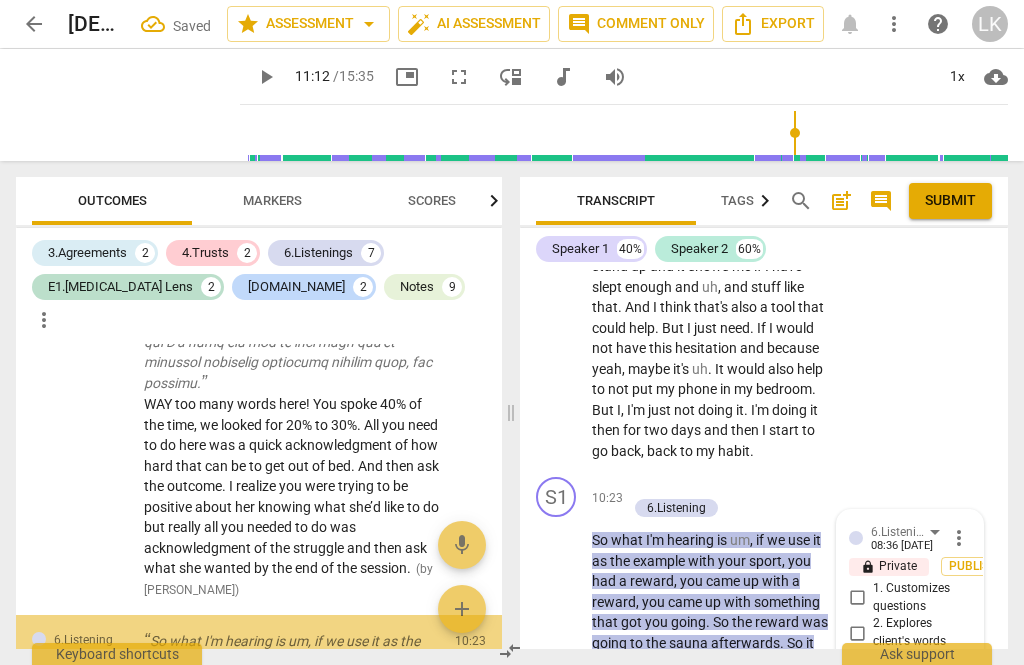 scroll, scrollTop: 6707, scrollLeft: 0, axis: vertical 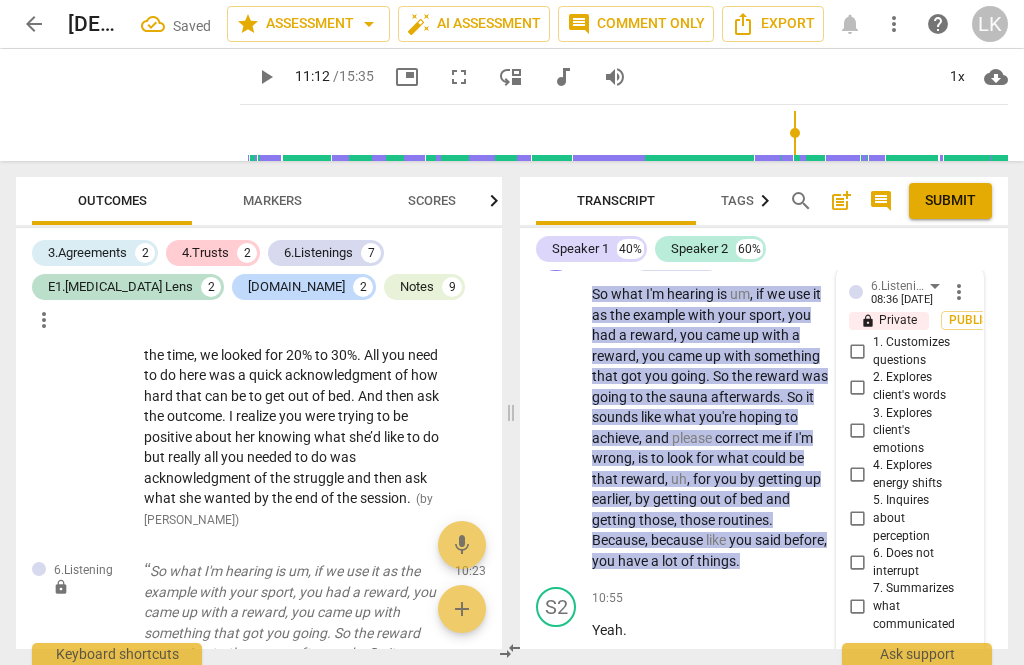 click on "6. Does not interrupt" at bounding box center [857, 563] 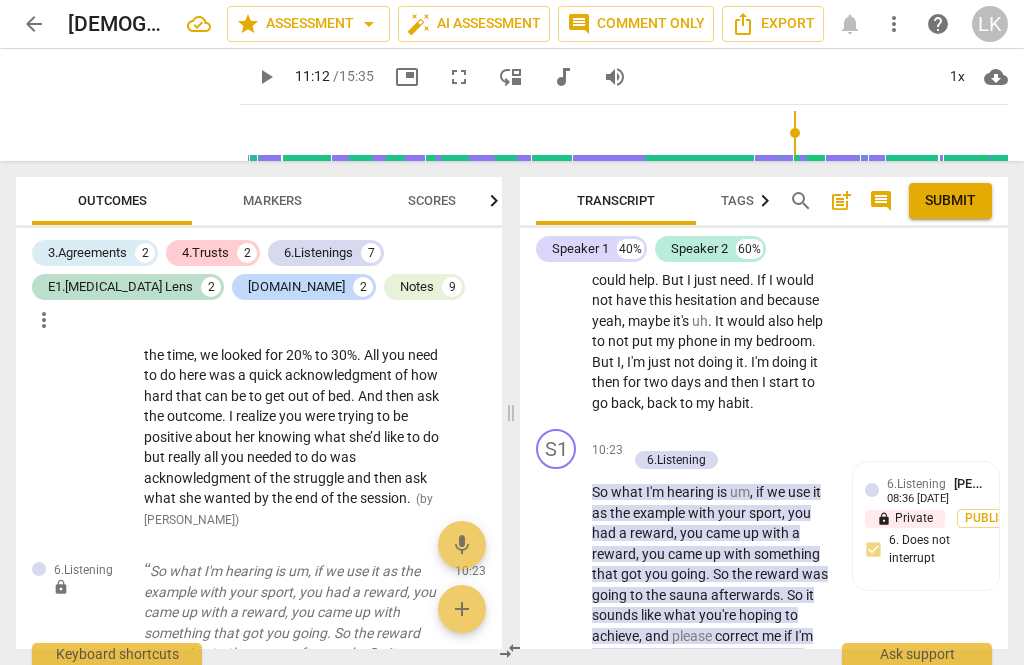 scroll, scrollTop: 5955, scrollLeft: 0, axis: vertical 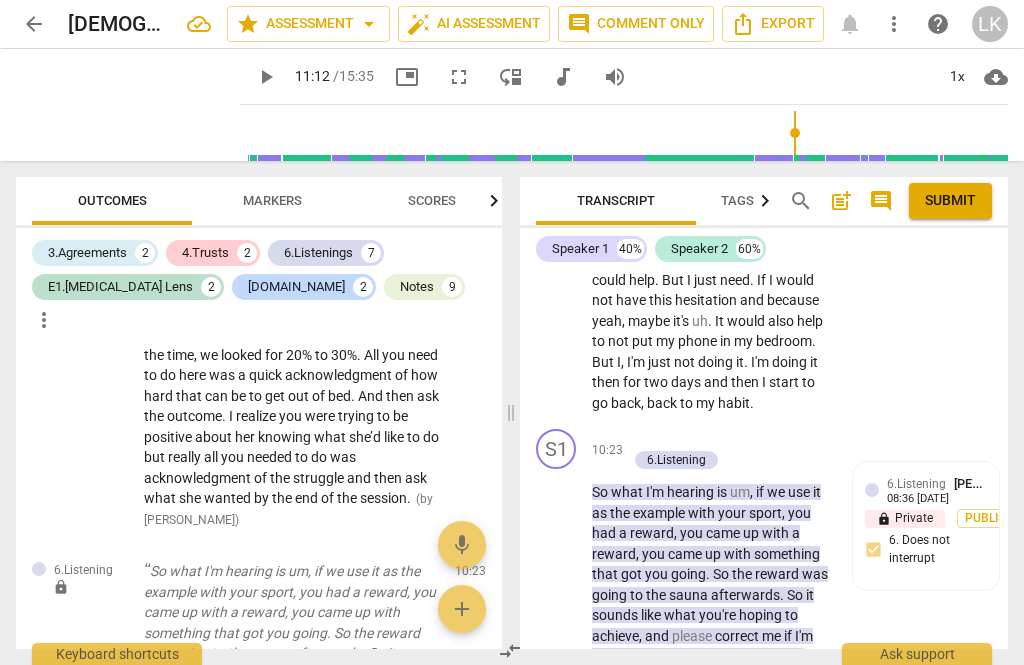 click on "6.Listening Linda King 08:36 07-26-2025 lock Private Publish 6. Does not interrupt" at bounding box center (926, 526) 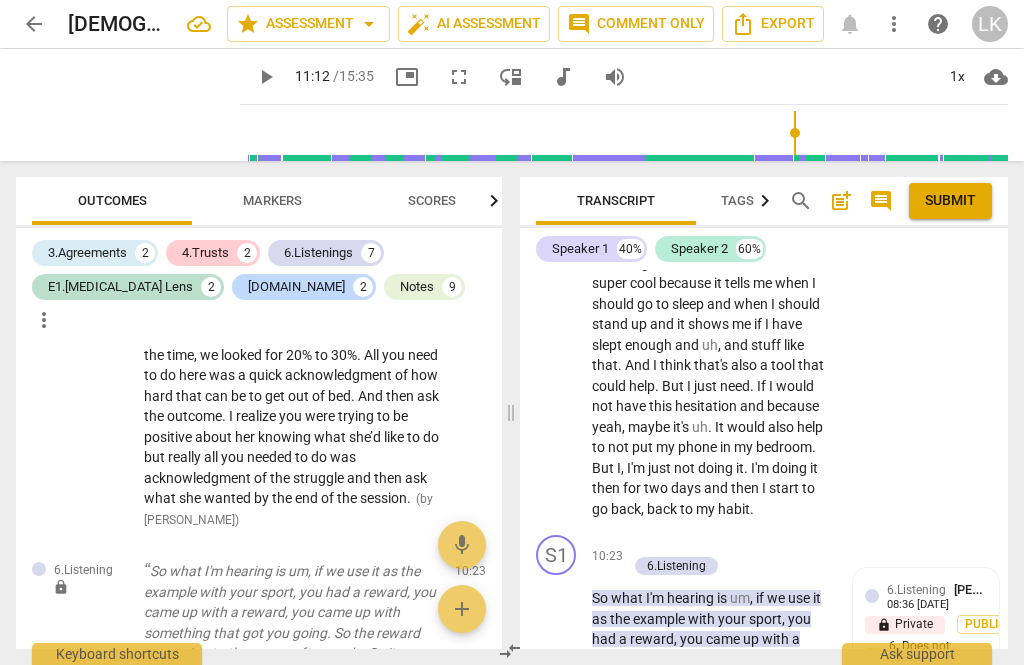 scroll, scrollTop: 5852, scrollLeft: 0, axis: vertical 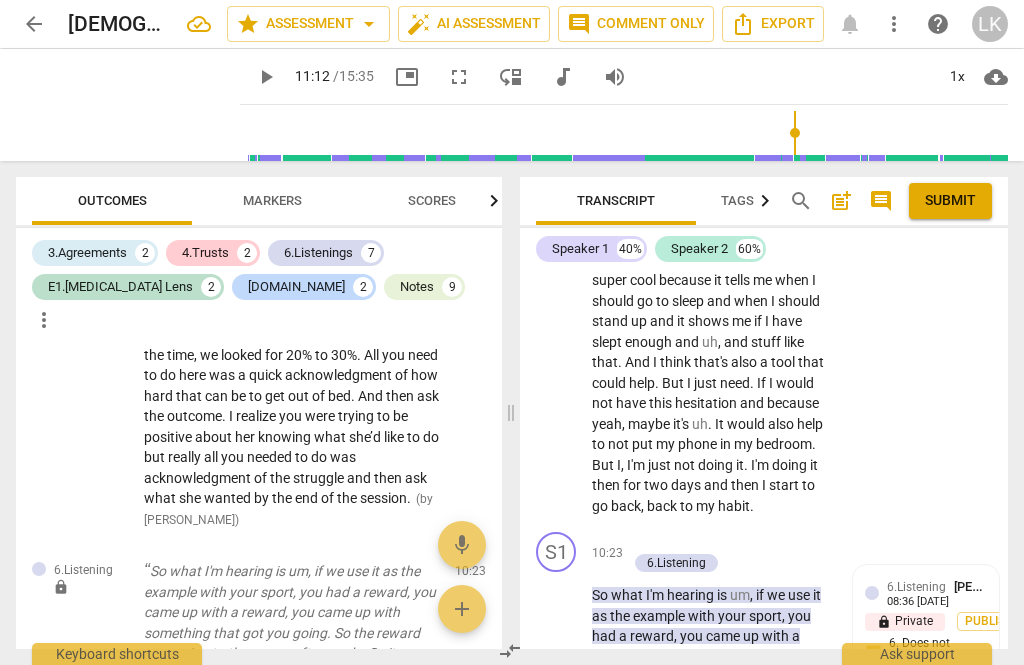 click on "+" at bounding box center (637, 542) 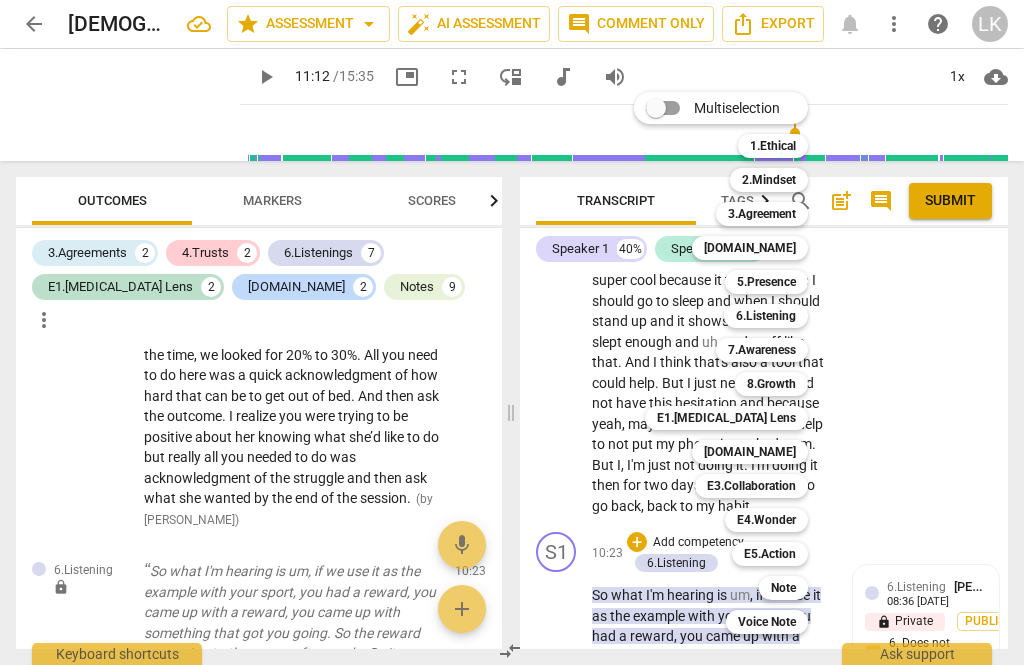click on "Note" at bounding box center (783, 588) 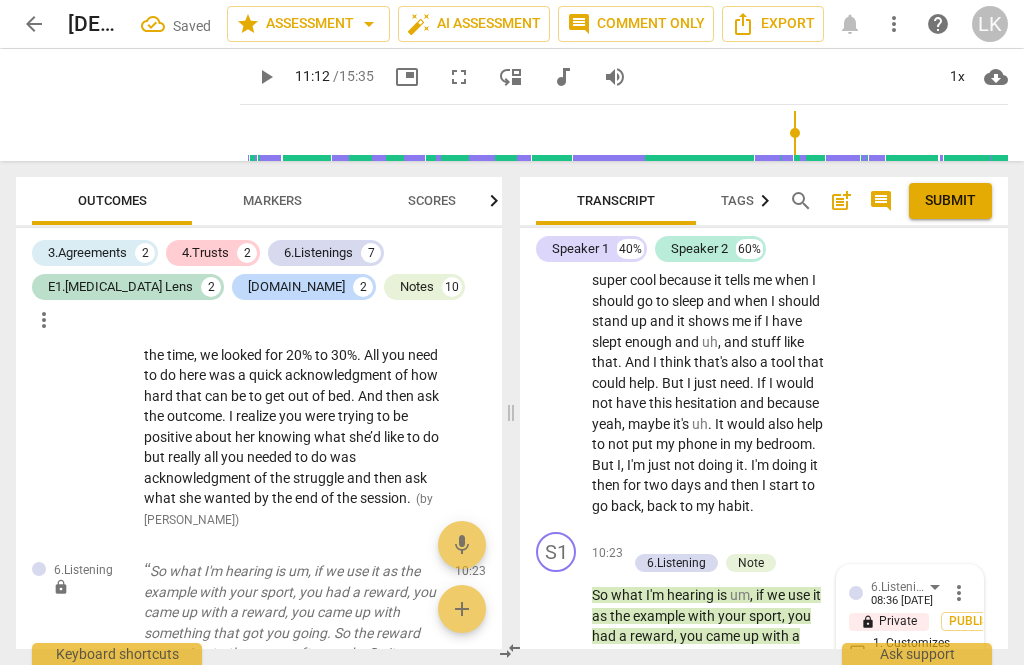scroll, scrollTop: 6153, scrollLeft: 0, axis: vertical 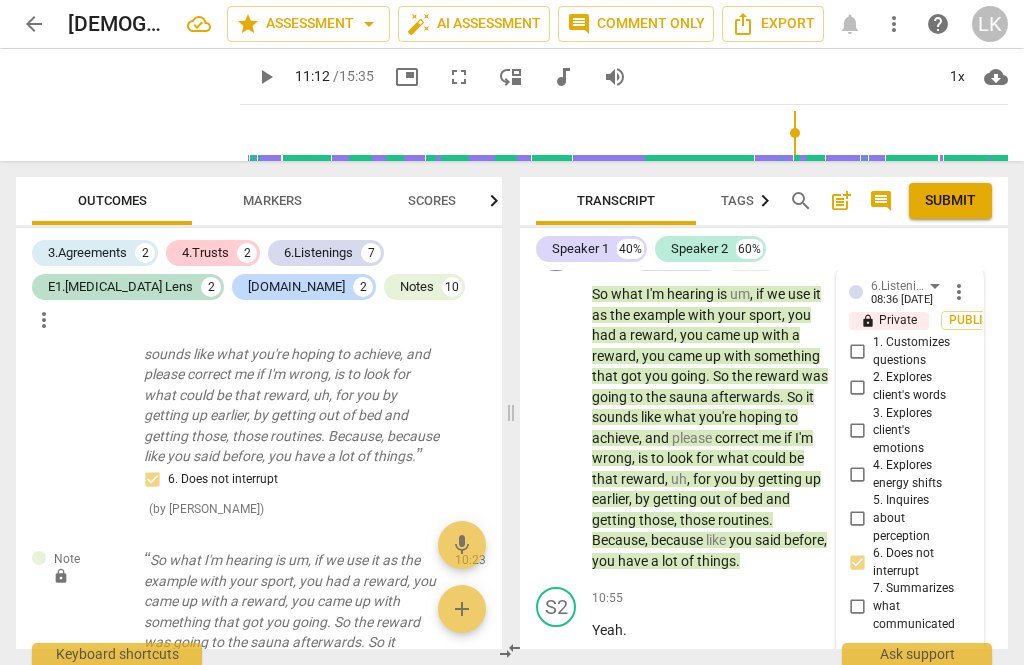 click at bounding box center [894, 788] 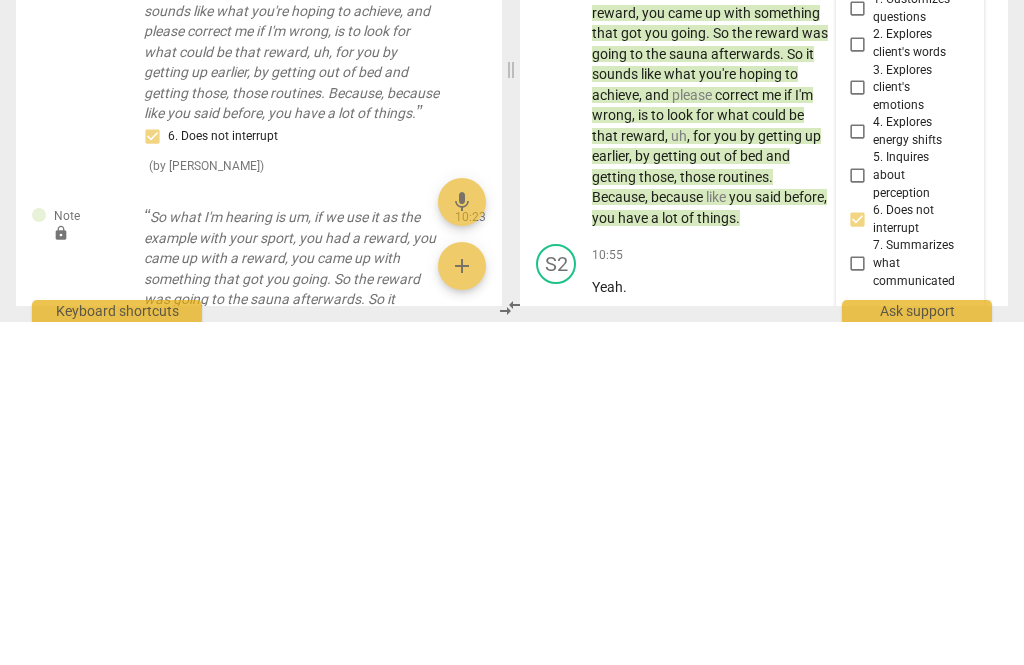 type on "I appreciate that you" 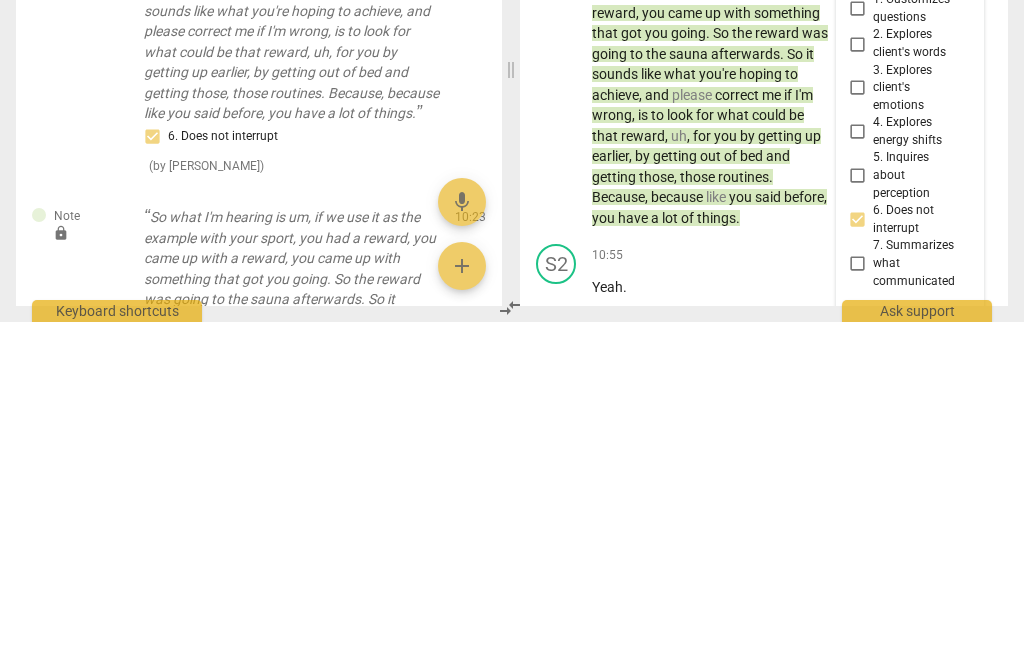 type 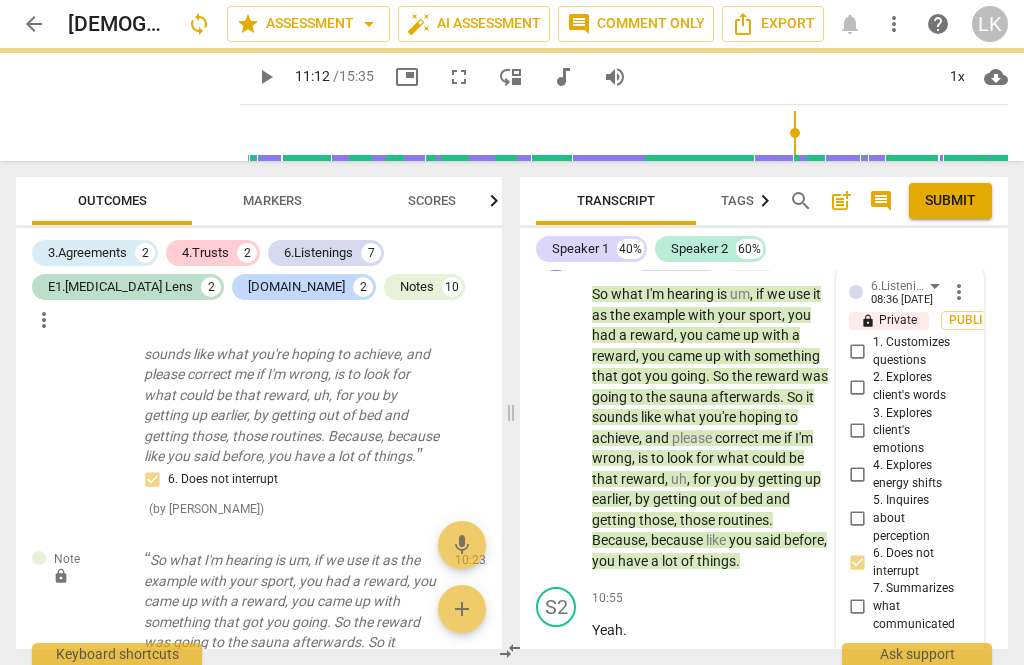 scroll, scrollTop: 0, scrollLeft: 0, axis: both 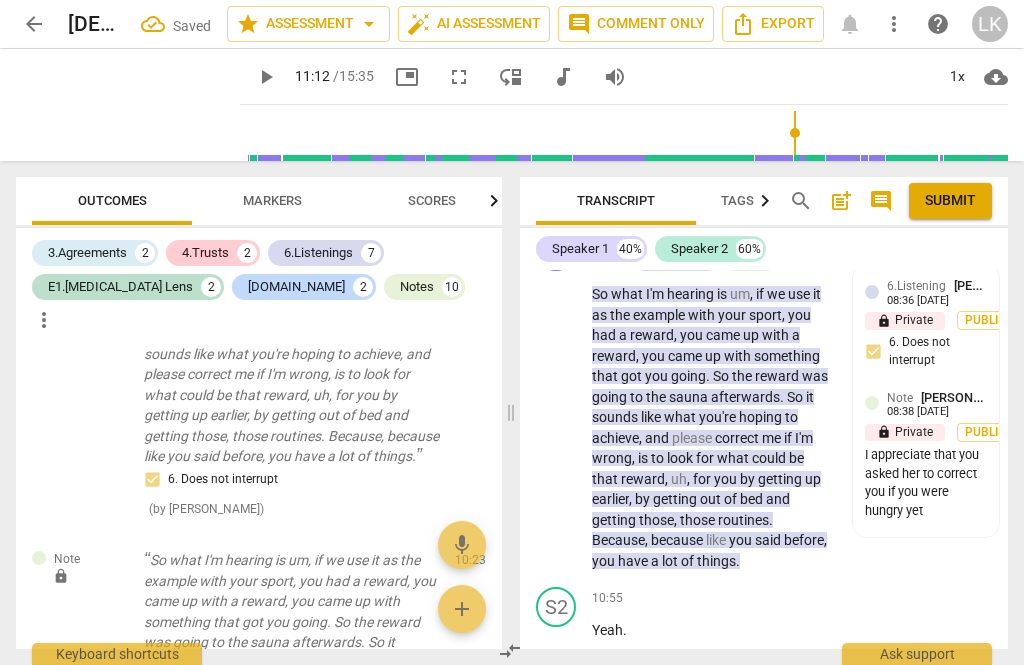 click on "S1 play_arrow pause 10:56 + Add competency 6.Listening keyboard_arrow_right To   help   you   out ,   but   there   are   things   to   help   you ,   they're   not   necessarily   rewards .   Having   the   whoop   is   great   for   tracking ,   but   it's   not   necessarily   a   reward   for   uh ,   for   doing   what   the   is   telling   you   to   do   or   helping   you   out   to   do . 6.Listening Linda King 08:36 07-26-2025 lock Private Publish 7. Summarizes what communicated" at bounding box center [764, 773] 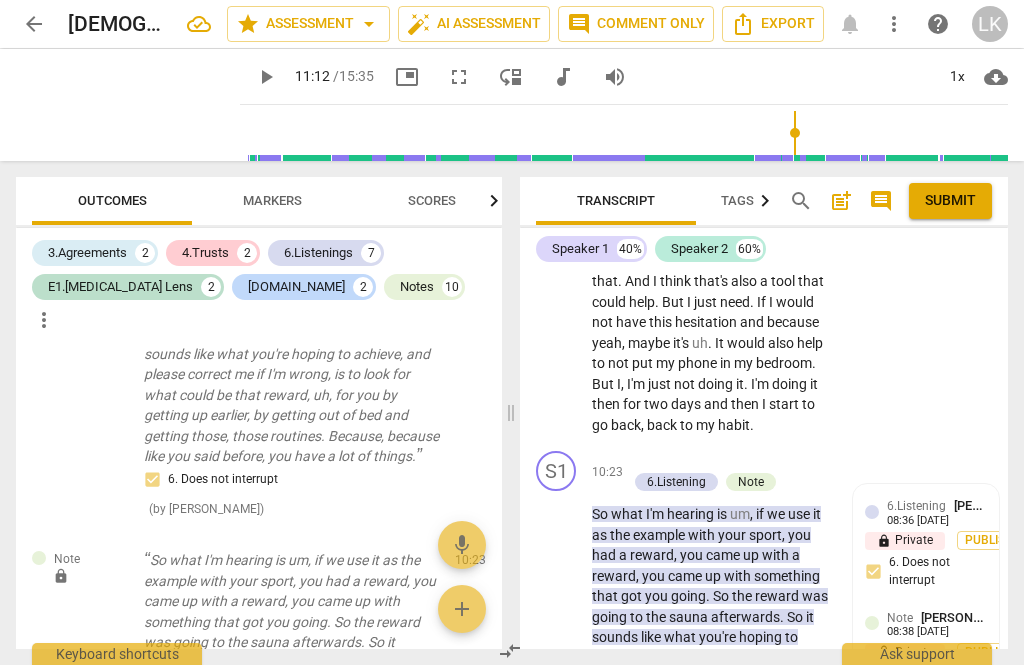 scroll, scrollTop: 5934, scrollLeft: 0, axis: vertical 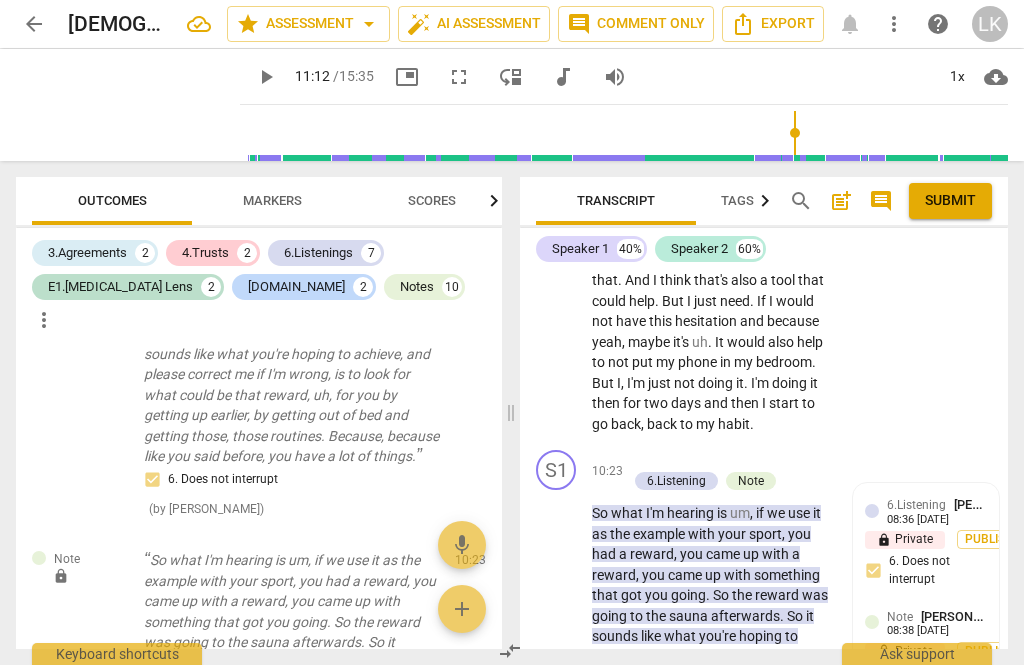 click on "[PERSON_NAME]" at bounding box center (969, 616) 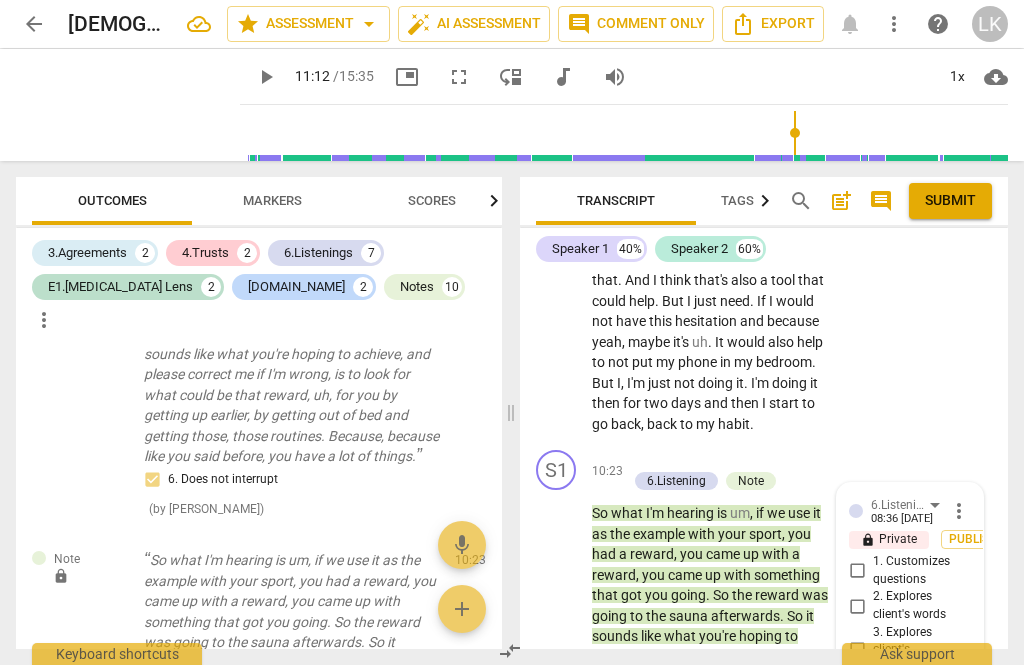 click on "mic" at bounding box center (956, 885) 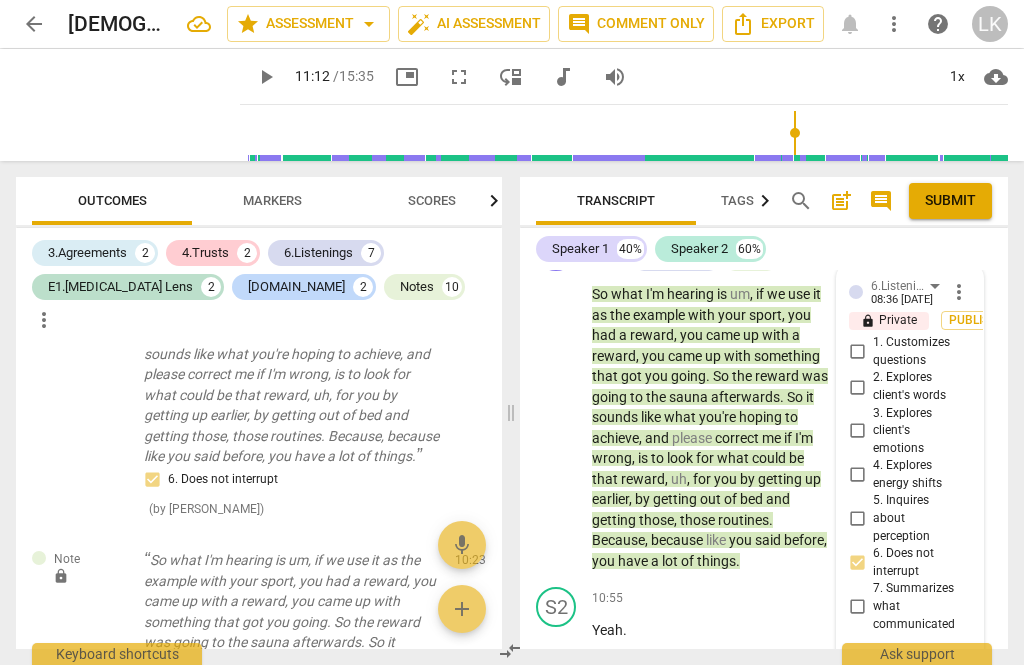 click on "more_vert" at bounding box center (959, 760) 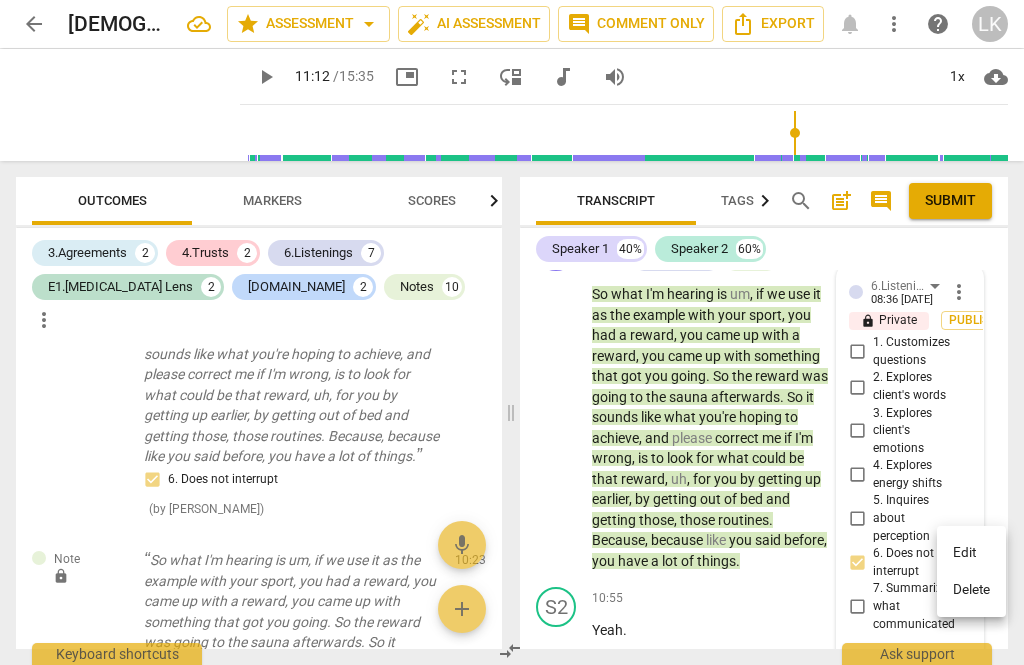 click on "Delete" at bounding box center (971, 590) 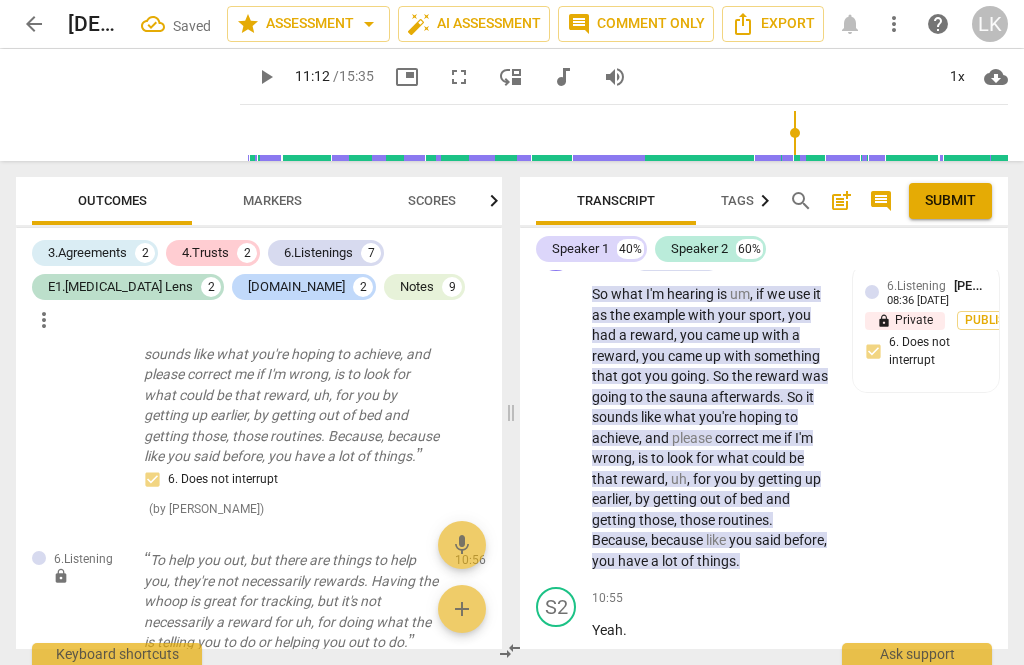 scroll, scrollTop: 6995, scrollLeft: 0, axis: vertical 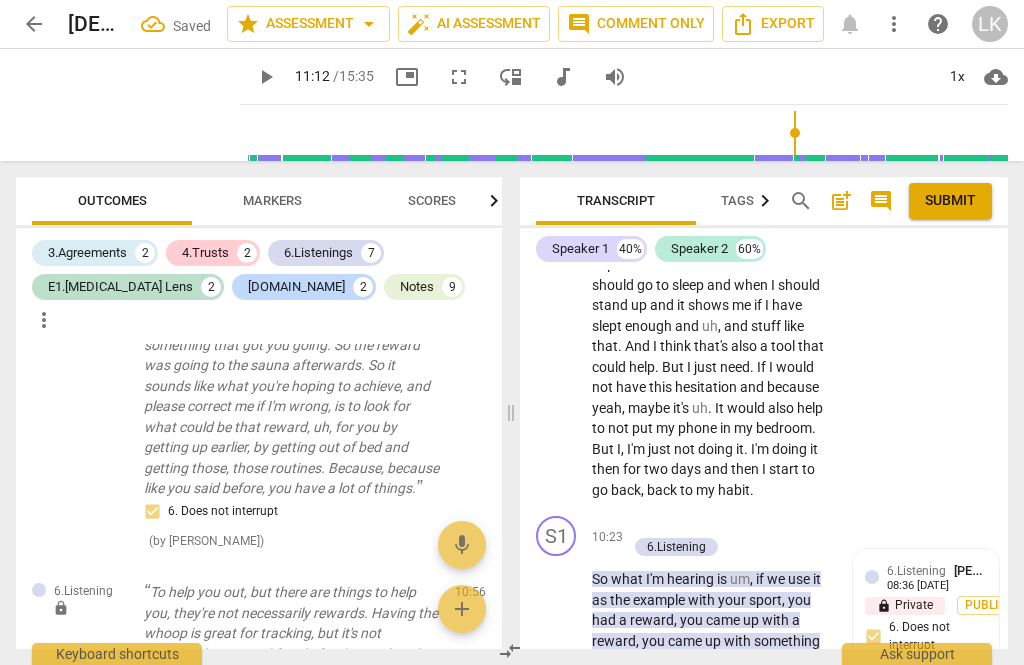 click on "+" at bounding box center (637, 526) 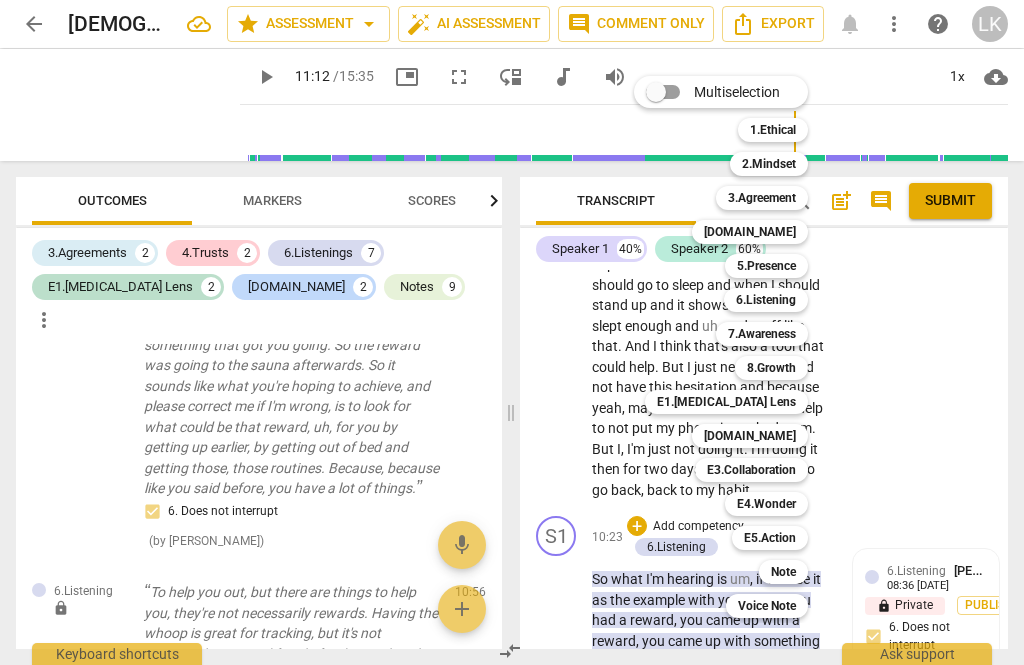 click on "7.Awareness" at bounding box center (762, 334) 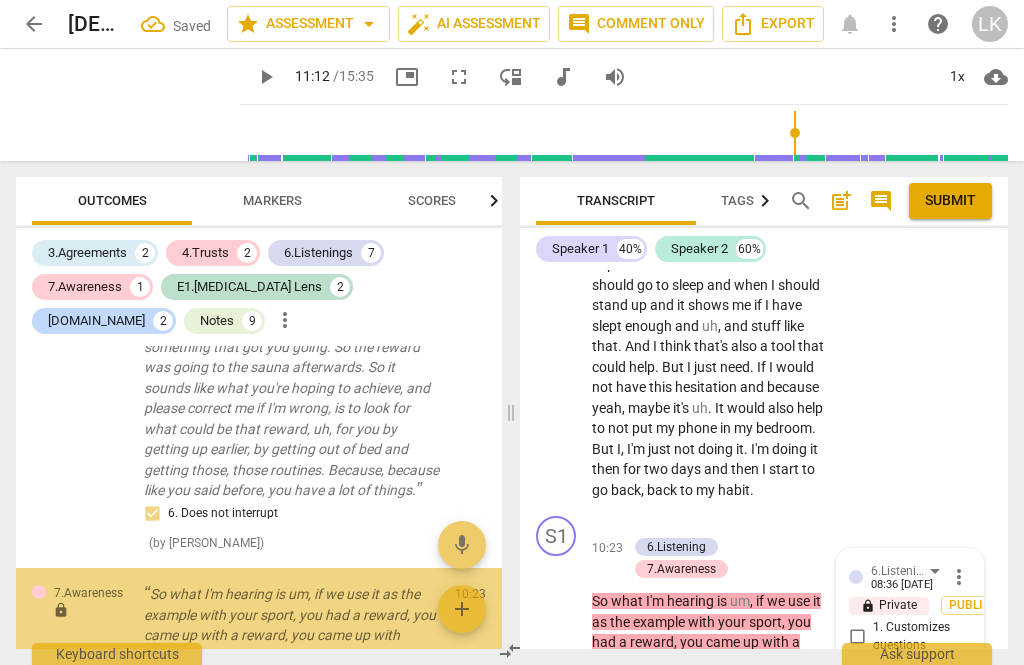 scroll, scrollTop: 6153, scrollLeft: 0, axis: vertical 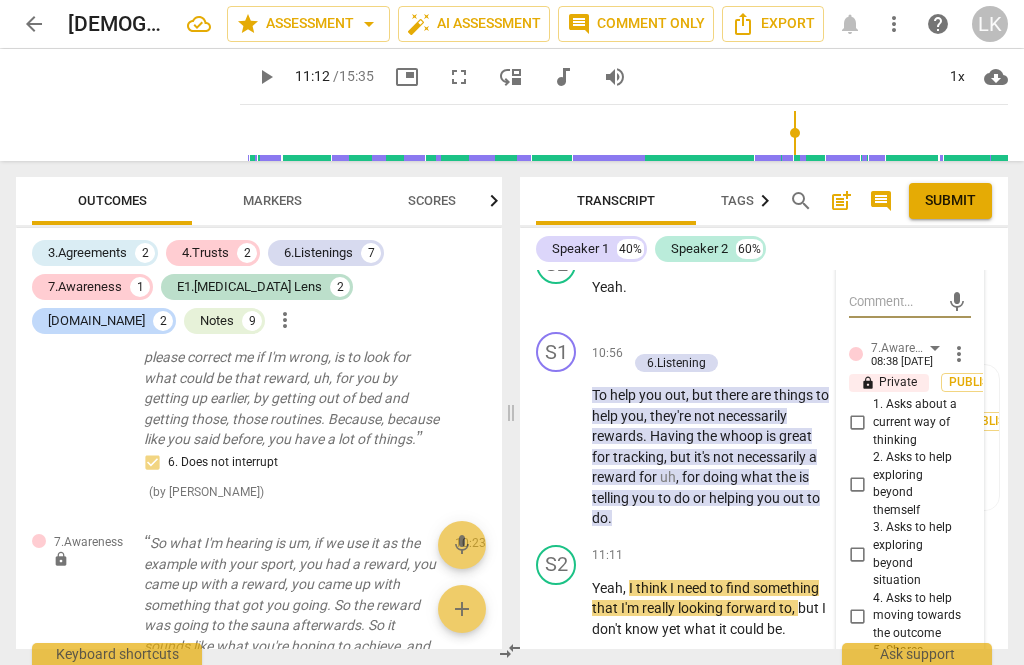 click on "5. Shares observations and comments without attachment" at bounding box center [857, 686] 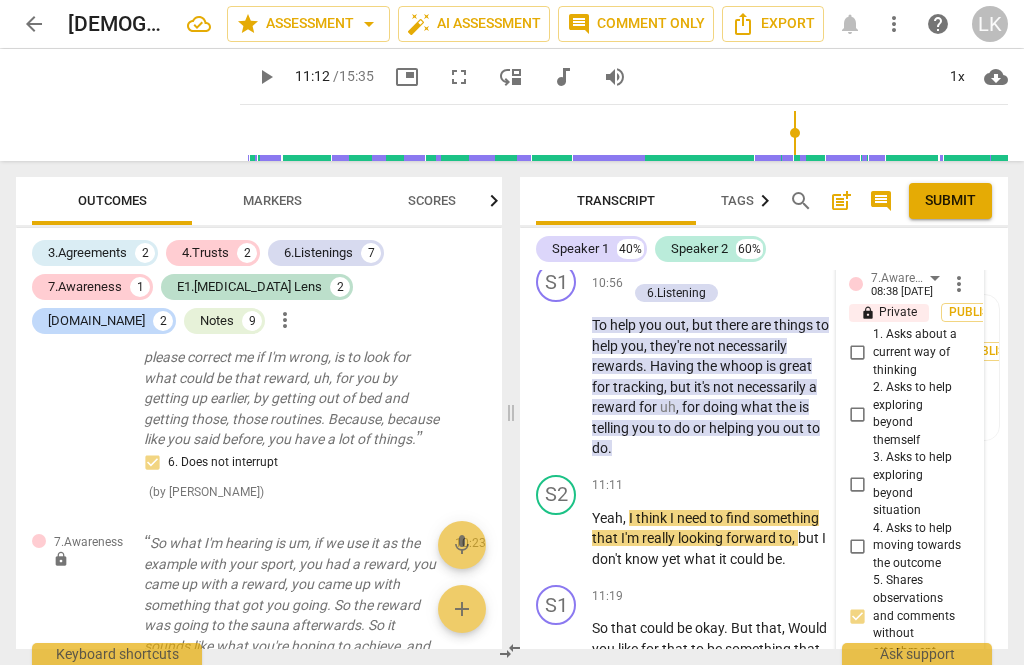 scroll, scrollTop: 6618, scrollLeft: 0, axis: vertical 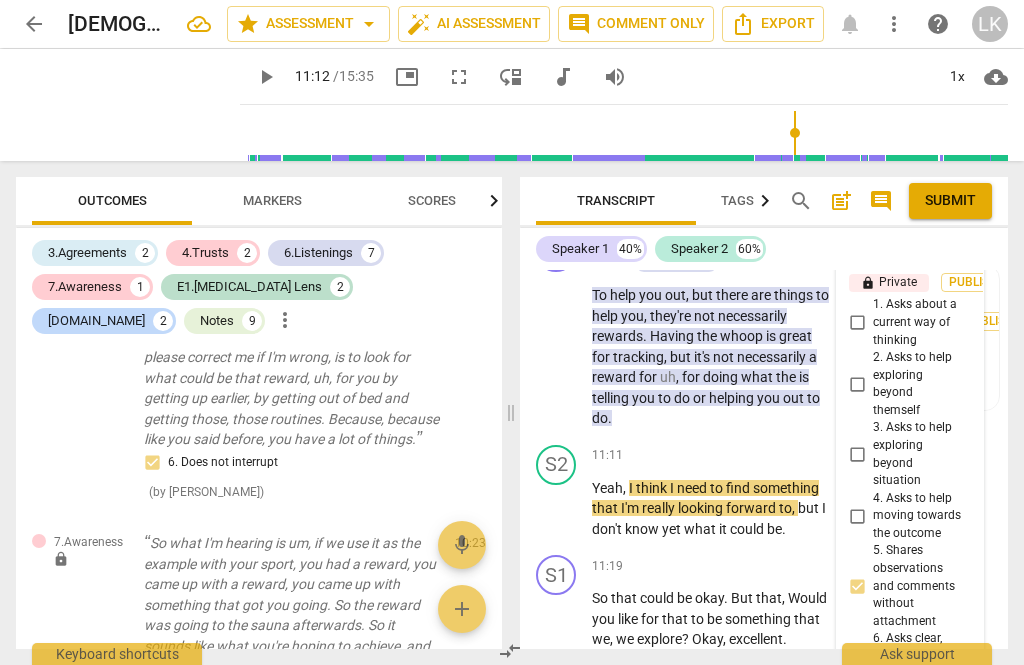 click at bounding box center [894, 804] 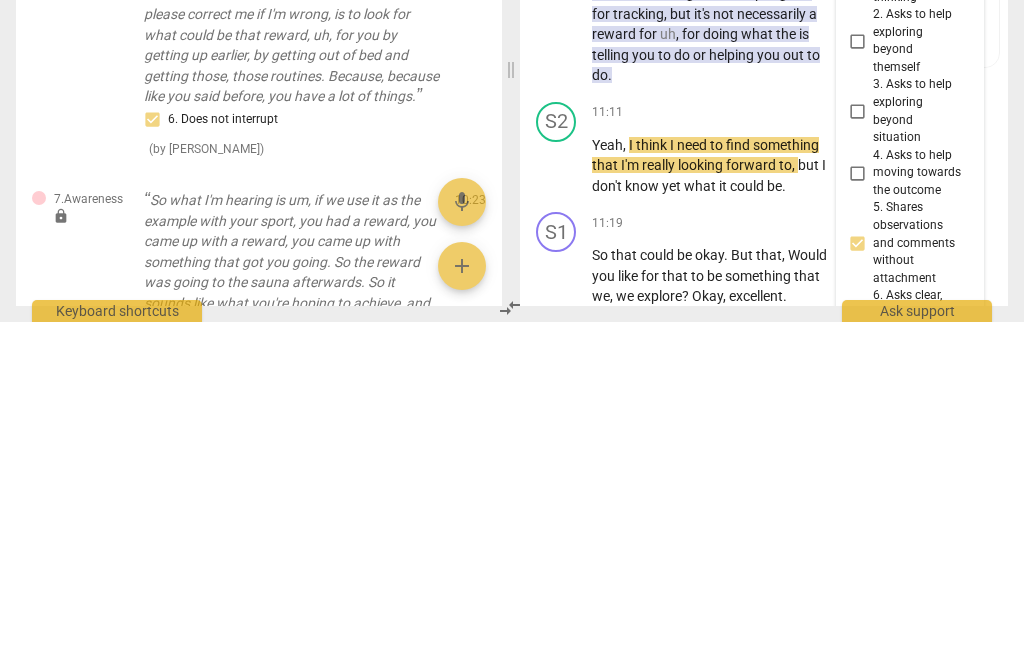type on "Asking" 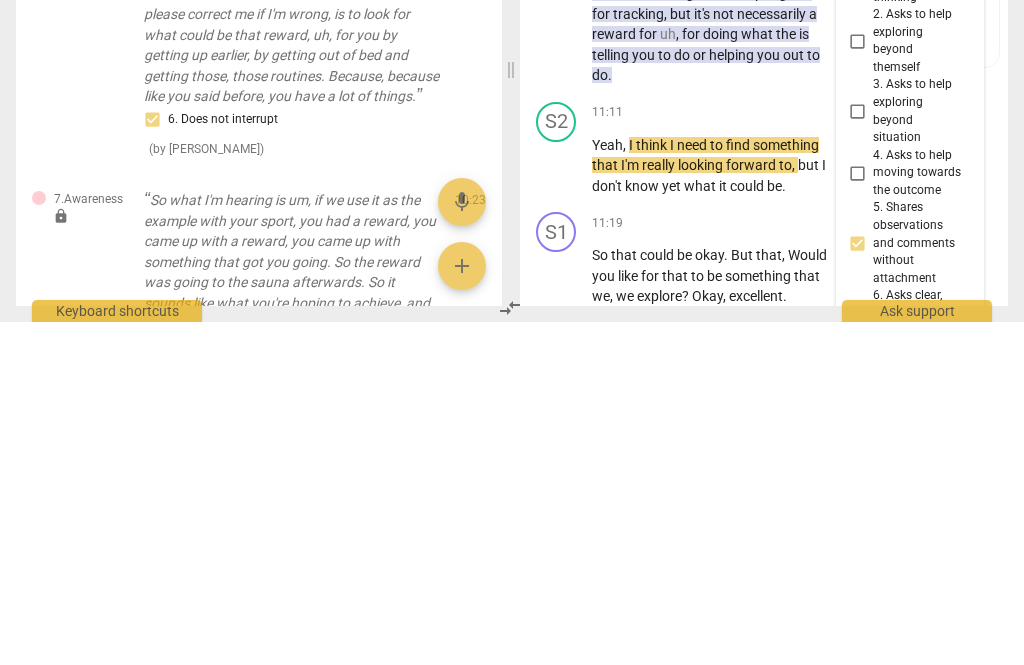 type on "Asking" 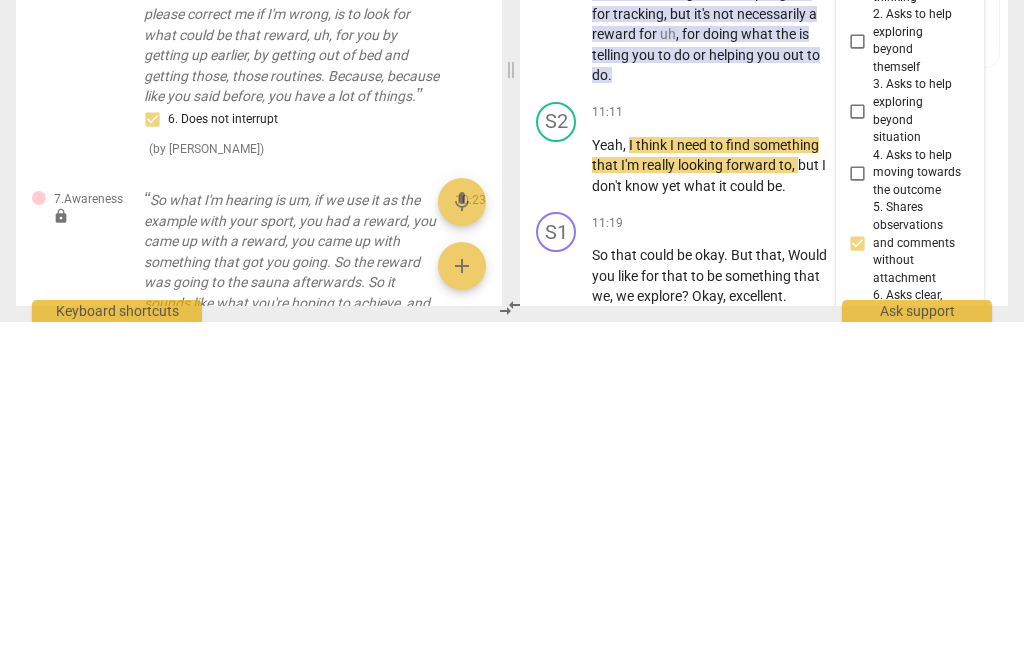 type on "Asking her to" 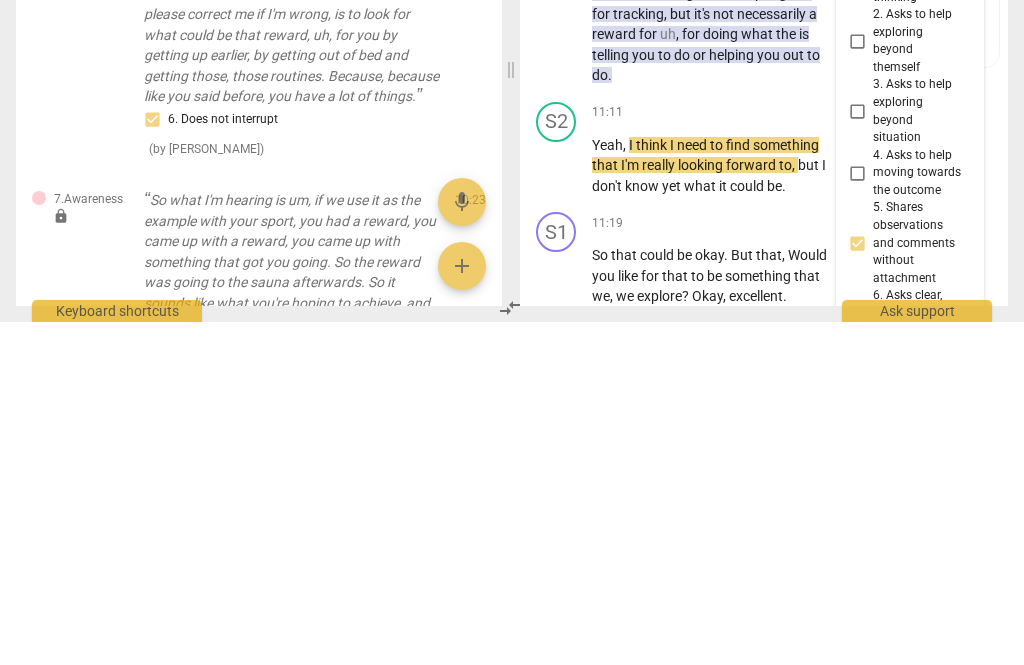 type on "Asking her to correct you if you are" 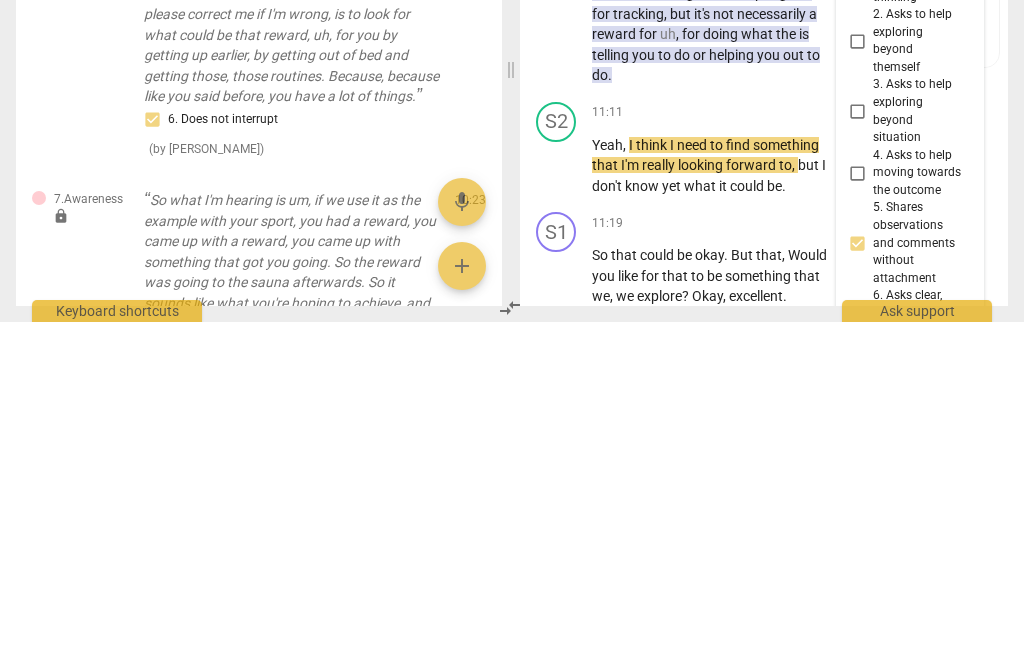 type on "Asking her to correct you if you are" 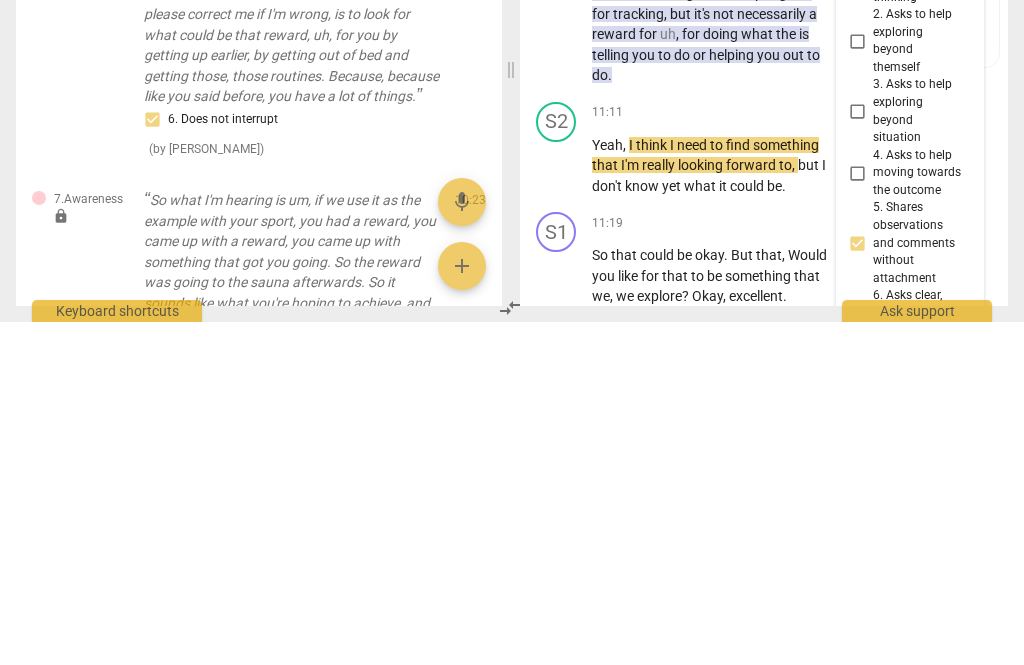 type on "Asking her to correct you if you are wrong." 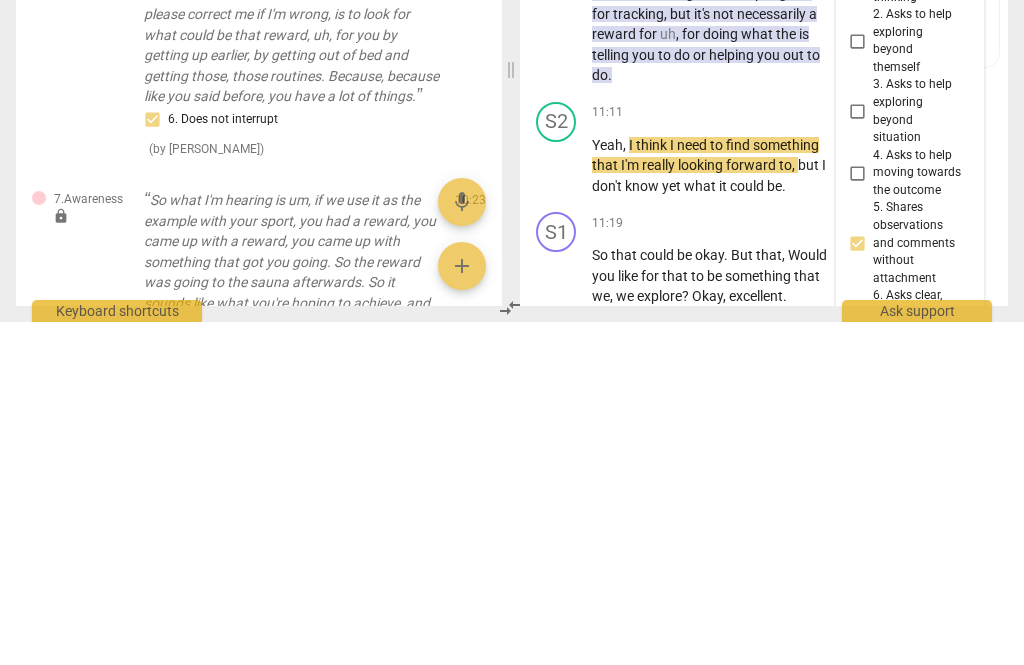 type 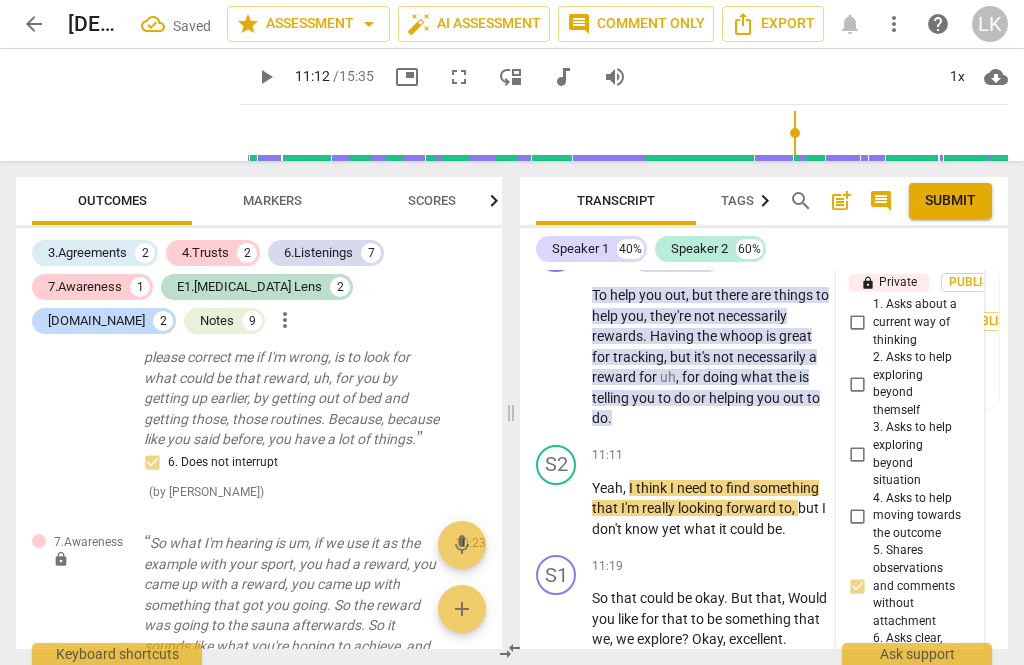 scroll, scrollTop: 0, scrollLeft: 0, axis: both 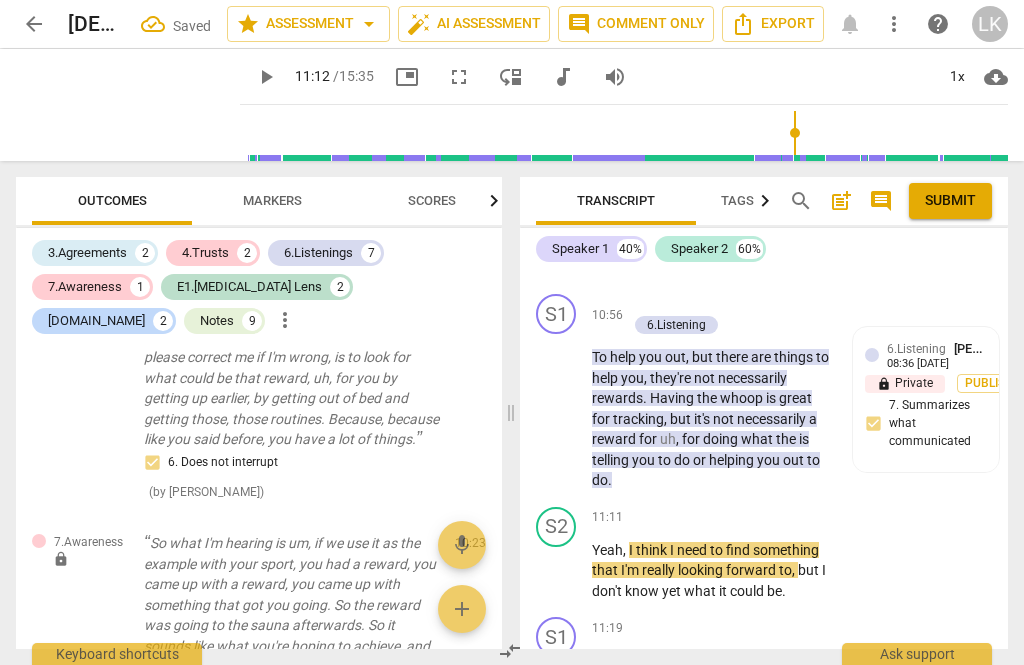 click on "play_arrow" at bounding box center (557, 571) 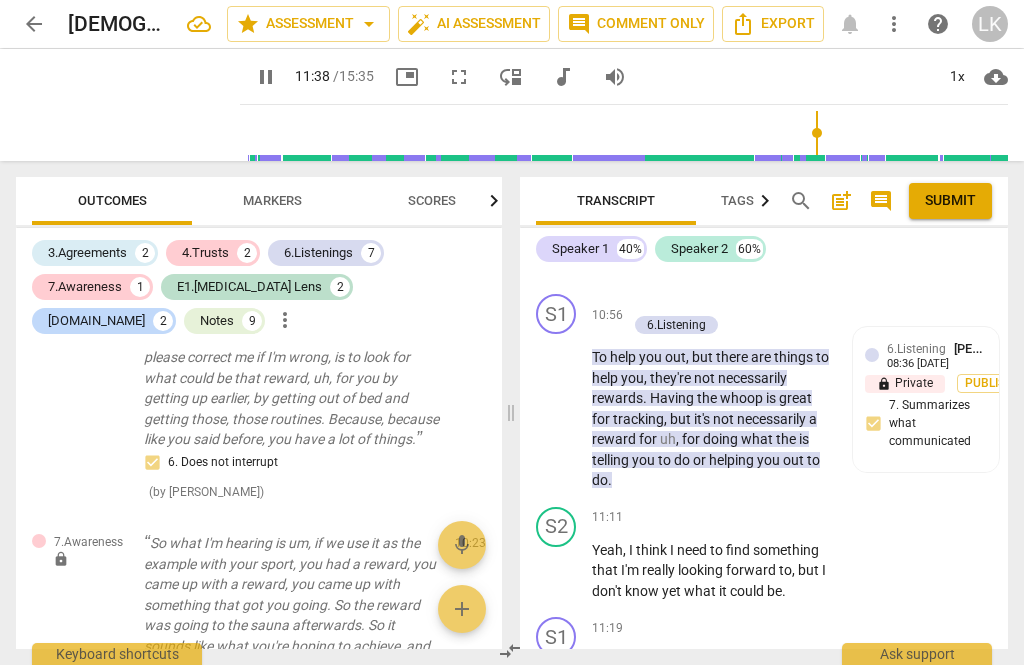 click on "pause" at bounding box center (557, 681) 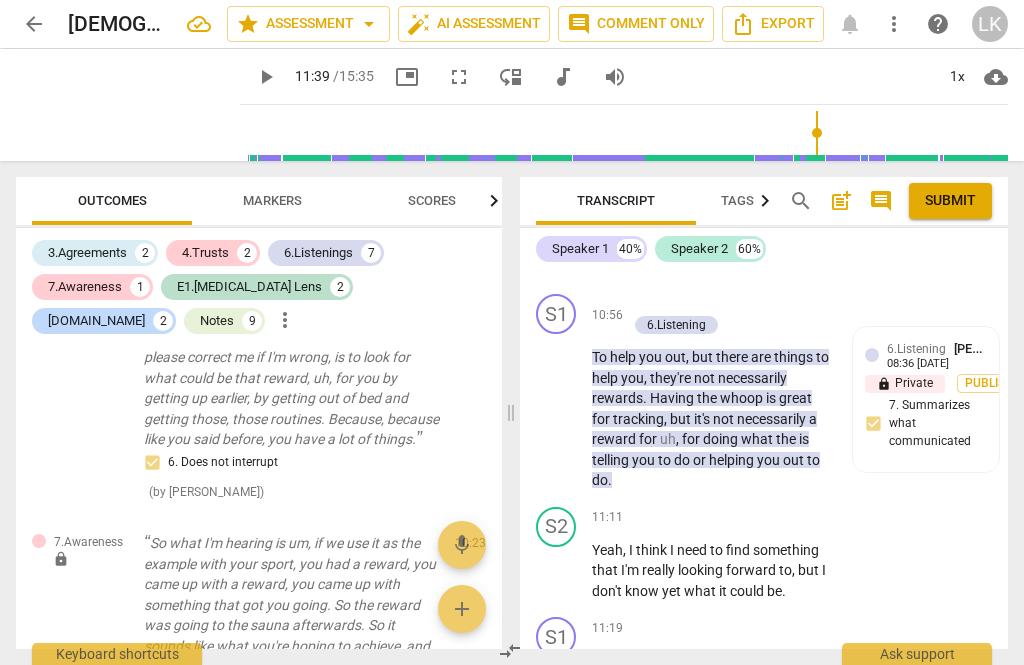click on "+" at bounding box center [708, 628] 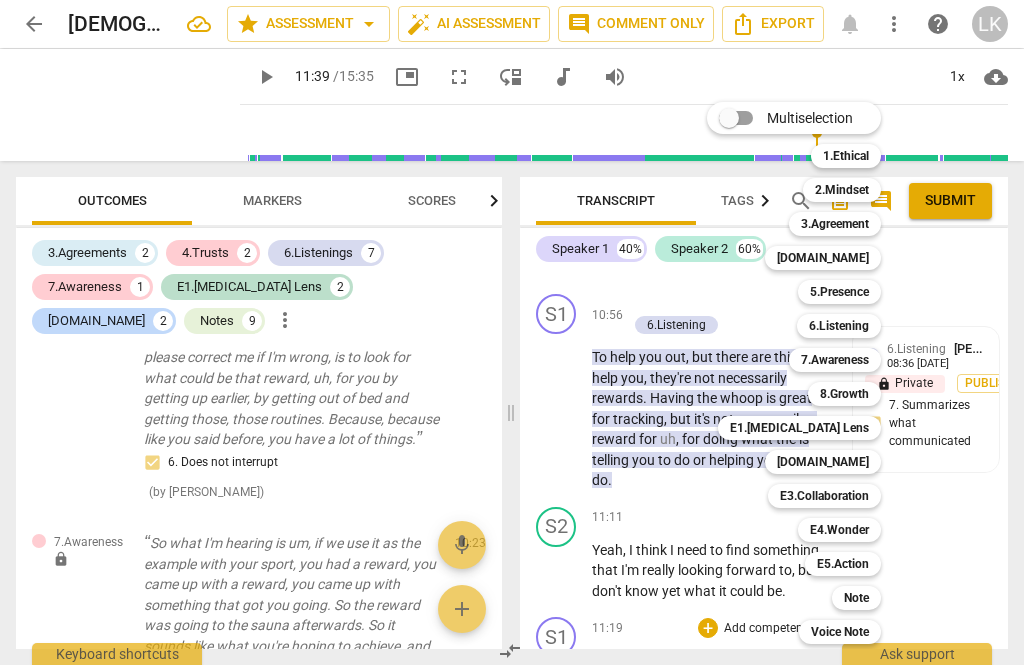 click on "3.Agreement" at bounding box center (835, 224) 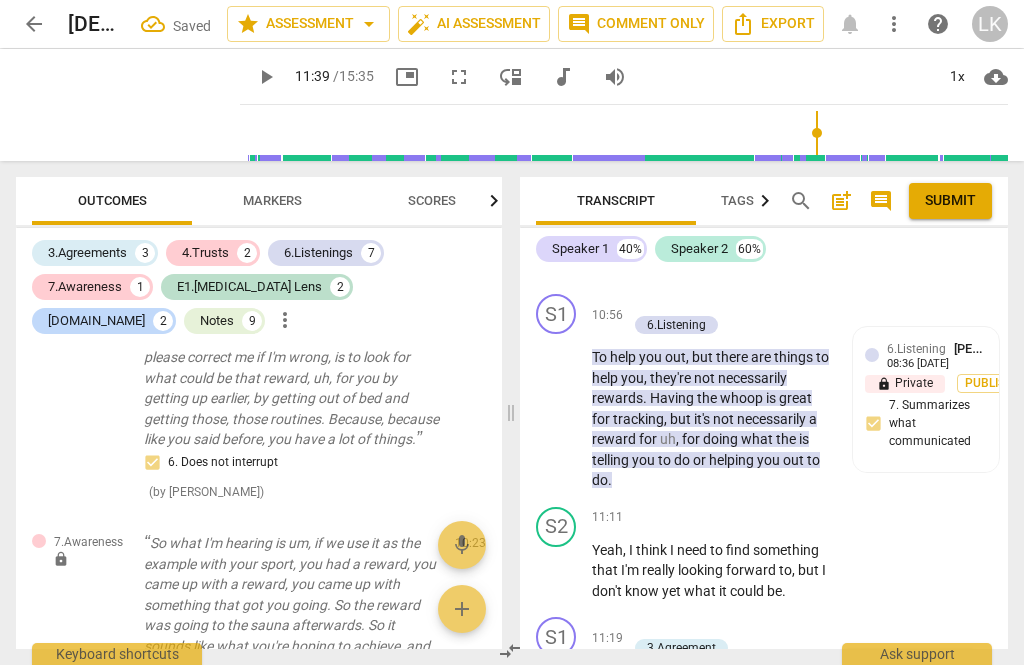 scroll, scrollTop: 7492, scrollLeft: 0, axis: vertical 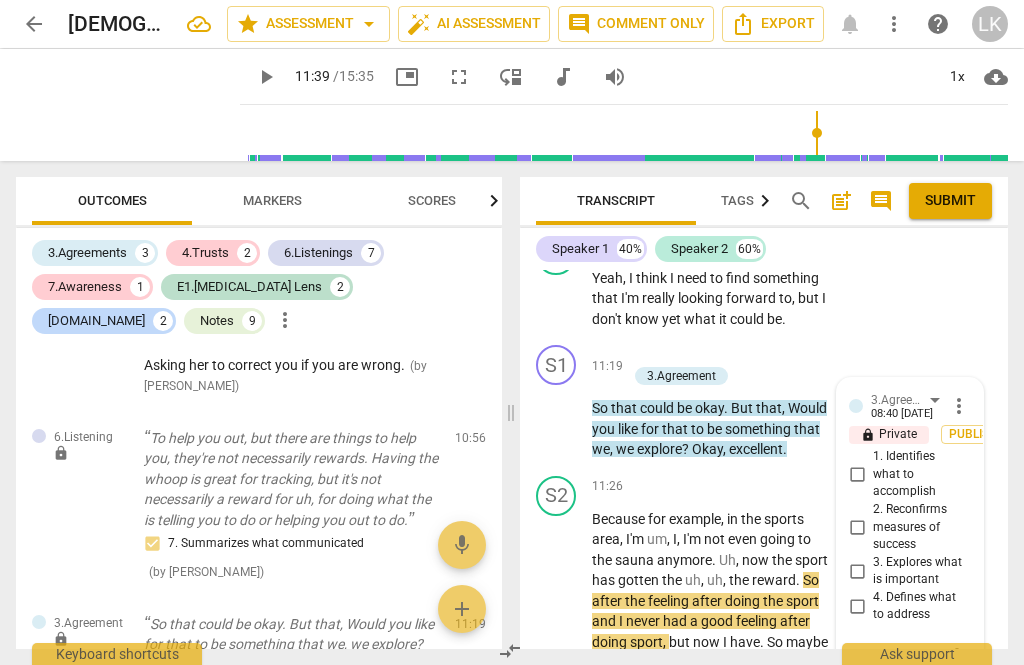 click on "2. Reconfirms measures of success" at bounding box center [857, 527] 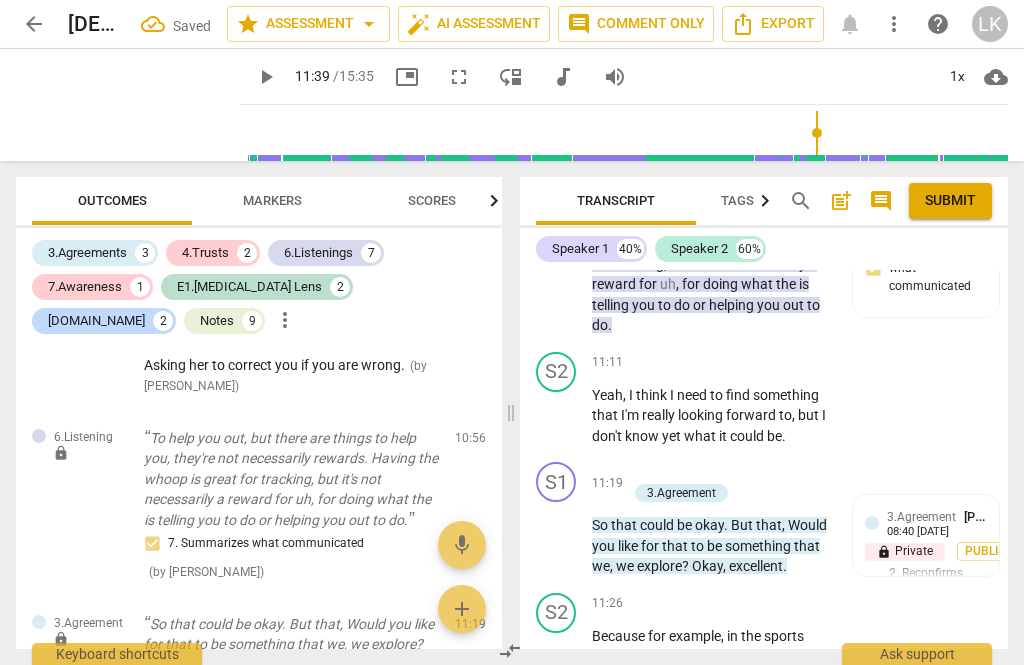 scroll, scrollTop: 6520, scrollLeft: 0, axis: vertical 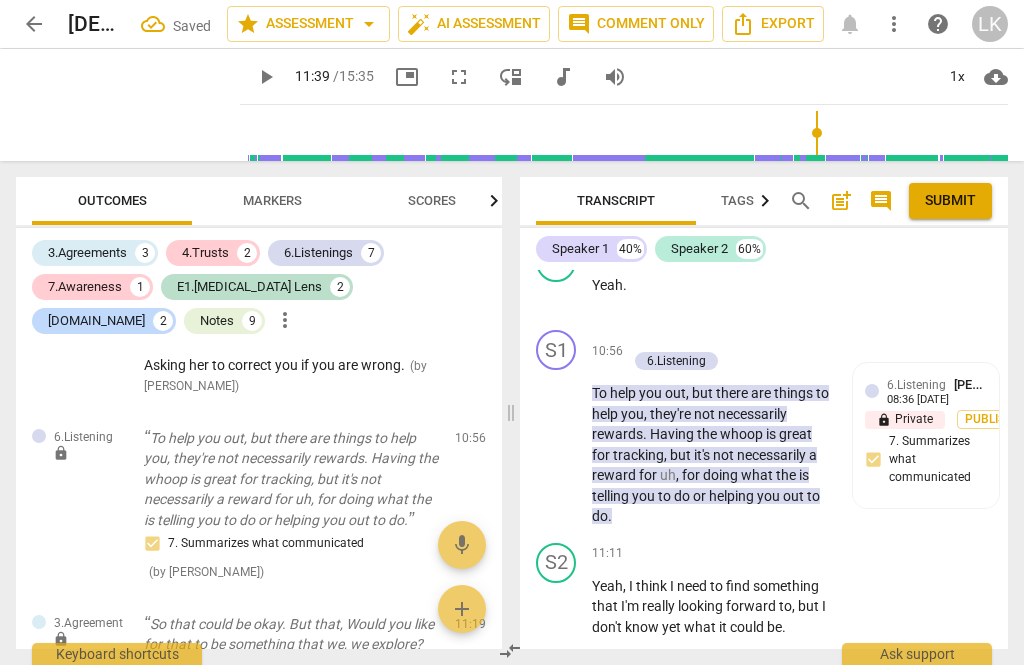 click on "+ Add competency 3.Agreement" at bounding box center (722, 674) 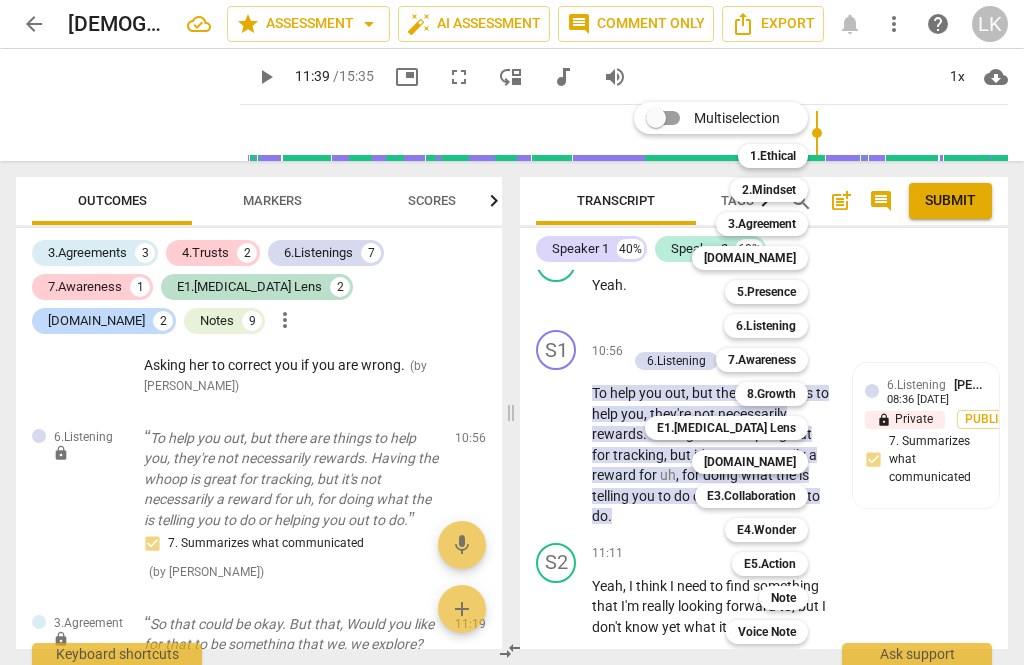 click on "[DOMAIN_NAME]" at bounding box center [750, 462] 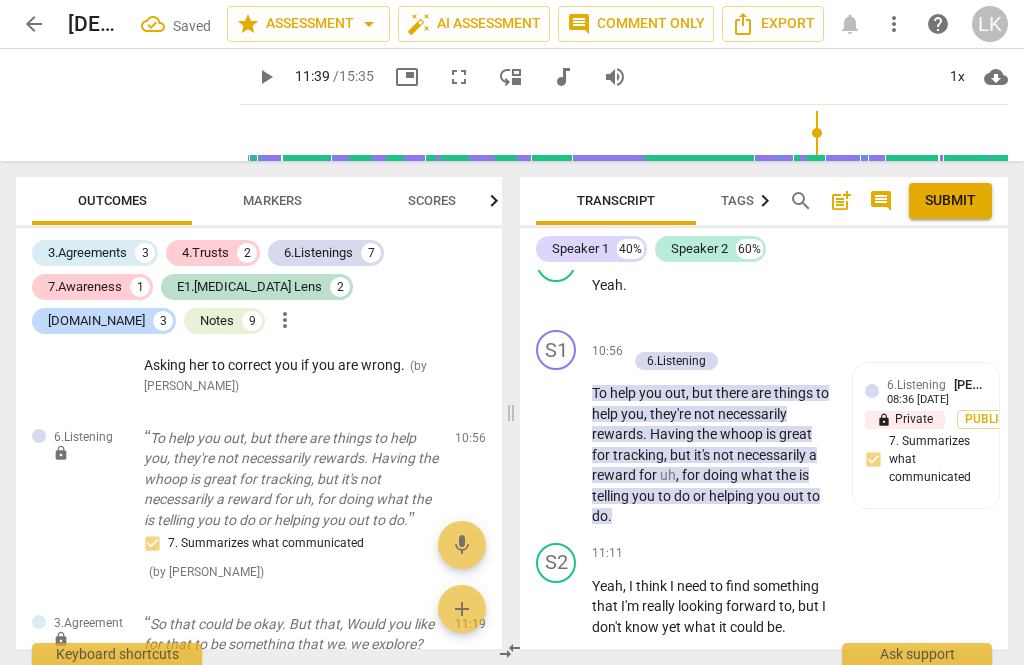 scroll, scrollTop: 6828, scrollLeft: 0, axis: vertical 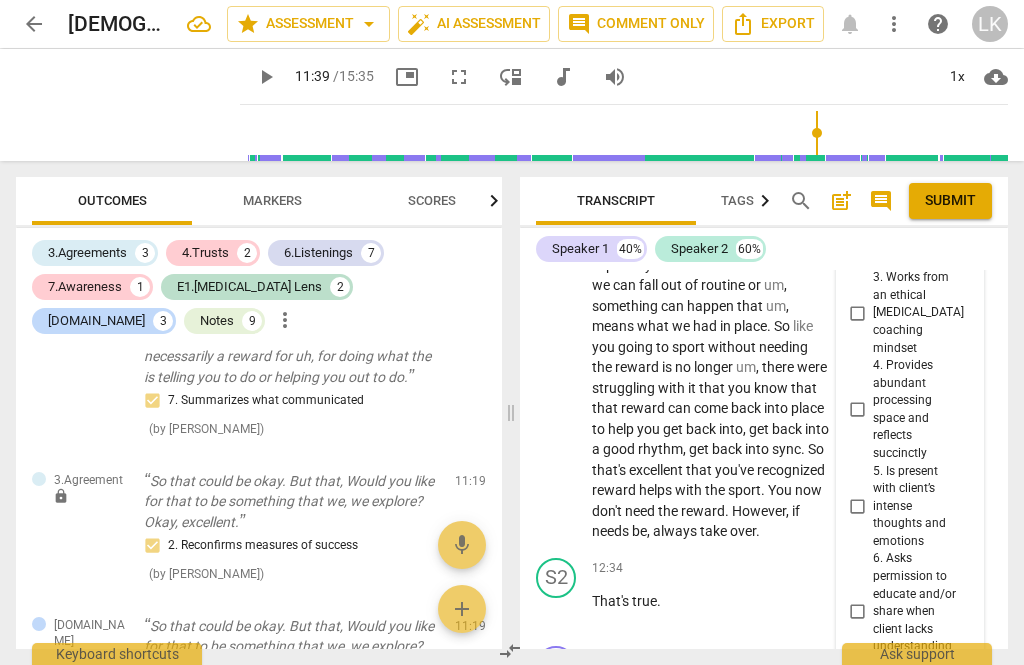 click on "7. Identifies and explores outcomes" at bounding box center [857, 700] 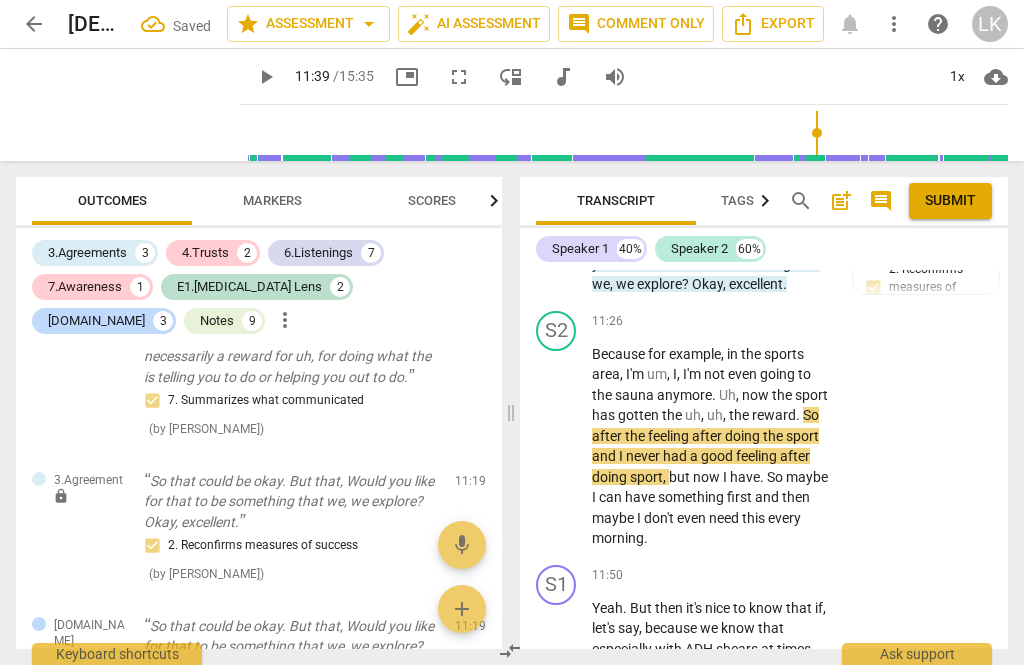 scroll, scrollTop: 6695, scrollLeft: 0, axis: vertical 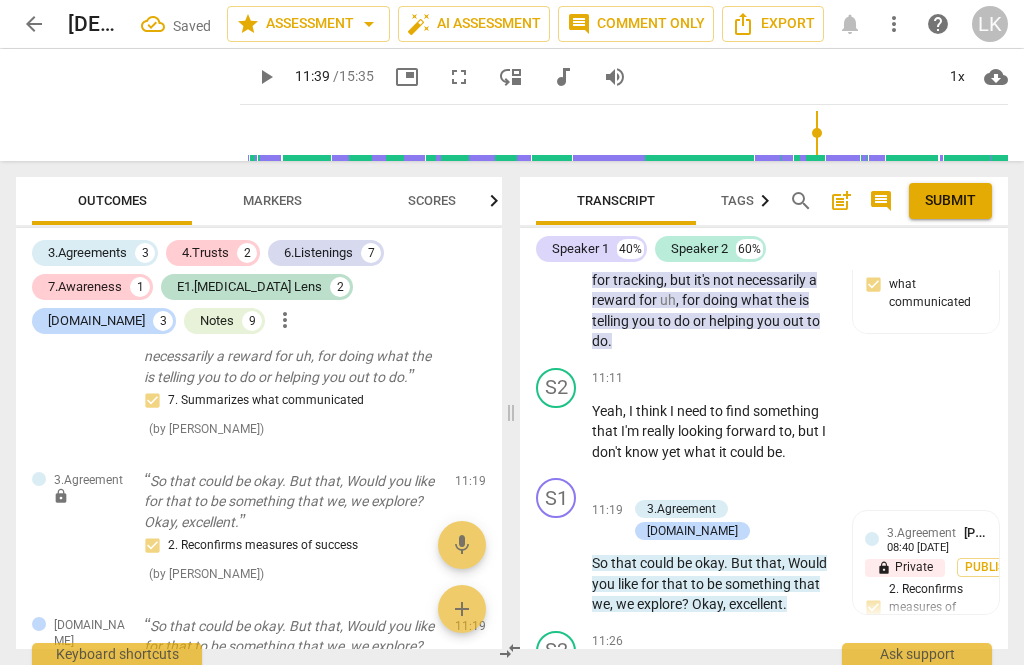 click on "Add competency" at bounding box center [698, 489] 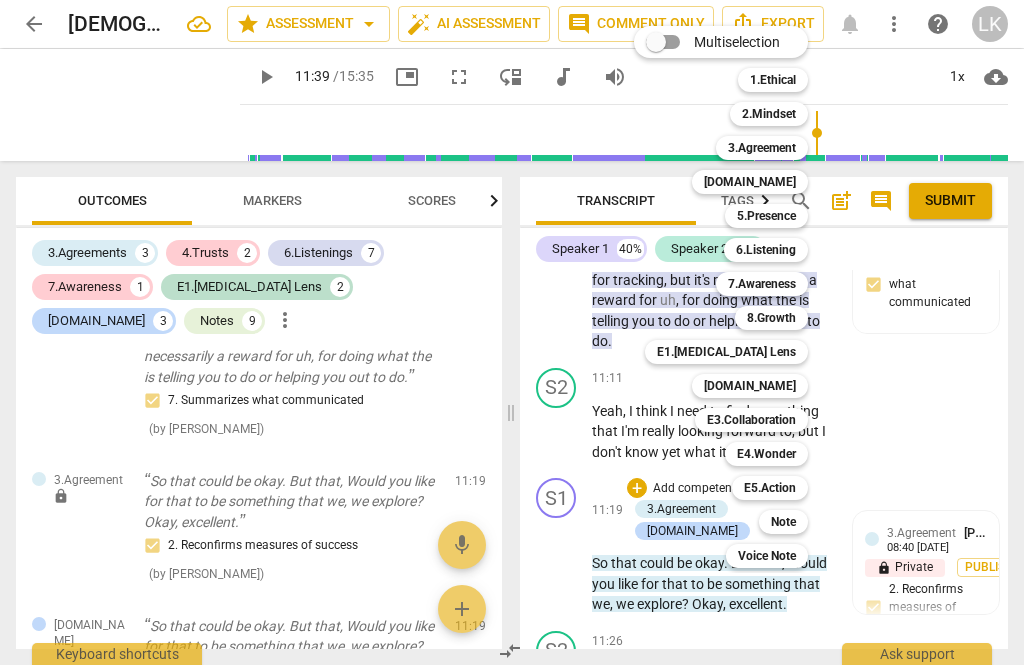 click on "Note" at bounding box center [783, 522] 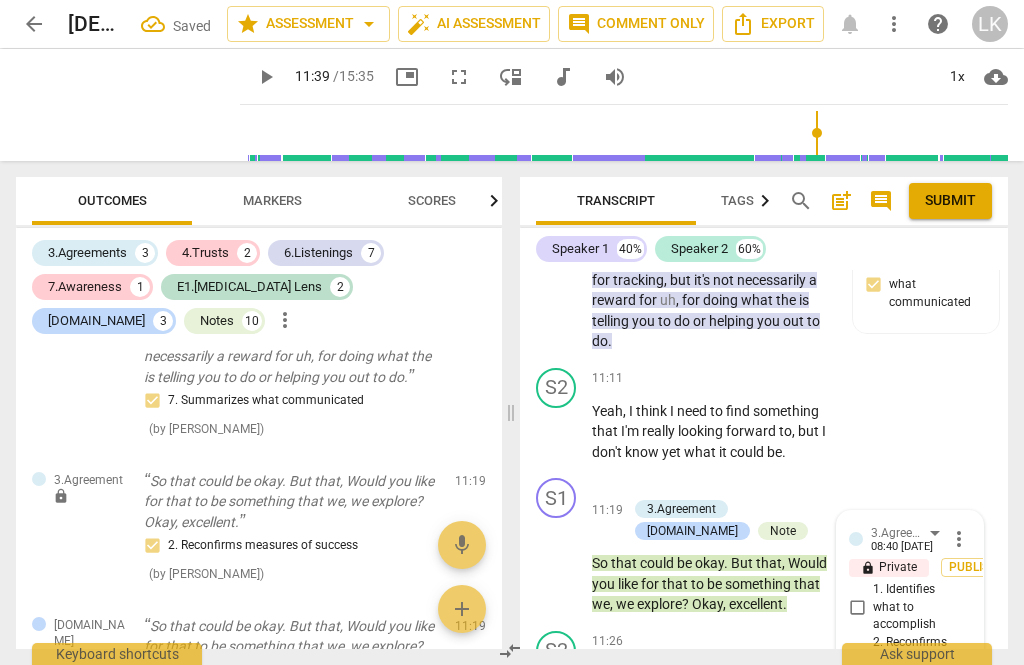scroll, scrollTop: 7775, scrollLeft: 0, axis: vertical 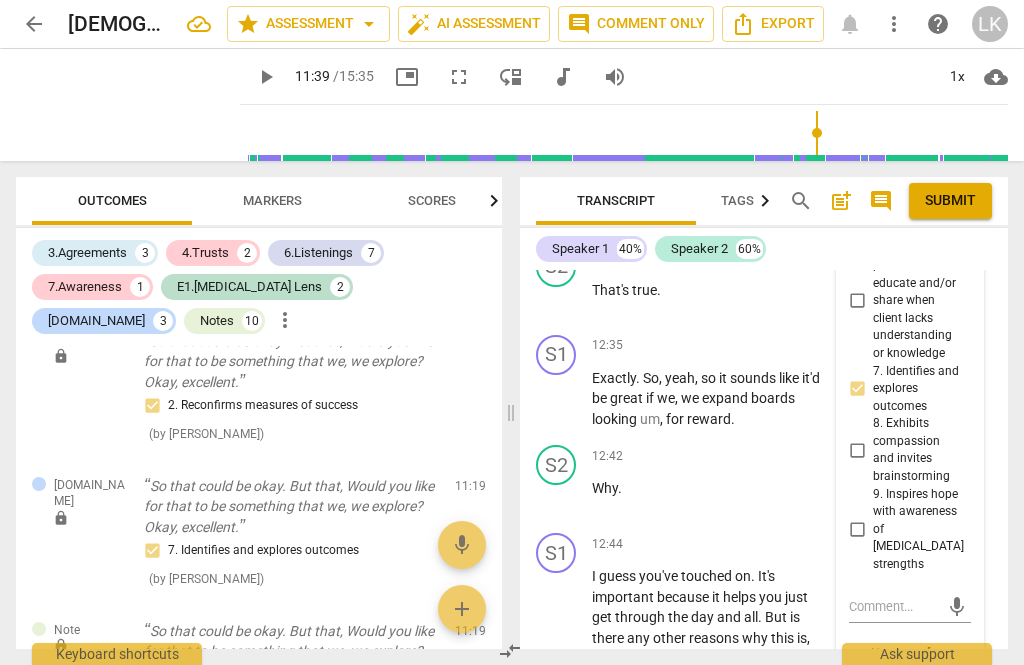 click on "mic" at bounding box center (910, 728) 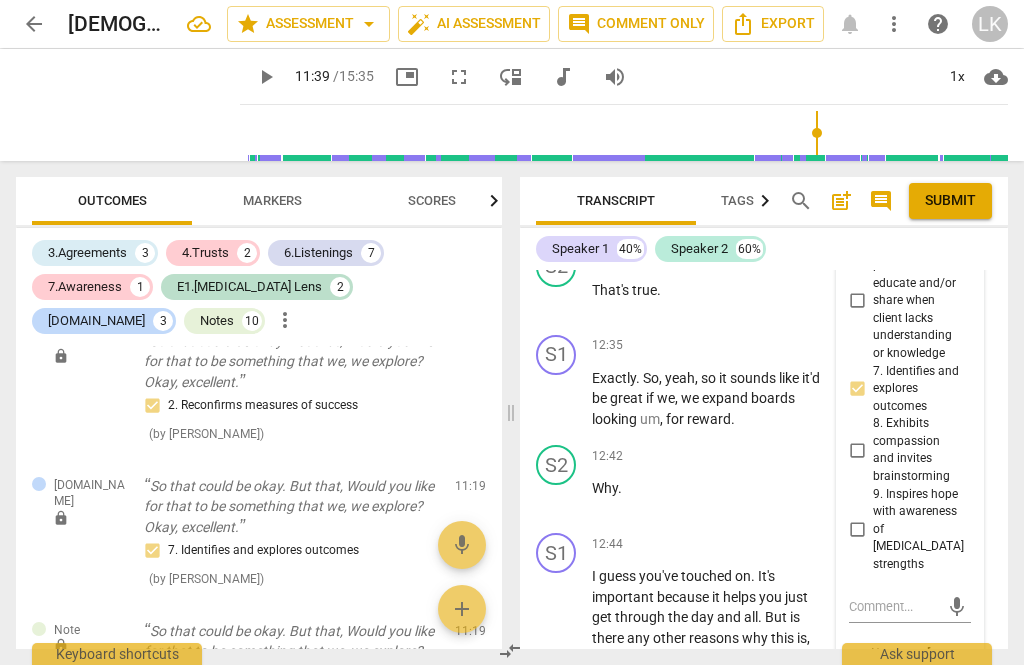 click at bounding box center (894, 729) 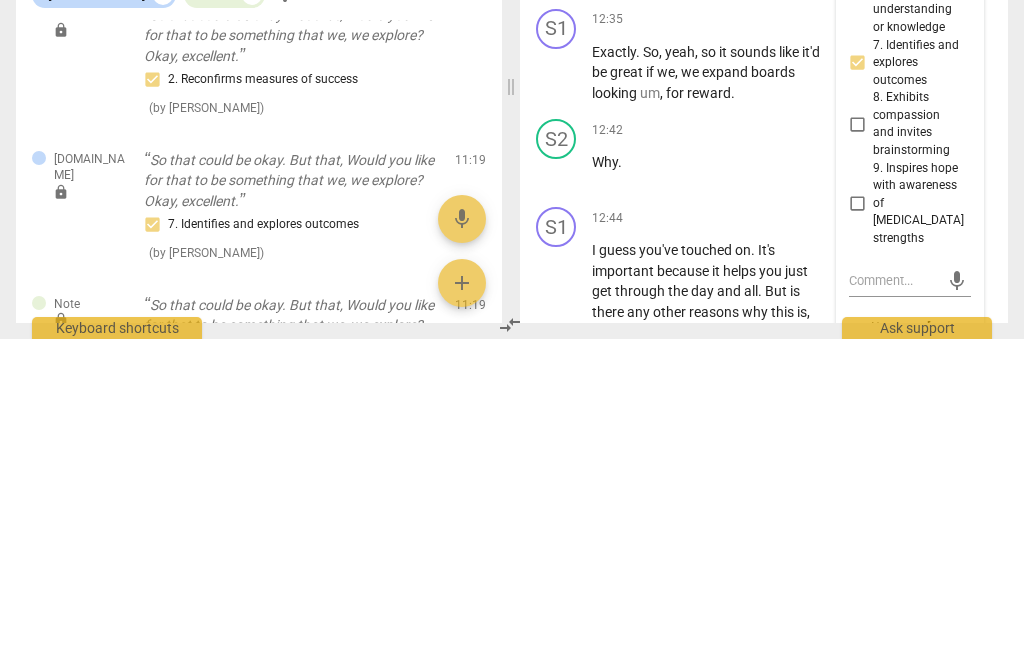 type on "Good job" 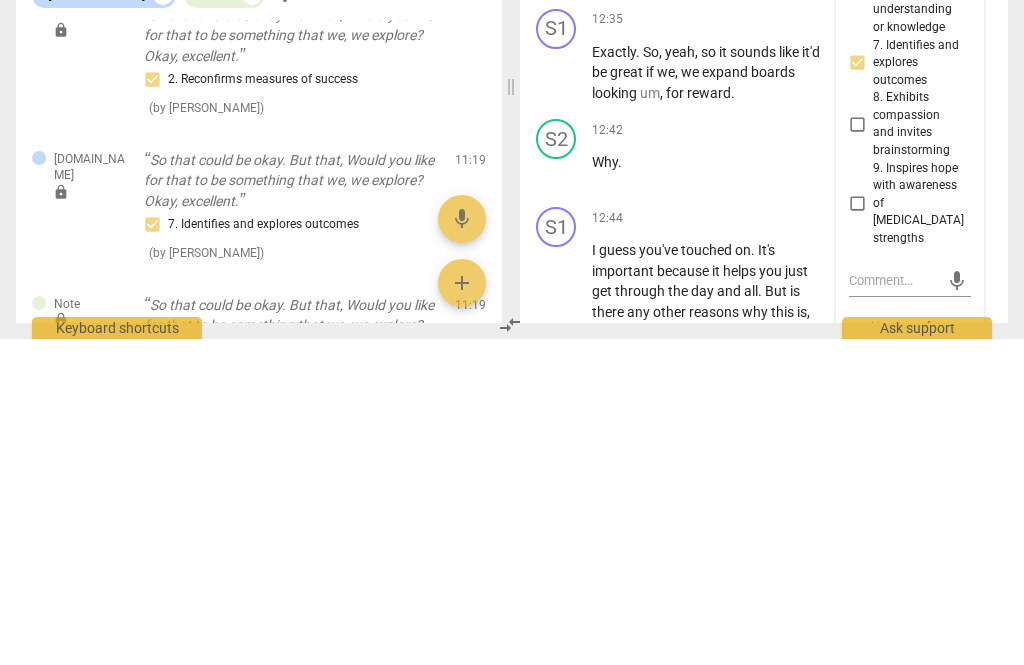 type on "Good job coming up with a focused" 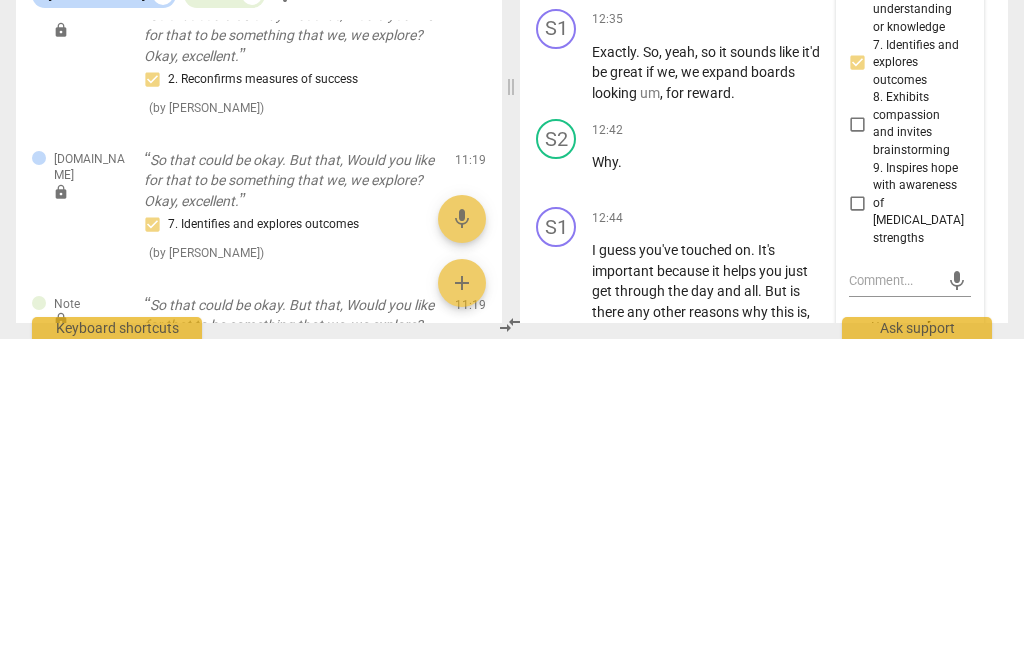 type on "Good job coming up with a focused outcome." 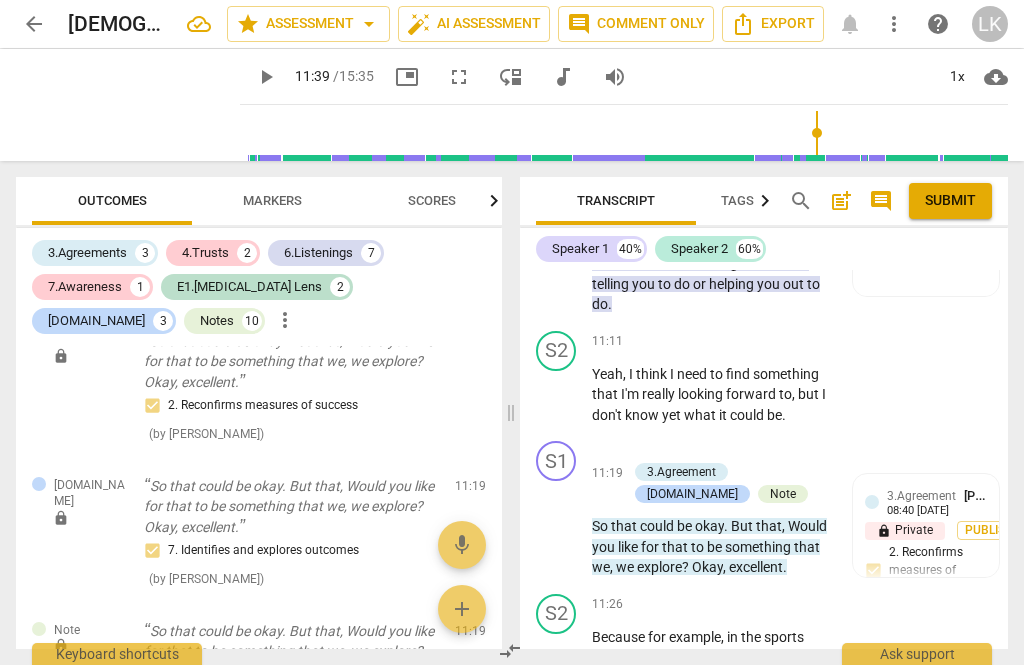 scroll, scrollTop: 6732, scrollLeft: 0, axis: vertical 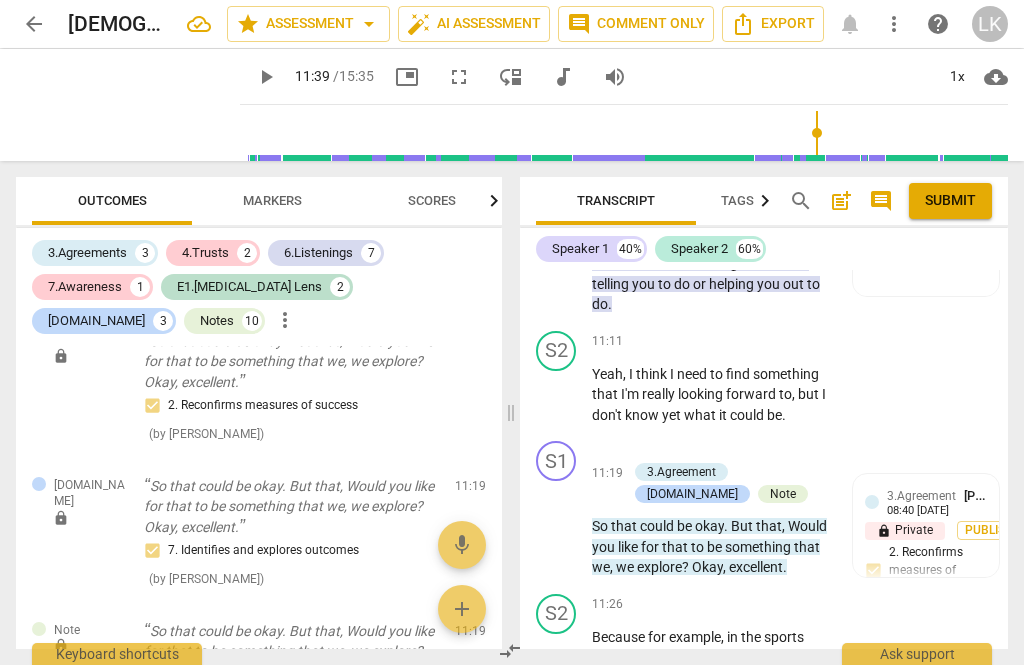 click on "play_arrow" at bounding box center (557, 526) 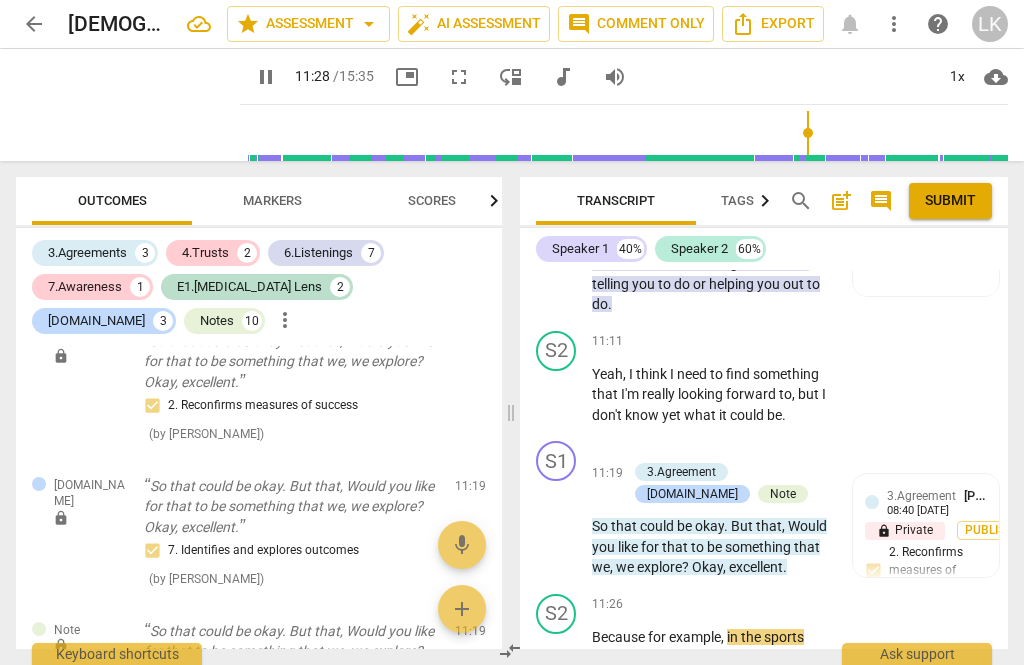 click on "pause" at bounding box center [557, 526] 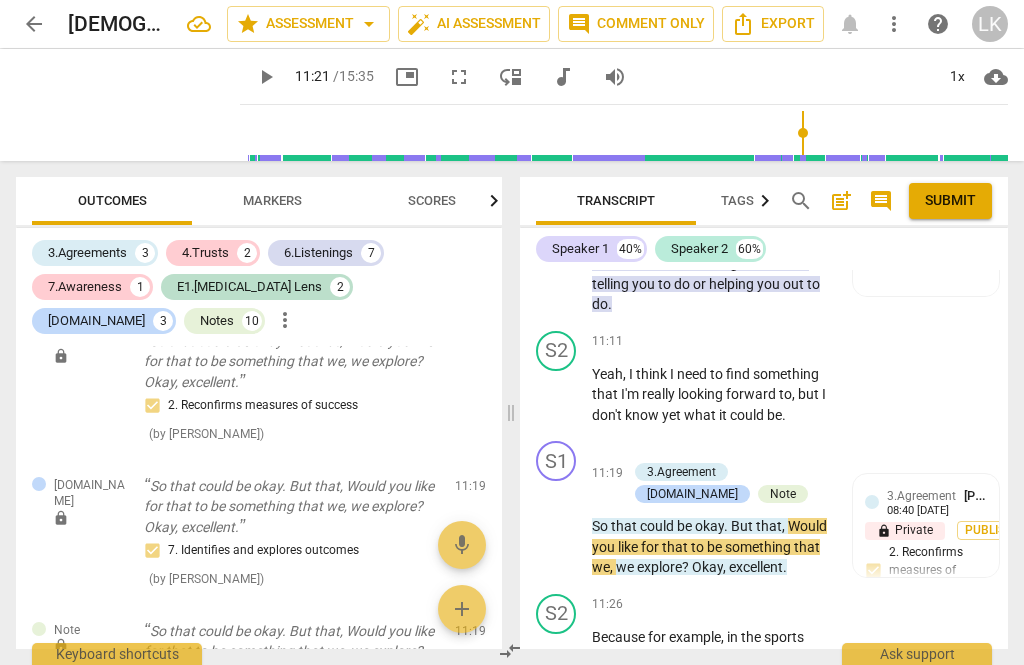 click on "play_arrow" at bounding box center [557, 526] 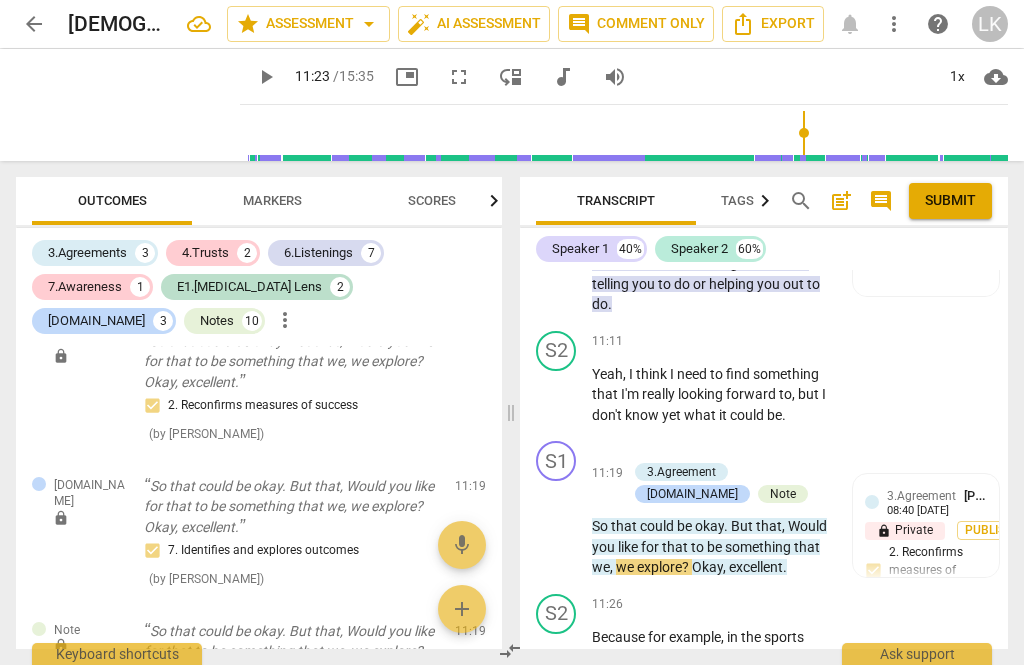 type on "683" 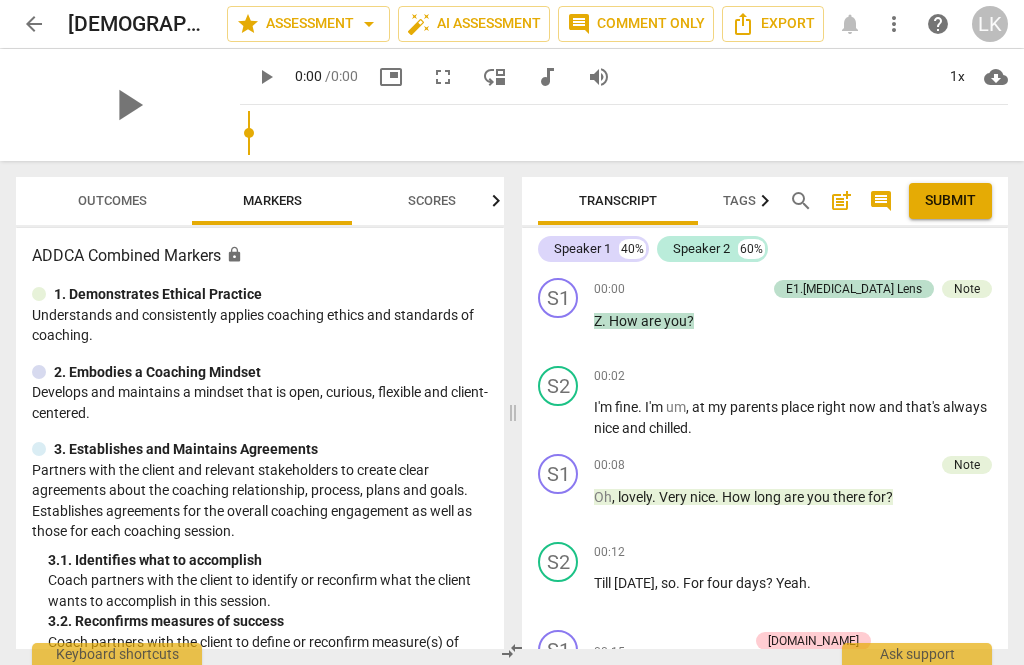 scroll, scrollTop: 0, scrollLeft: 0, axis: both 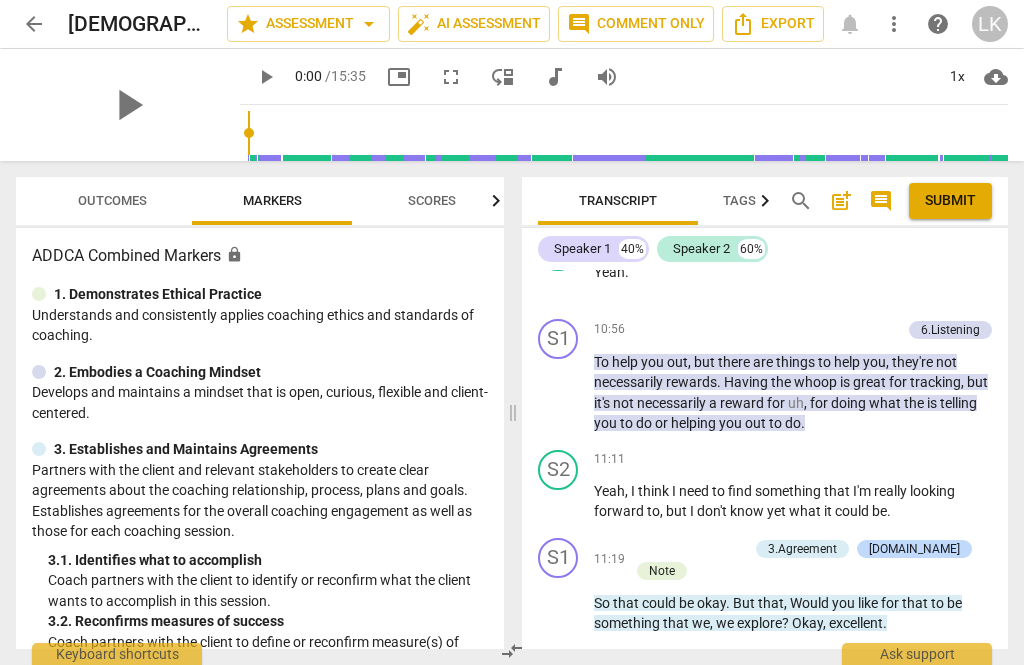 click on "play_arrow" at bounding box center [559, 603] 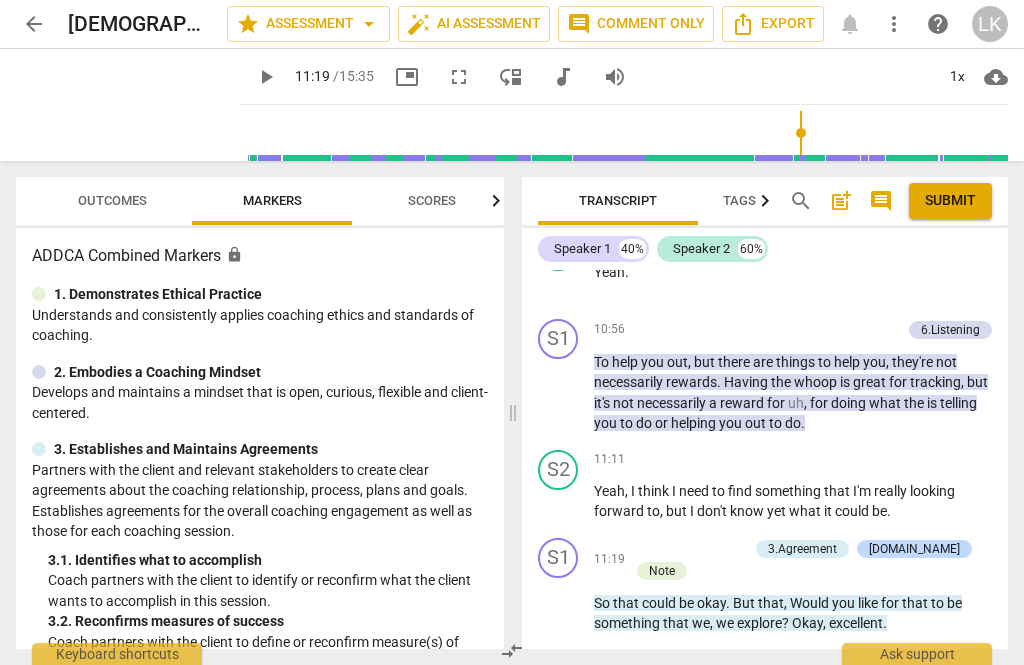 click on "play_arrow pause" at bounding box center [568, 603] 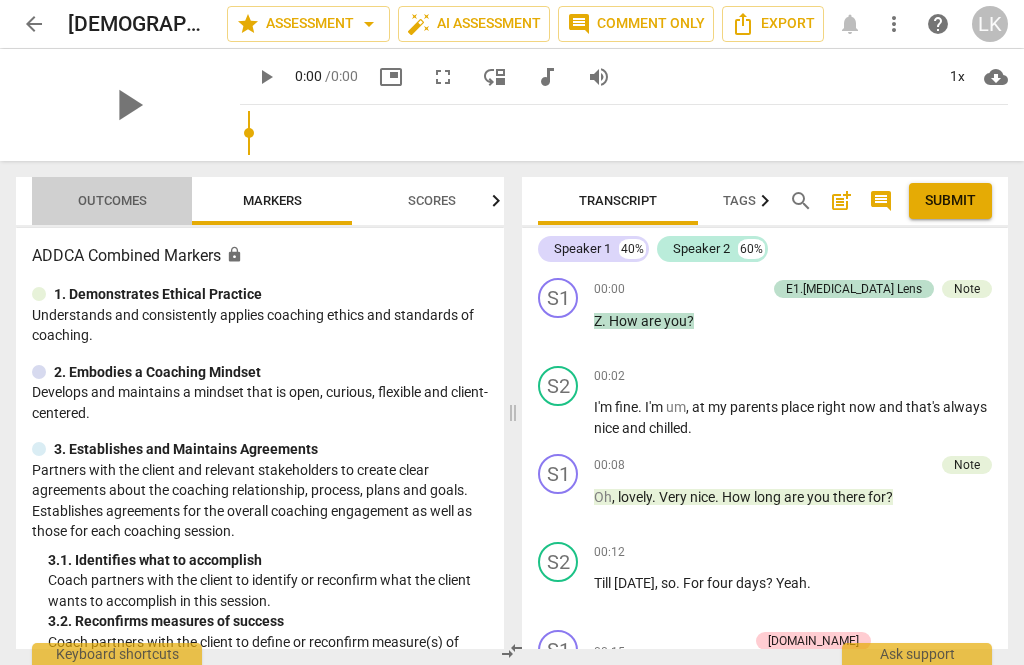 scroll, scrollTop: 0, scrollLeft: 0, axis: both 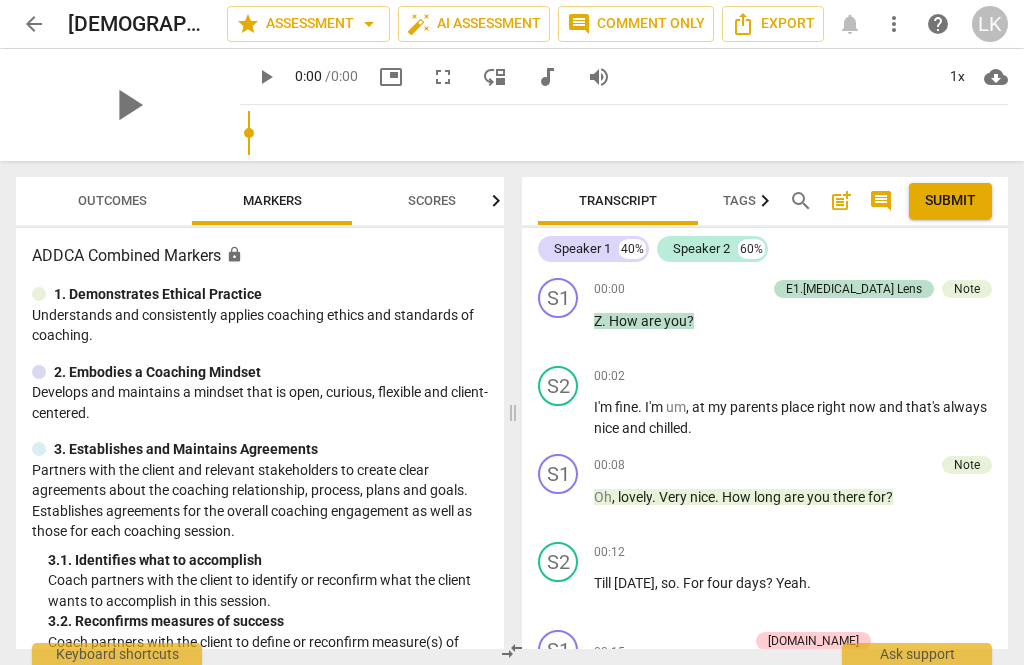 click on "Outcomes" at bounding box center (112, 201) 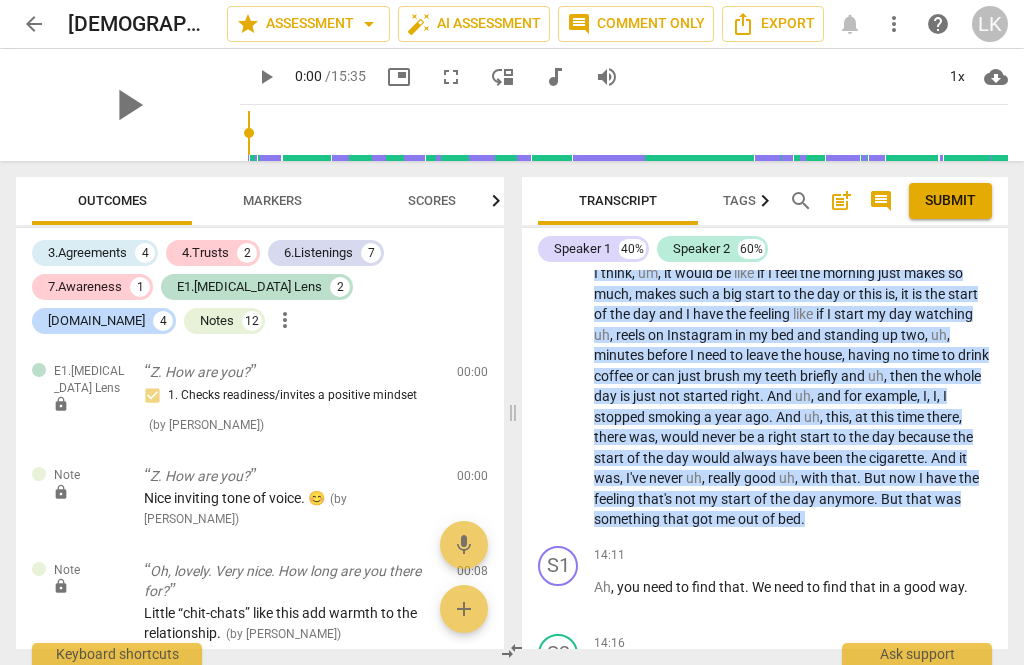 scroll, scrollTop: 5517, scrollLeft: 0, axis: vertical 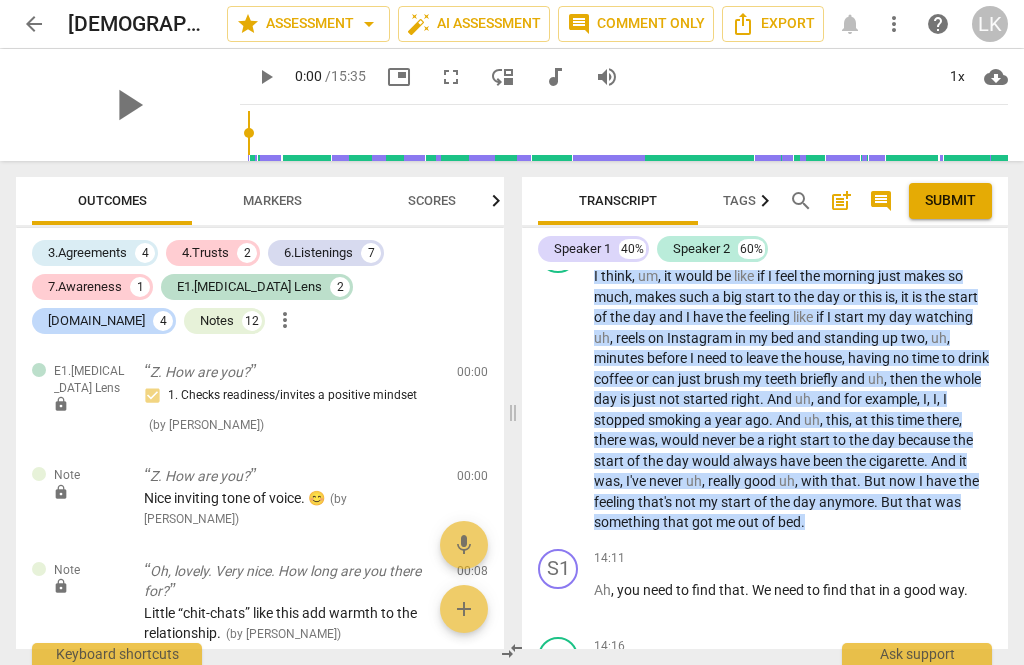 click on "+" at bounding box center (883, 559) 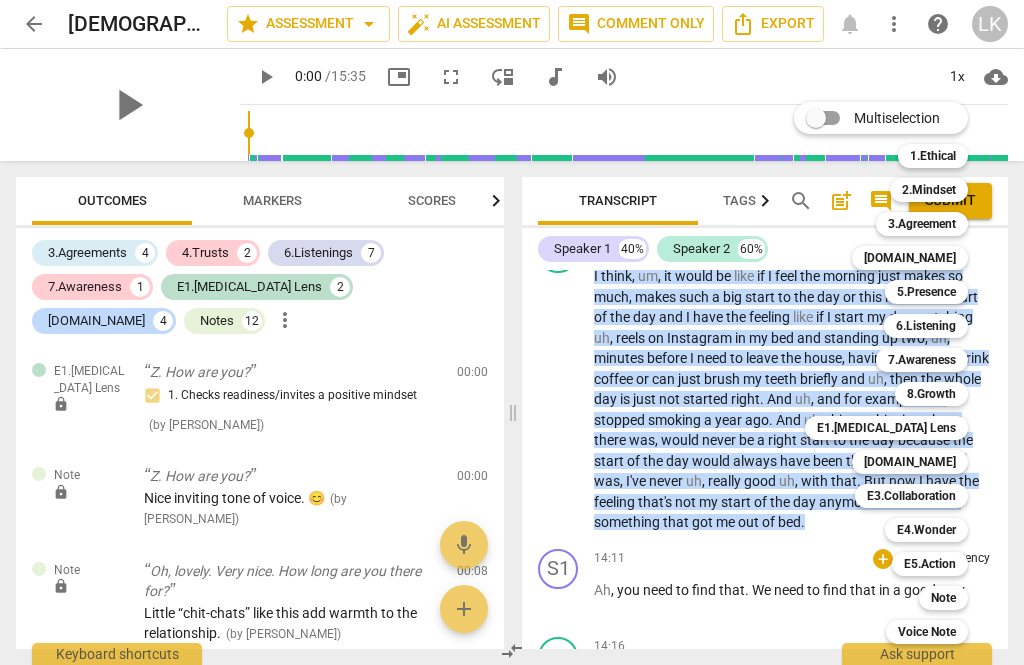 click on "Note" at bounding box center (943, 598) 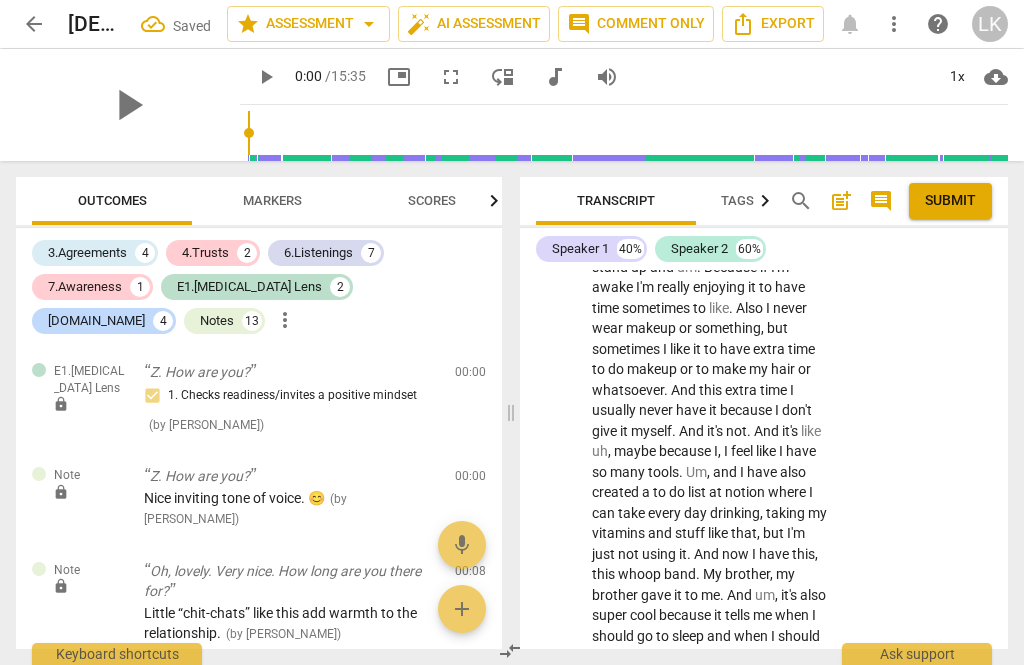 scroll, scrollTop: 9134, scrollLeft: 0, axis: vertical 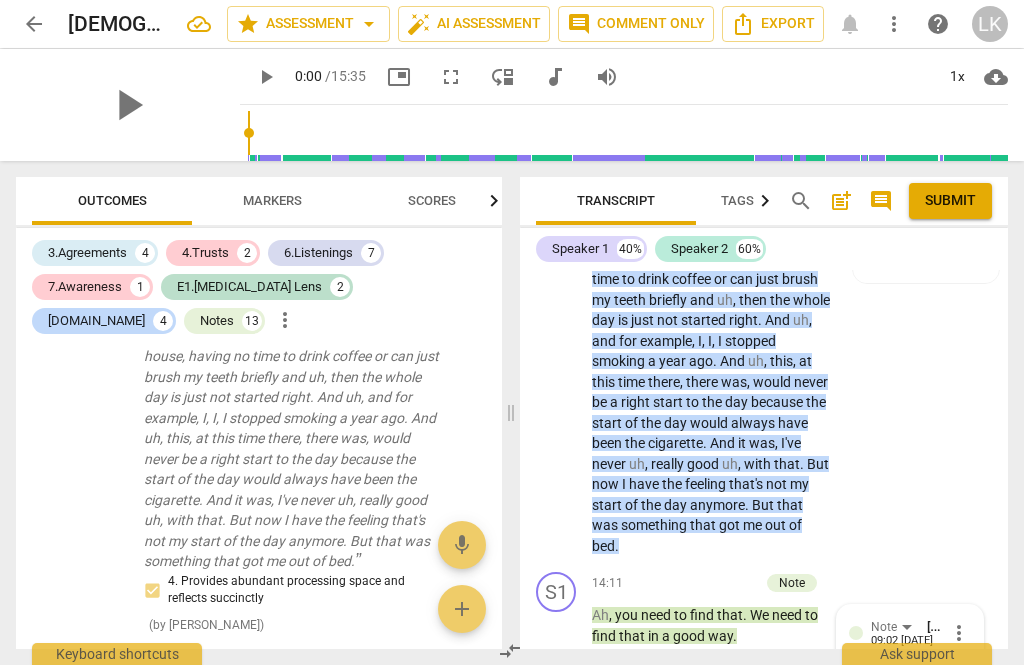 click at bounding box center [894, 702] 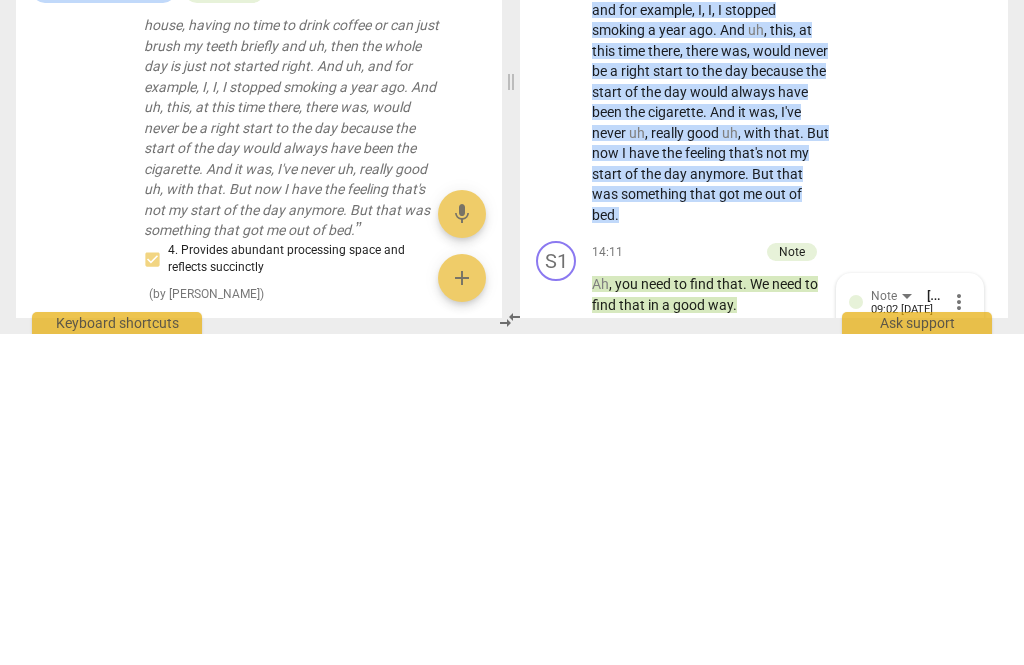 click on "more_vert" at bounding box center [959, 633] 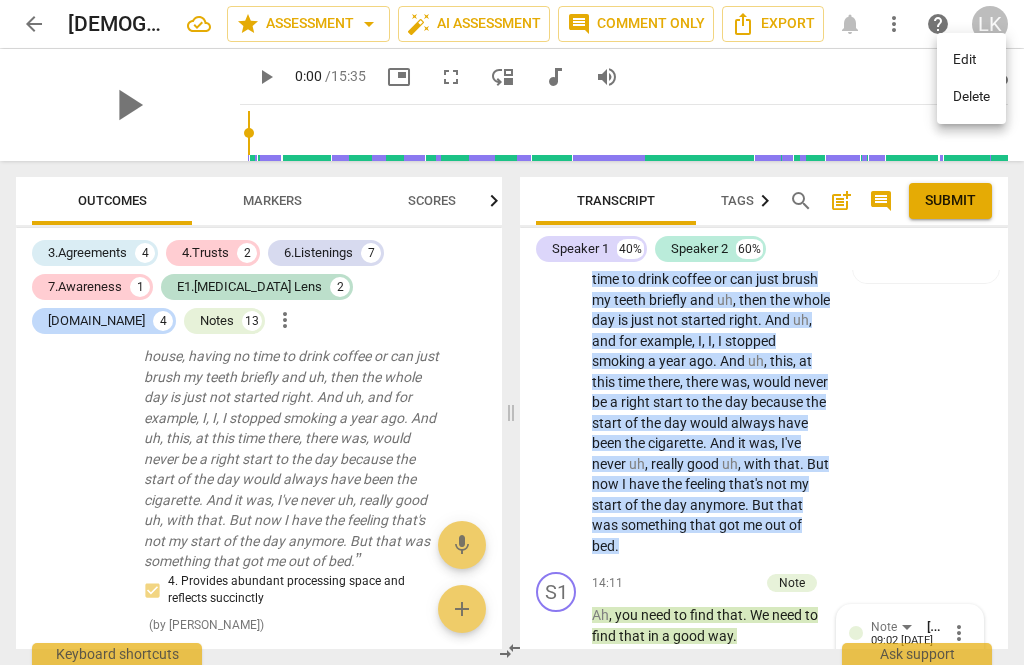 click at bounding box center [512, 332] 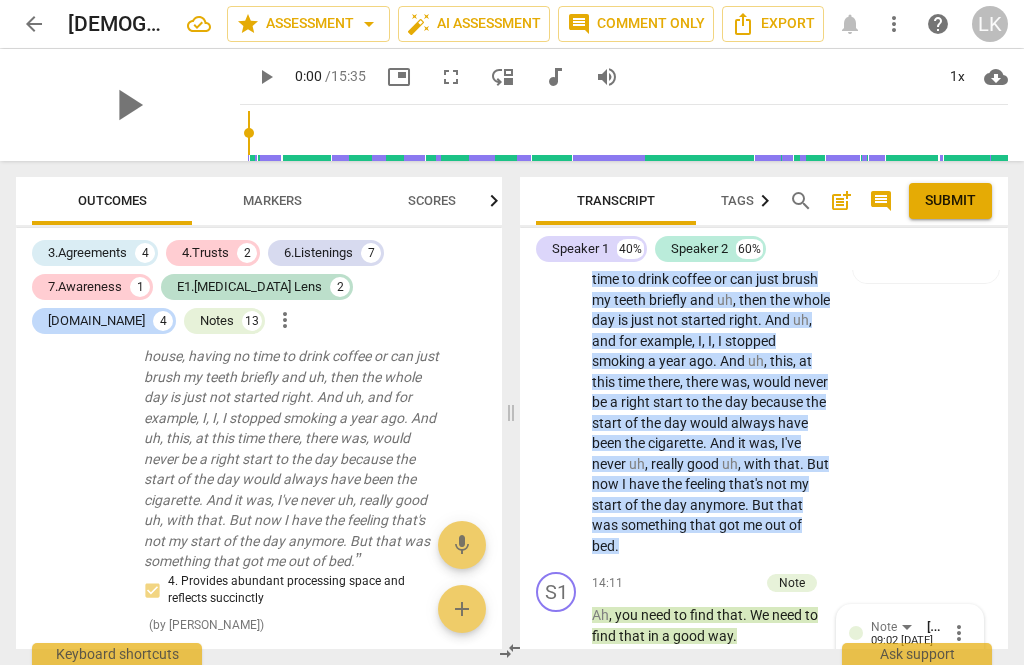 click on "more_vert" at bounding box center [959, 633] 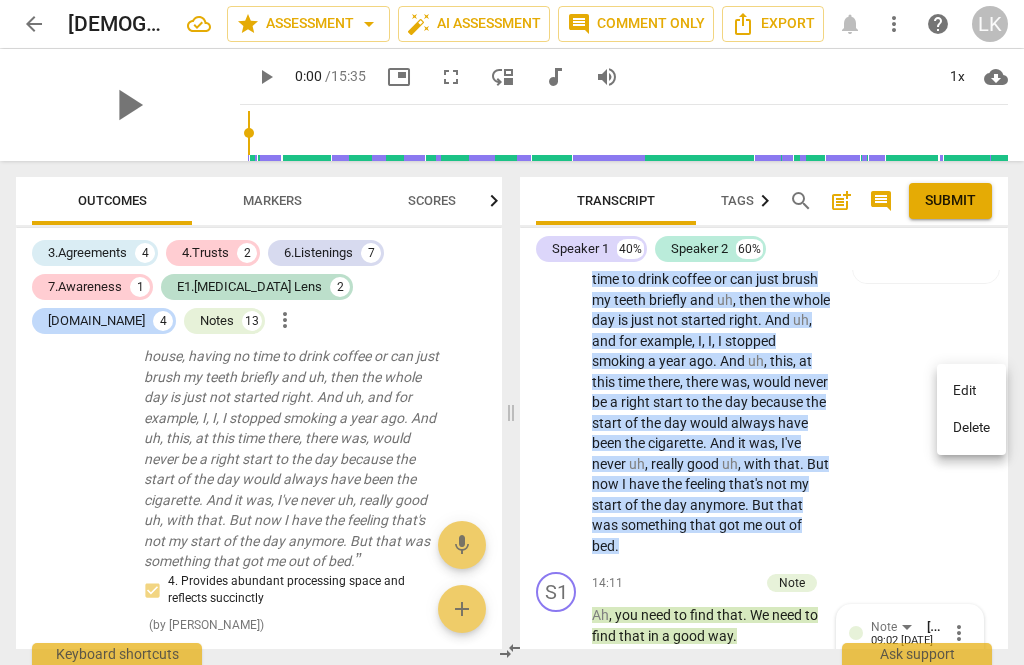 click on "Delete" at bounding box center (971, 428) 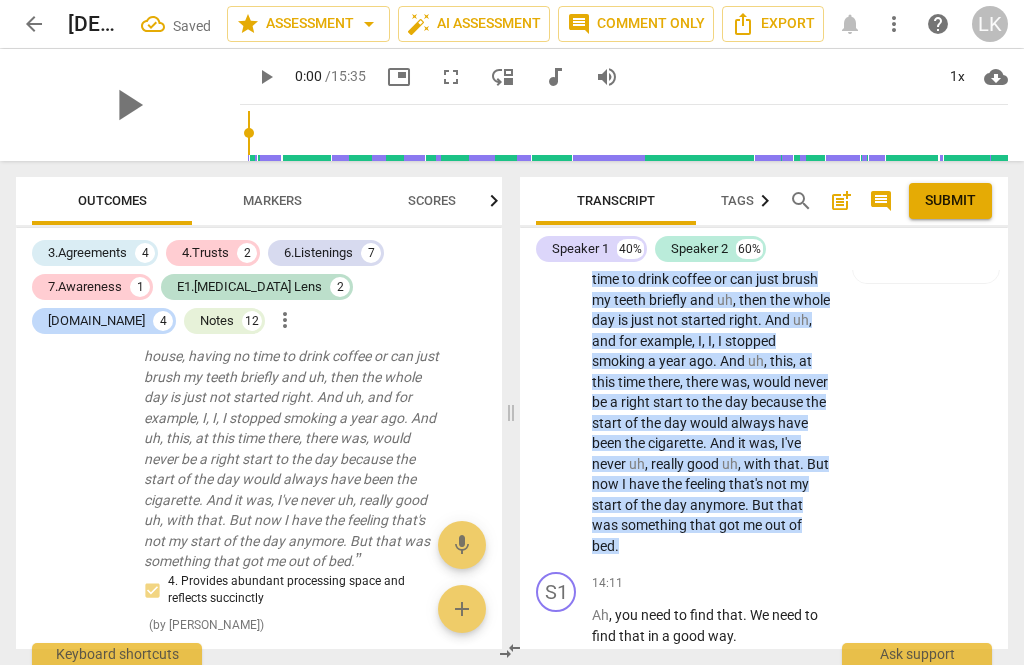 scroll, scrollTop: 9041, scrollLeft: 0, axis: vertical 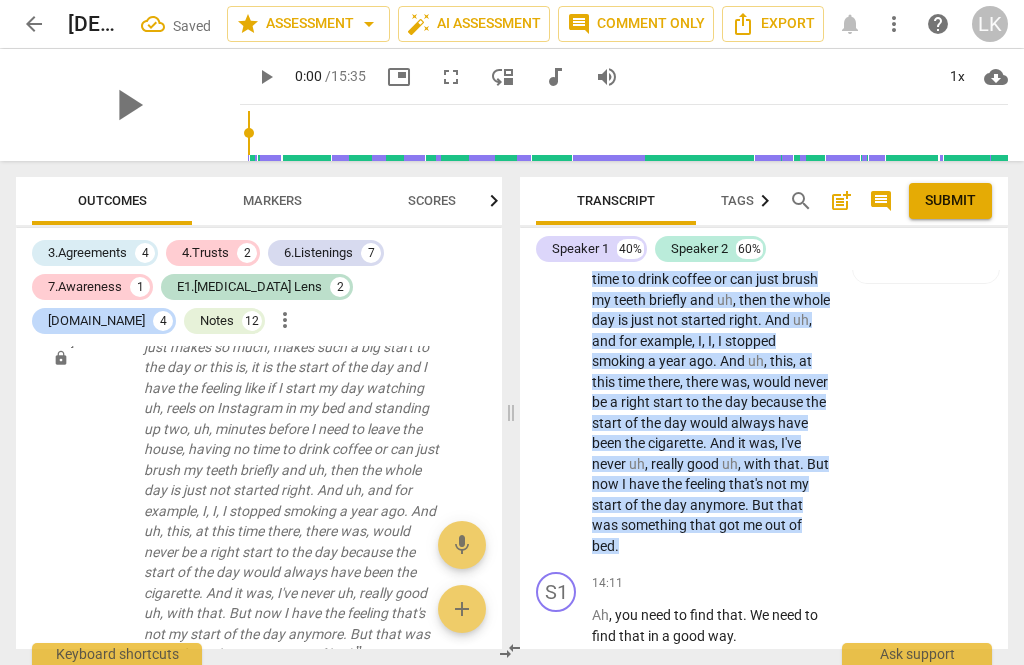 click on "play_arrow" at bounding box center [557, 626] 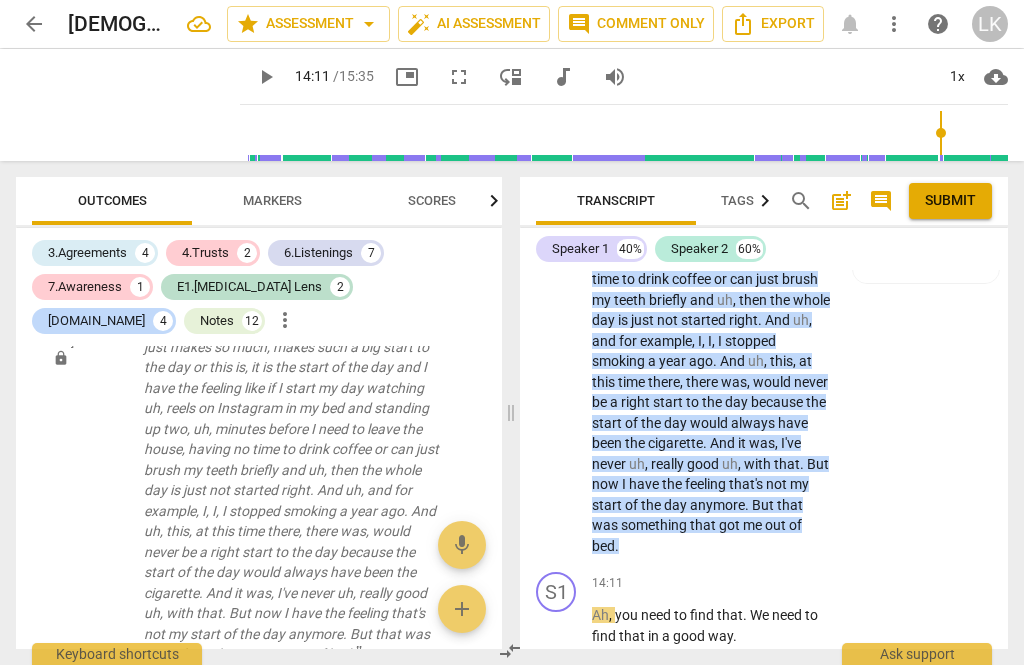 click on "play_arrow" at bounding box center [557, 626] 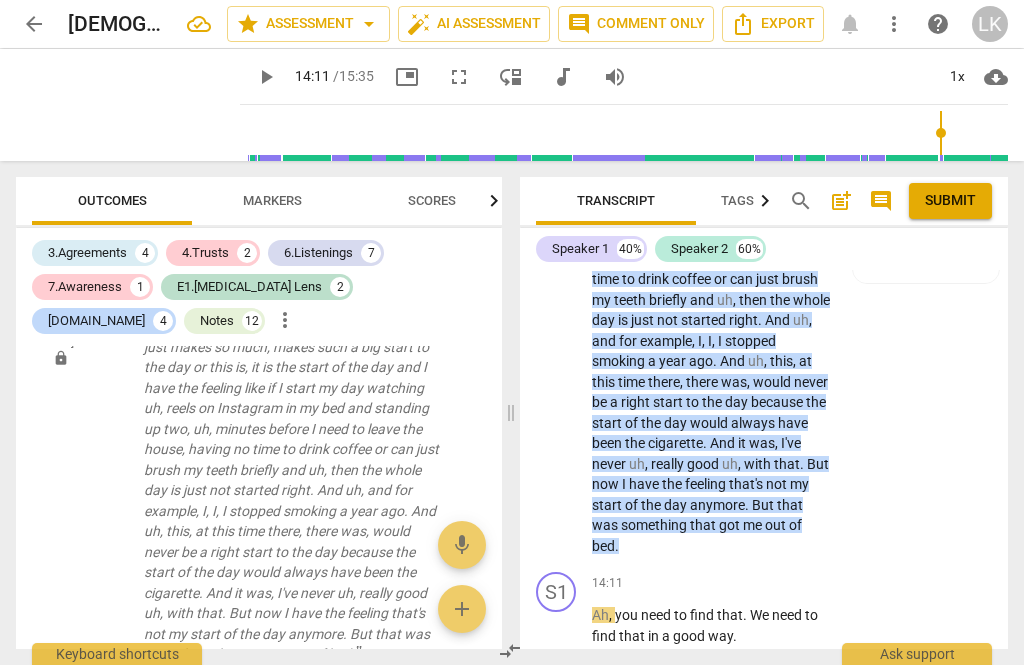 click on "play_arrow" at bounding box center [266, 77] 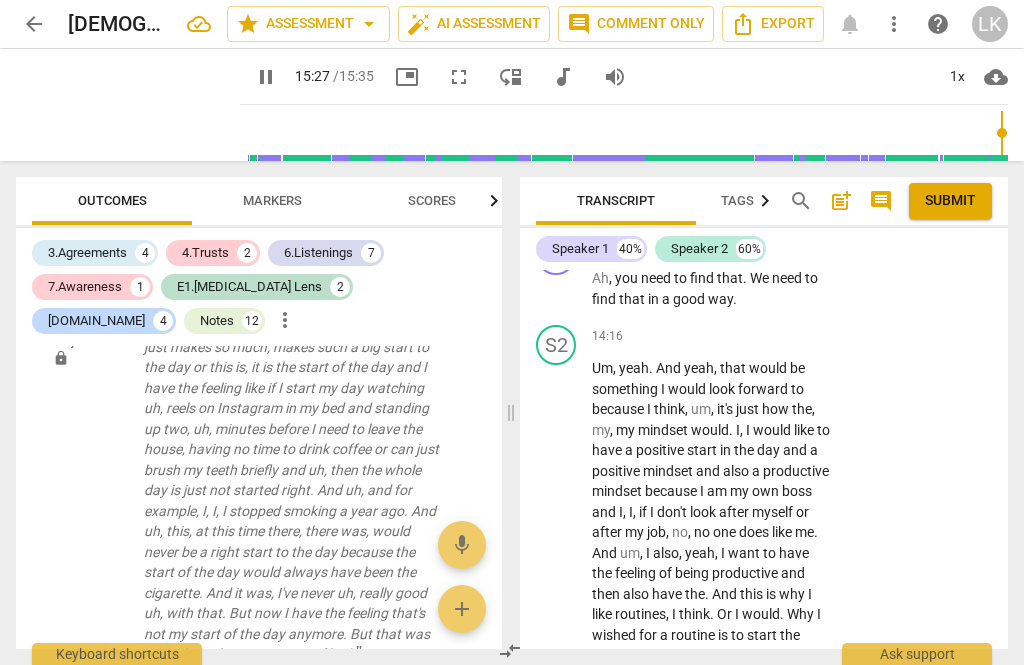 scroll, scrollTop: 8785, scrollLeft: 0, axis: vertical 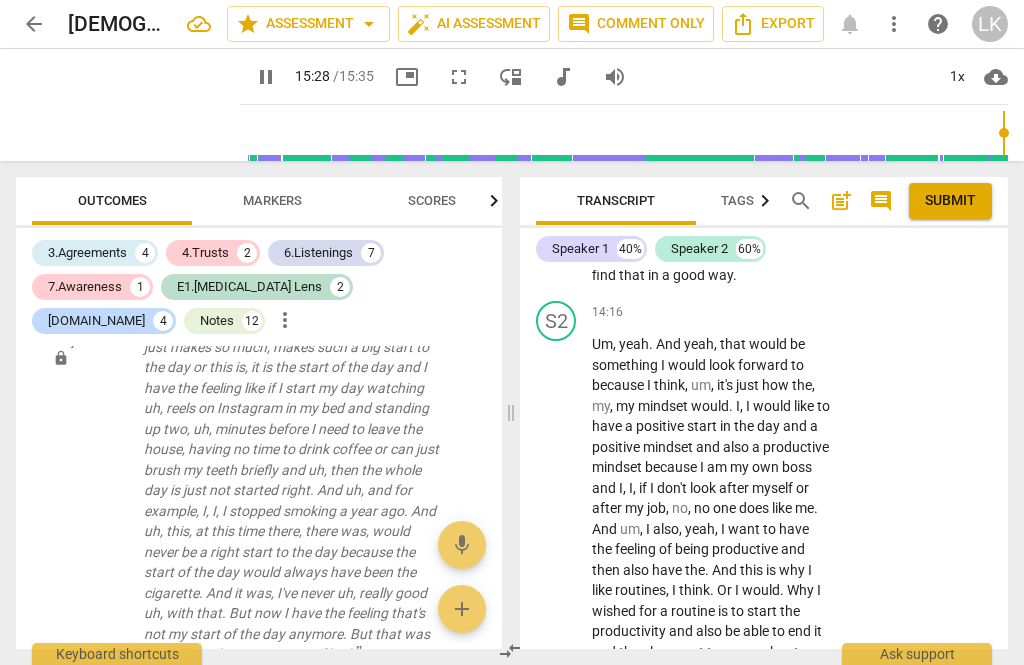 click on "Add competency" at bounding box center (769, 792) 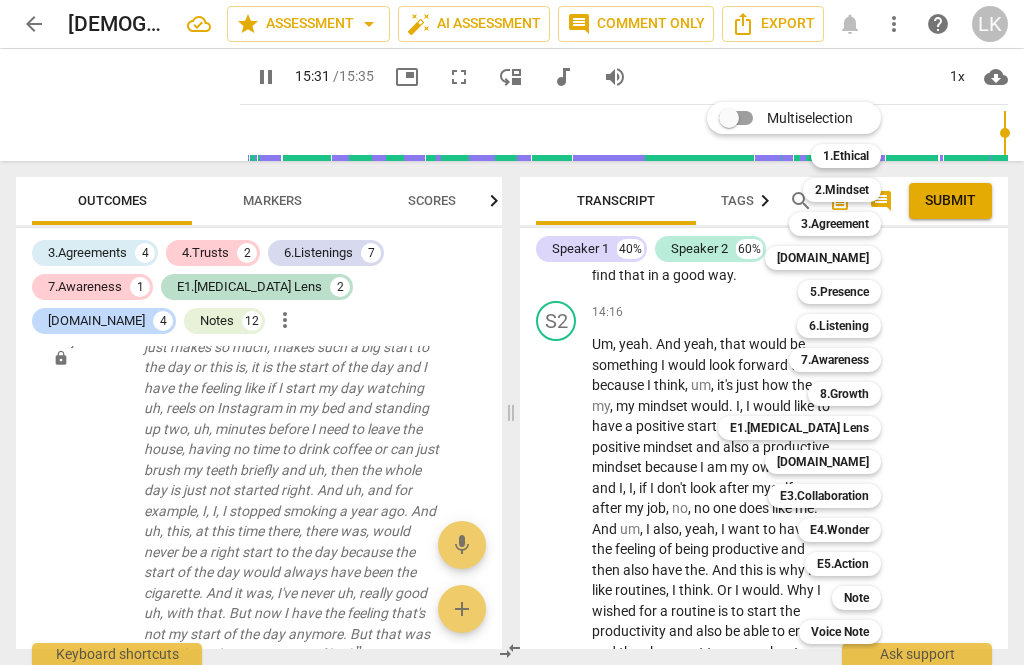 click on "Note" at bounding box center (856, 598) 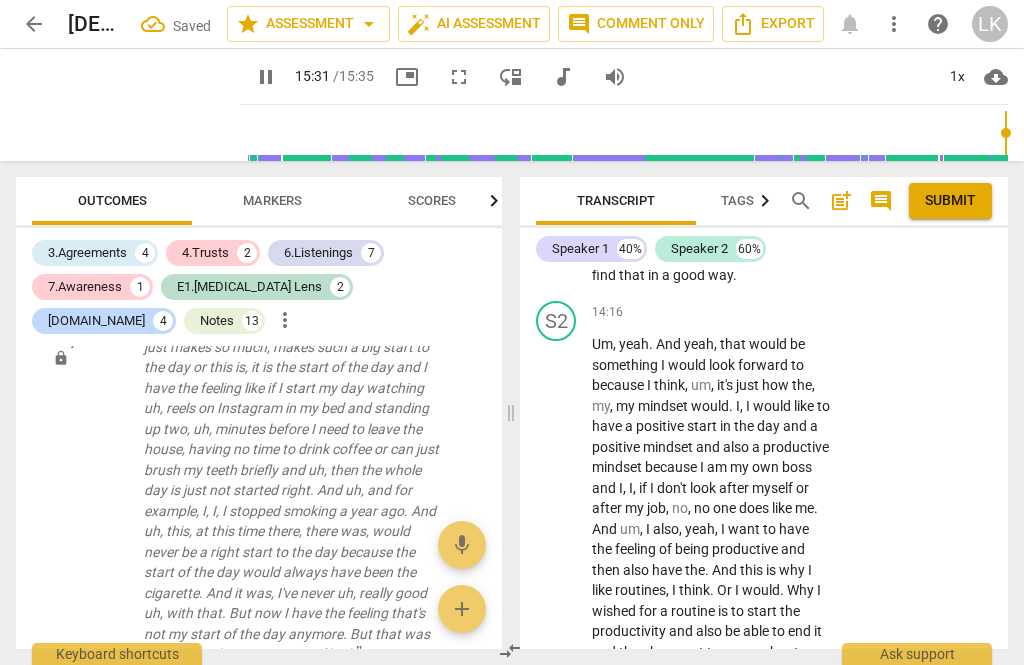 type on "932" 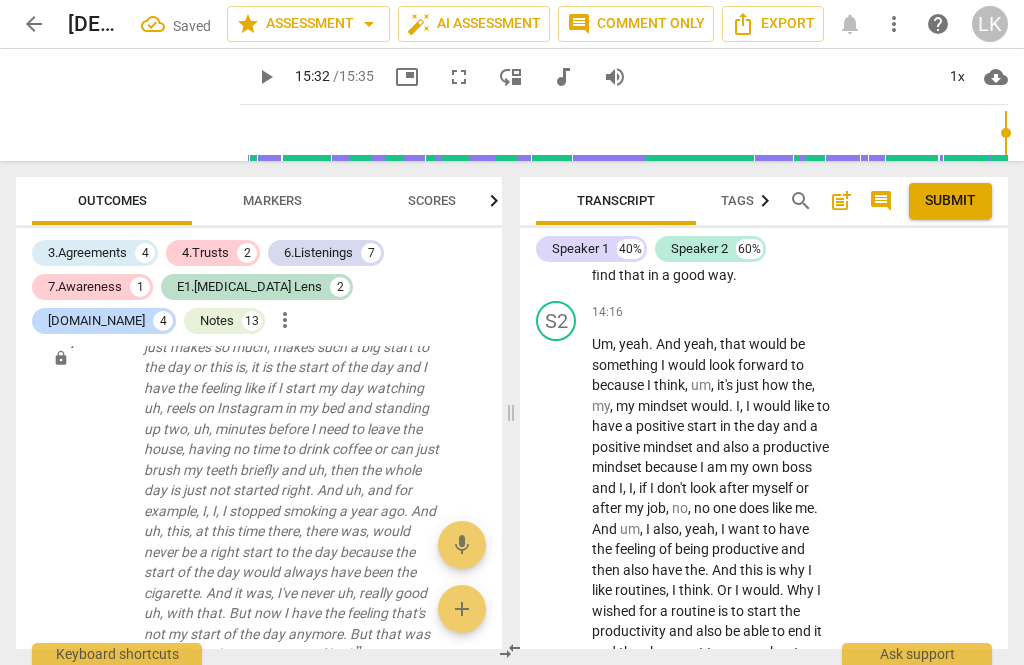 scroll, scrollTop: 9114, scrollLeft: 0, axis: vertical 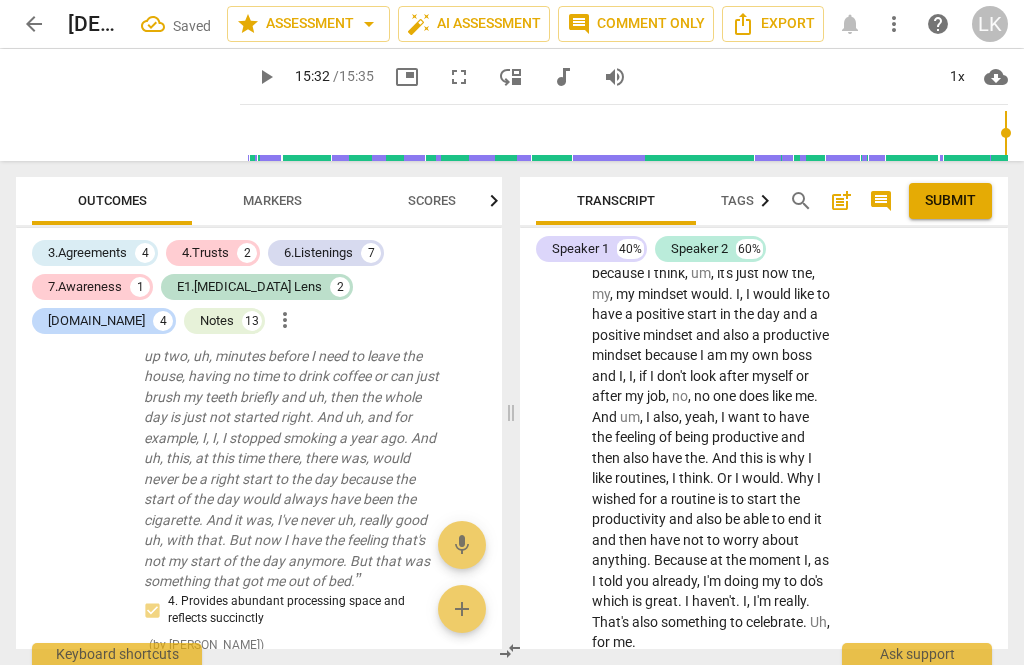 click at bounding box center [894, 799] 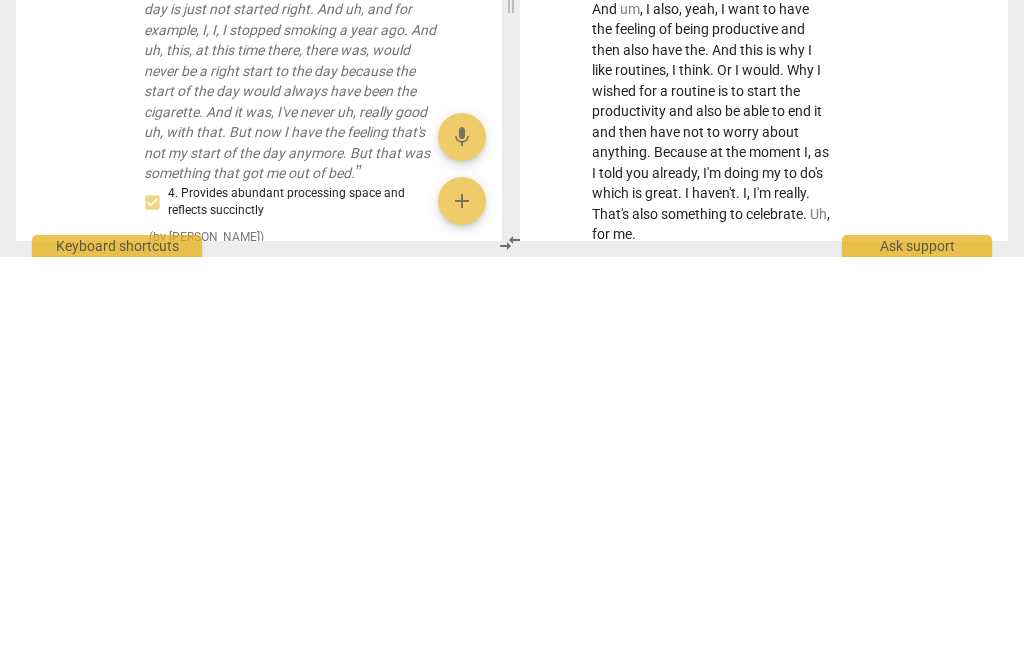 type on "S" 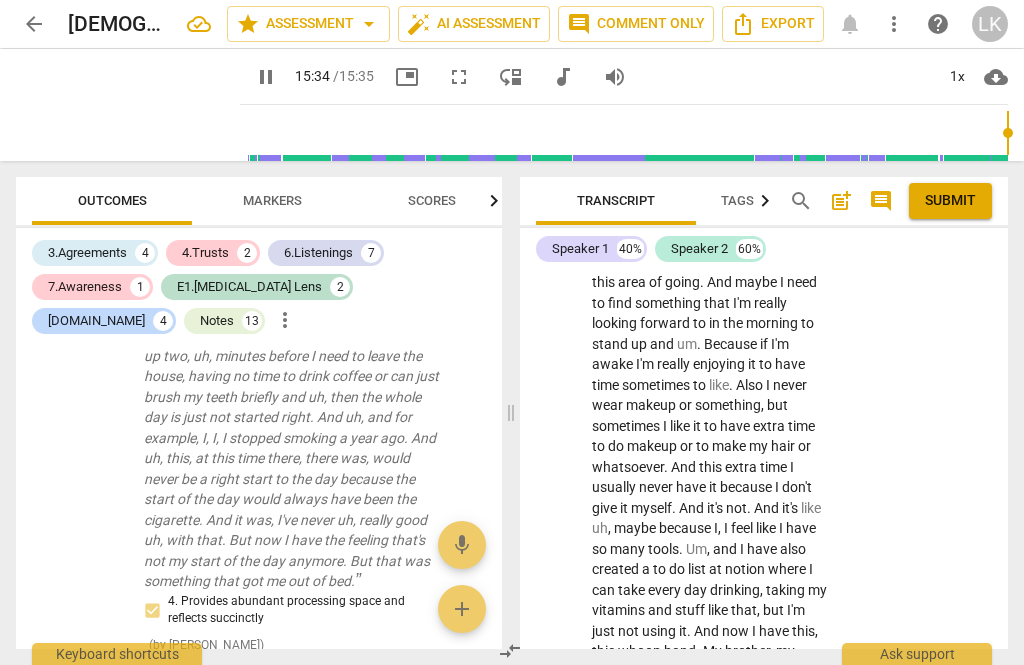 click on "post_add" at bounding box center [841, 201] 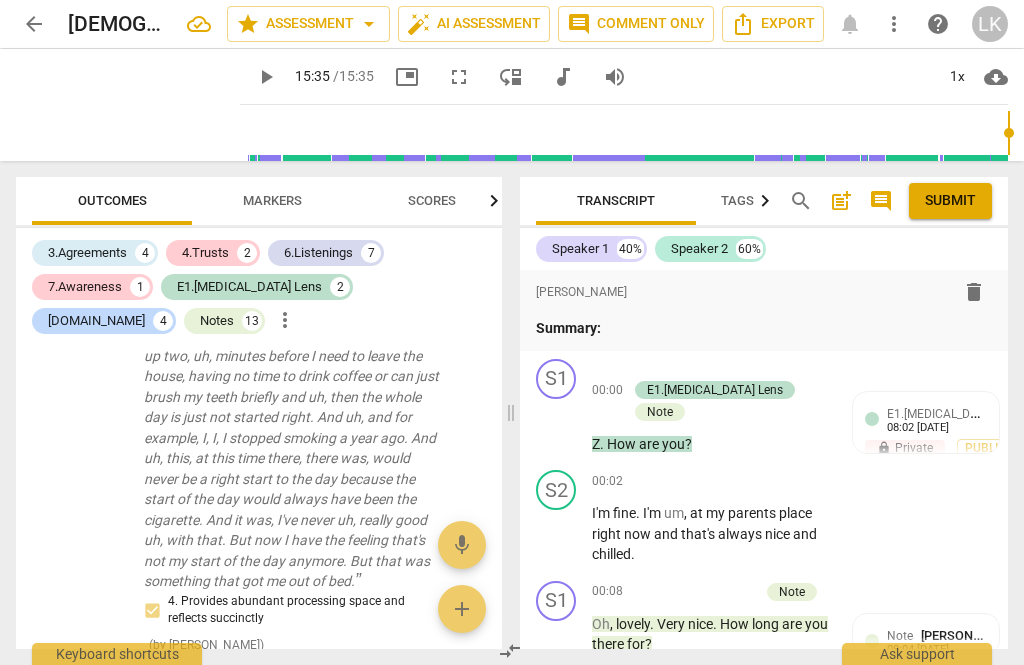 type on "935" 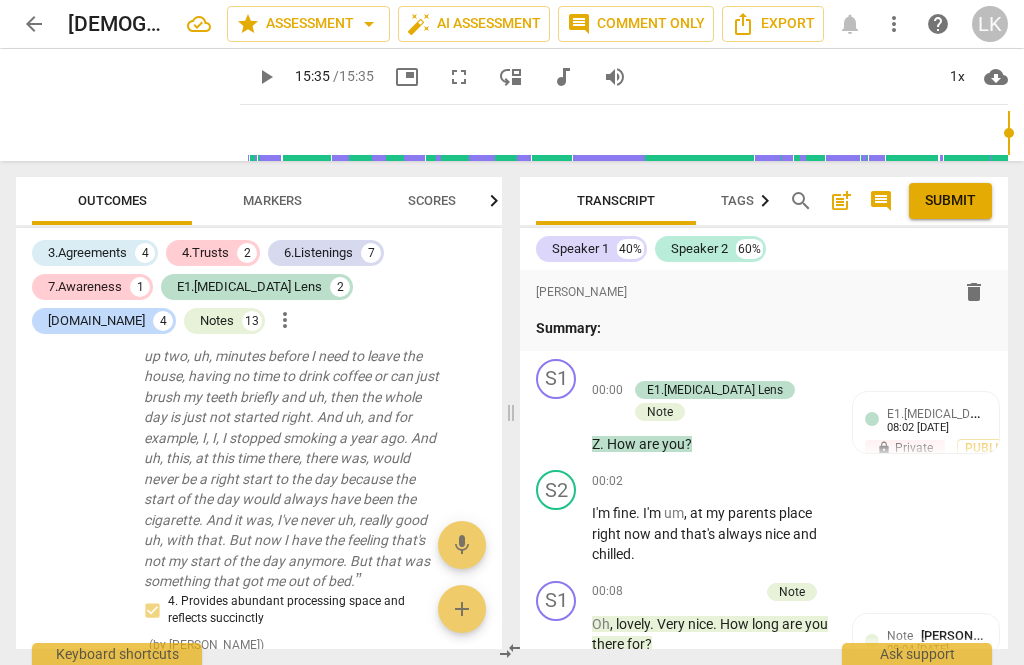scroll, scrollTop: 0, scrollLeft: 0, axis: both 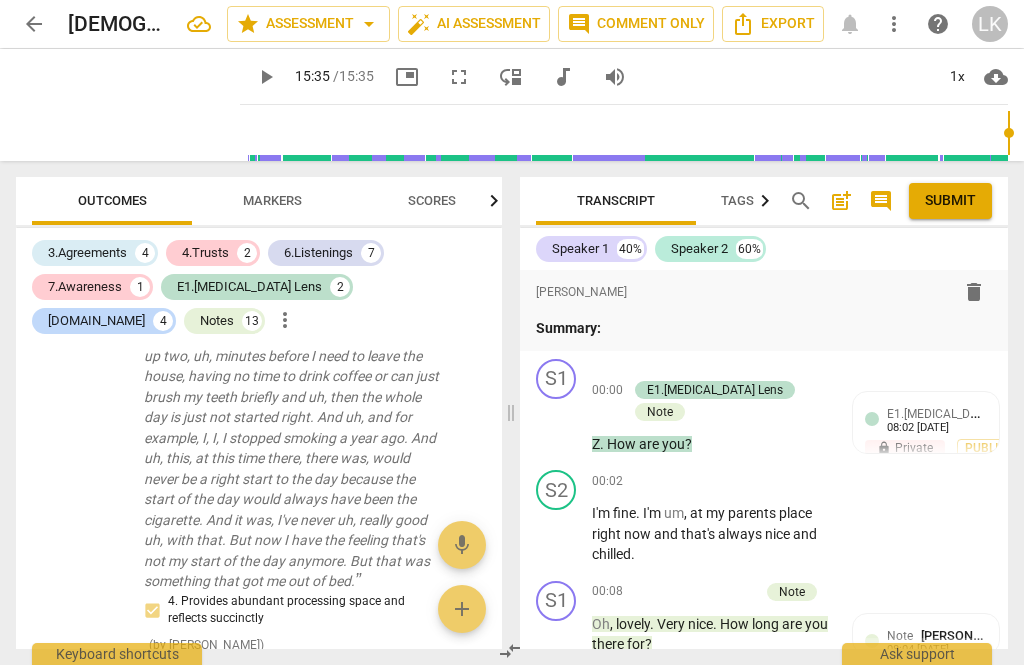 click on "Summary:" at bounding box center (764, 328) 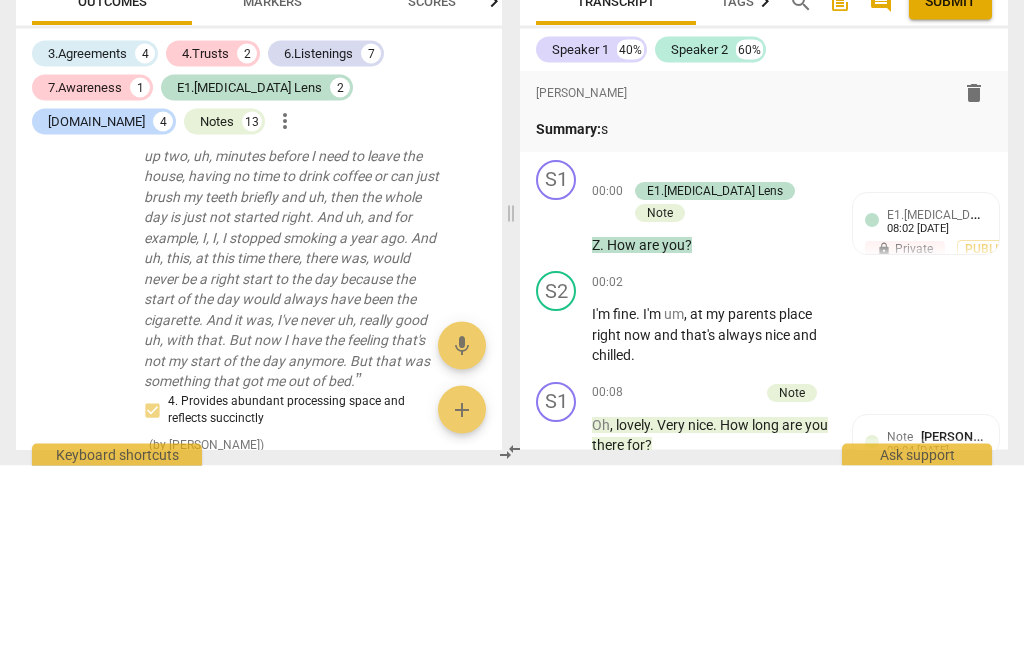 type 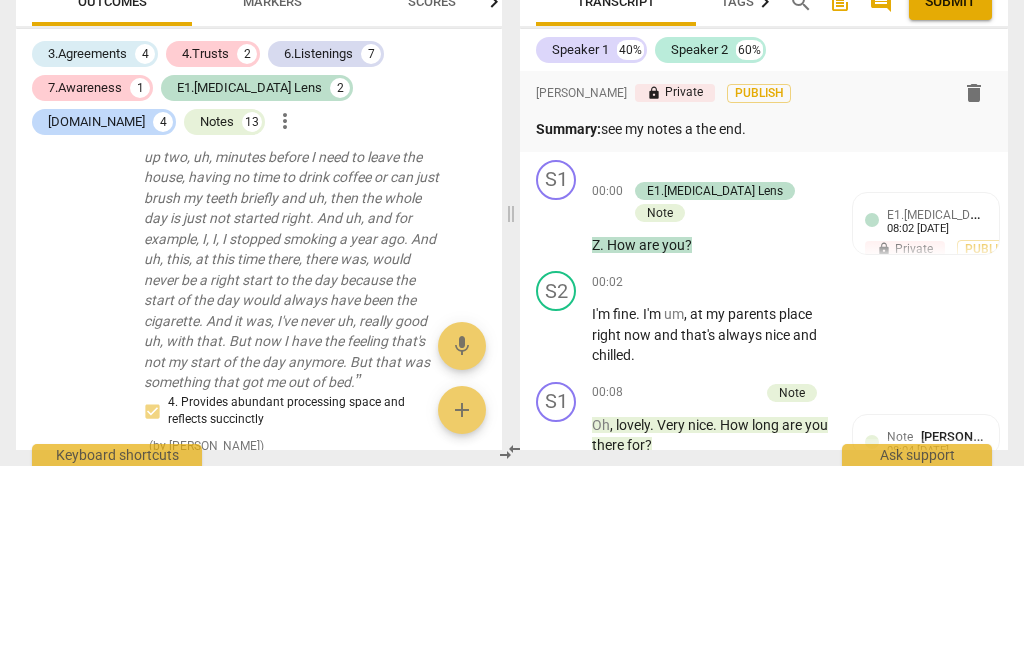 click on "Summary:   see my notes a the end." at bounding box center [764, 328] 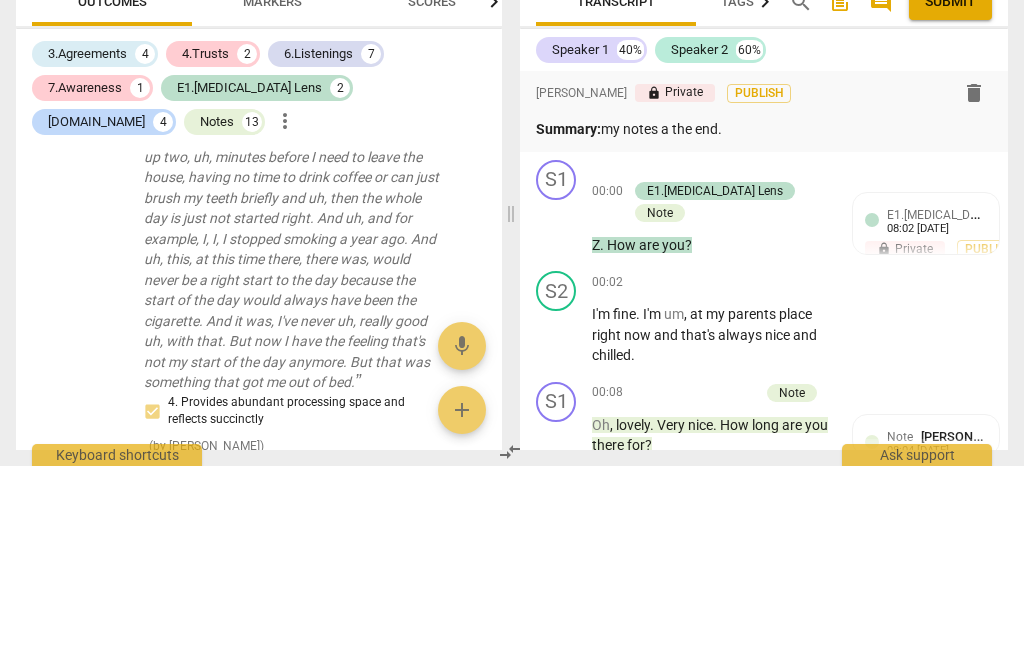 click on "Summary:    my notes a the end." at bounding box center (764, 328) 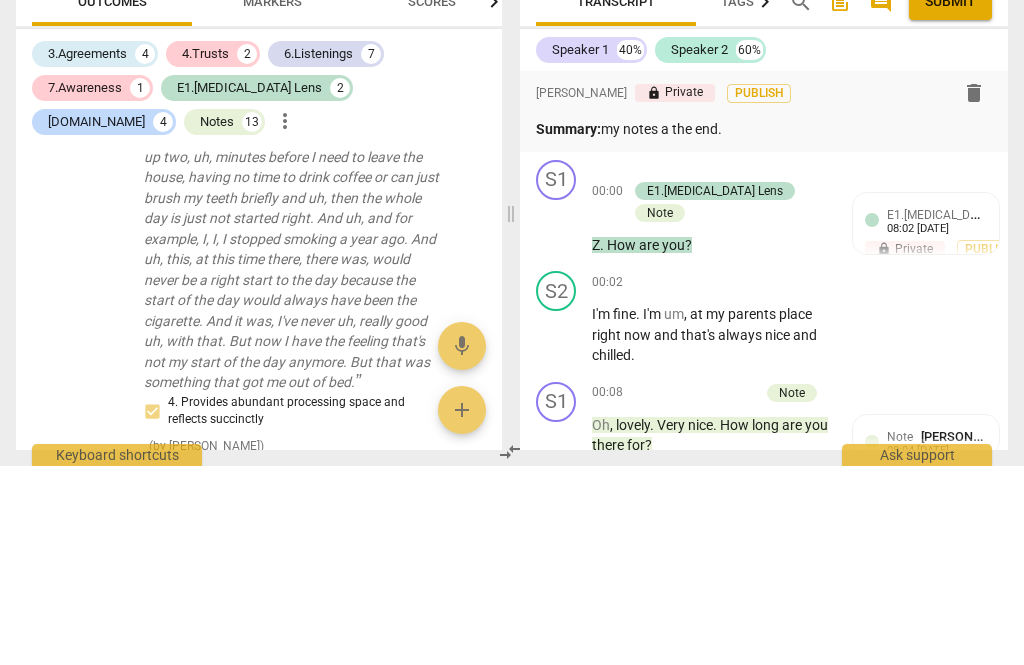 click on "Summary:    my notes a the end." at bounding box center [764, 328] 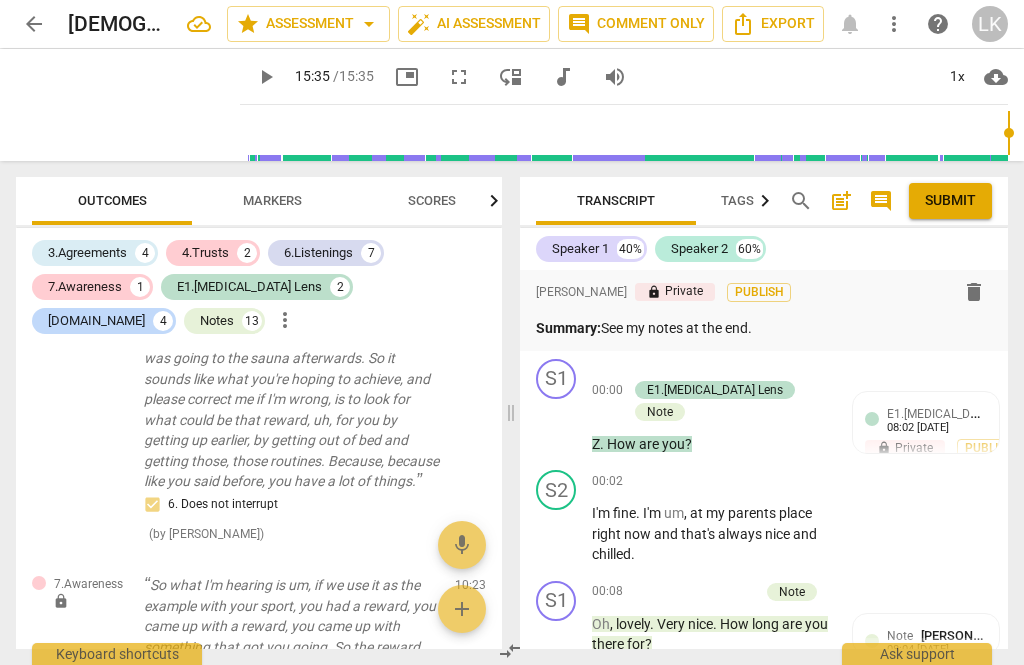 scroll, scrollTop: 7007, scrollLeft: 0, axis: vertical 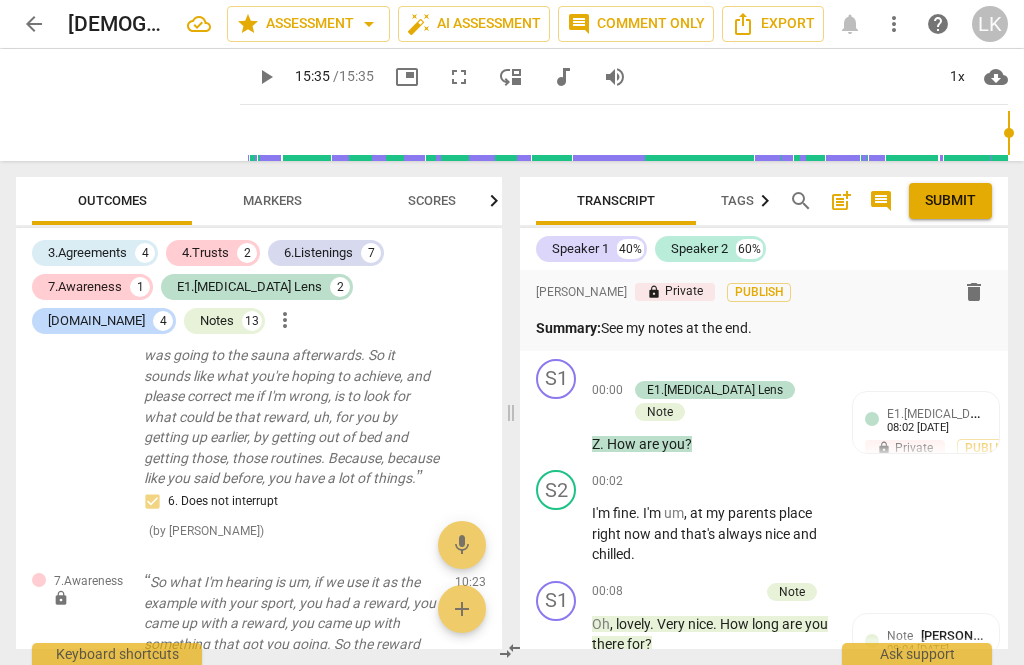 click on "edit" at bounding box center [435, 587] 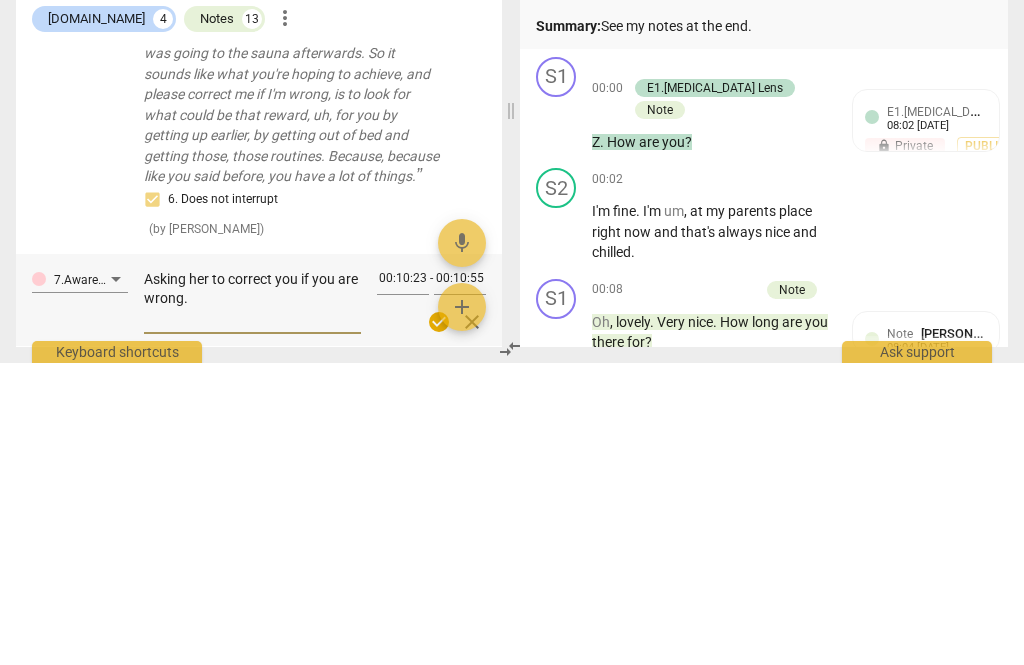 click on "Asking her to correct you if you are wrong." at bounding box center [252, 600] 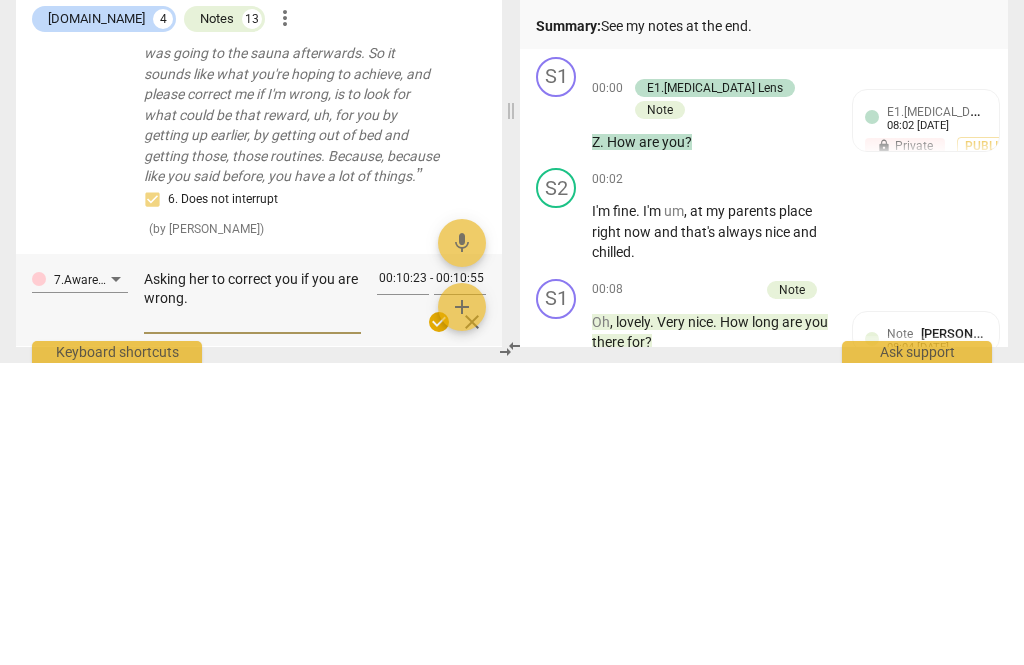 type on "Asking her to correct you if you are wrong." 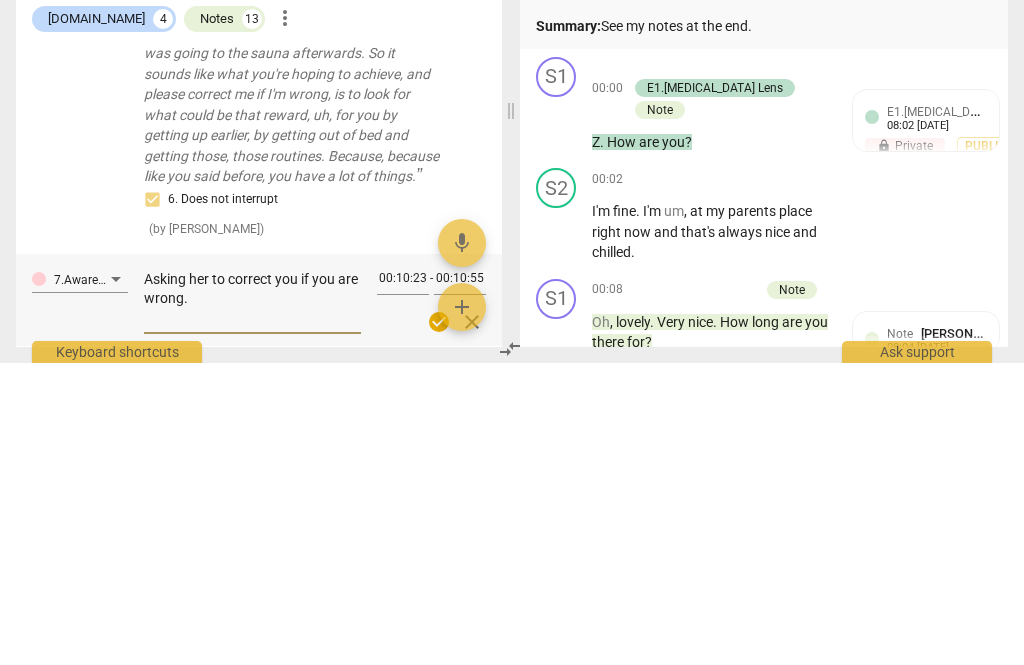 type on "Asking her to correct you if you are wrong. 👍" 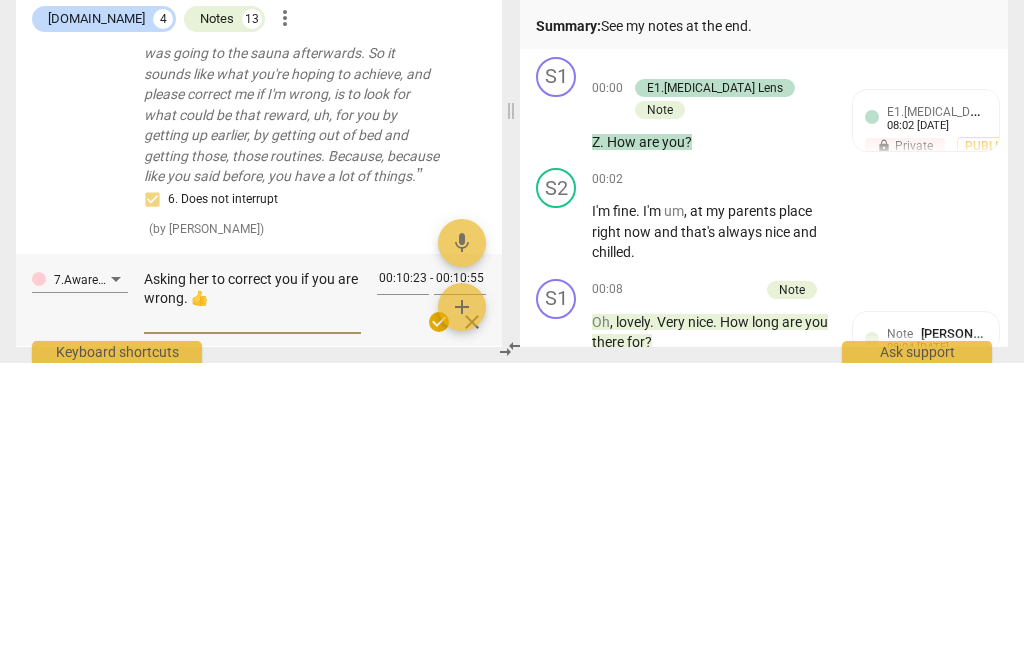 type on "Asking her to correct you if you are wrong. 👍" 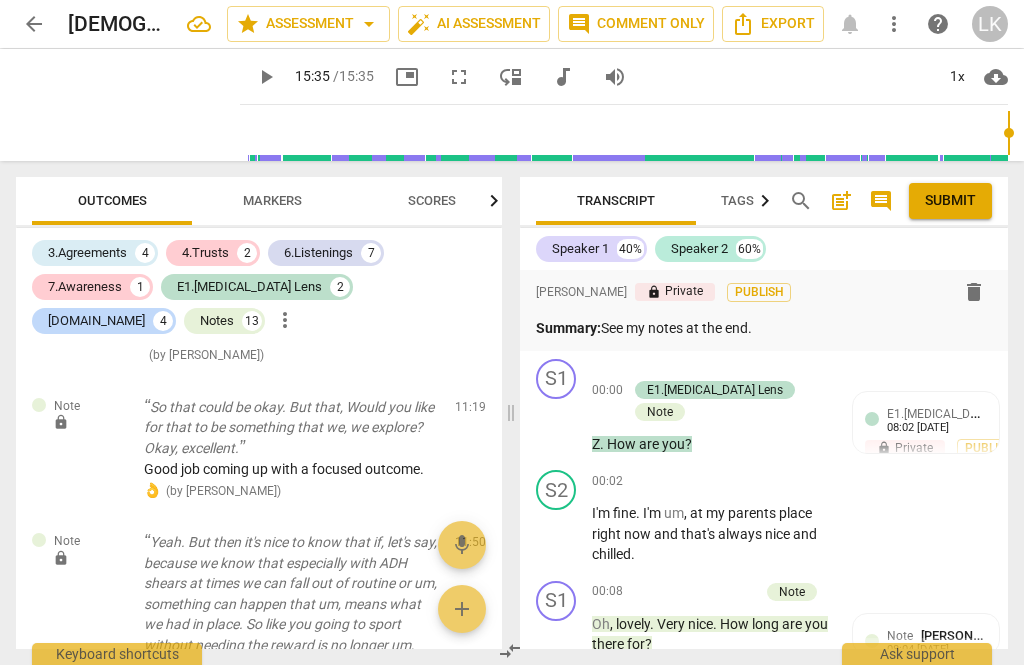scroll, scrollTop: 7999, scrollLeft: 0, axis: vertical 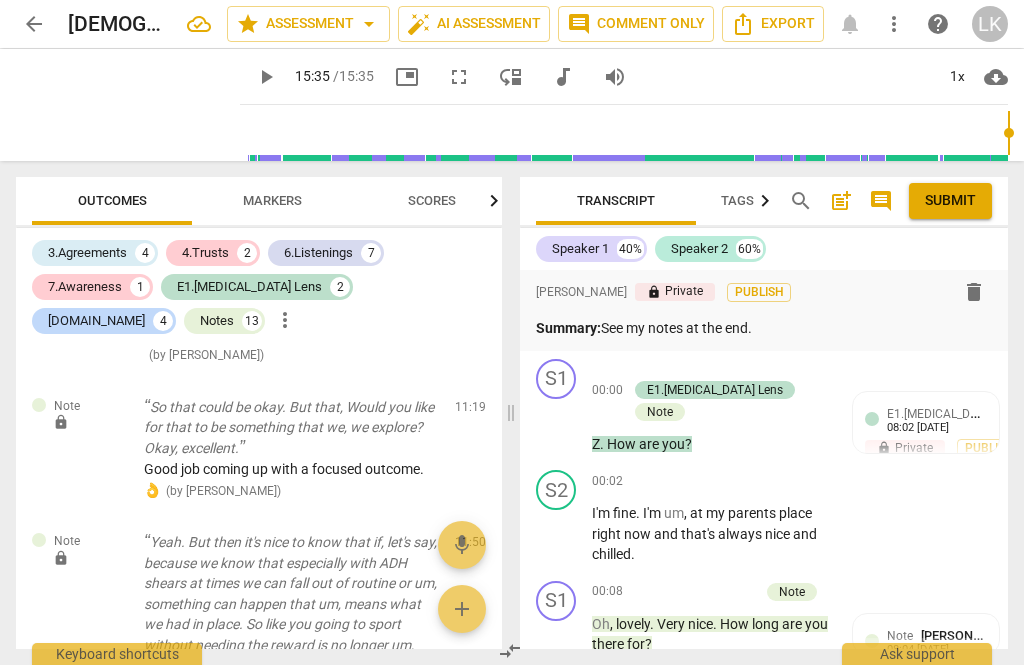 click on "edit" at bounding box center [435, 547] 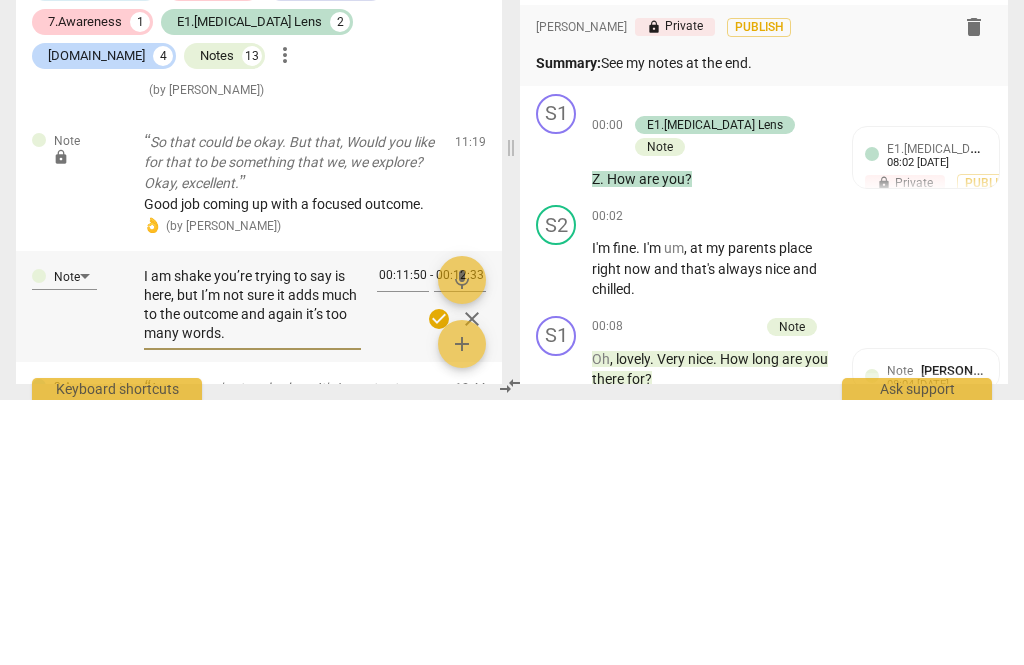click on "I am shake you’re trying to say is here, but I’m not sure it adds much to the outcome and again it’s too many words." at bounding box center [252, 570] 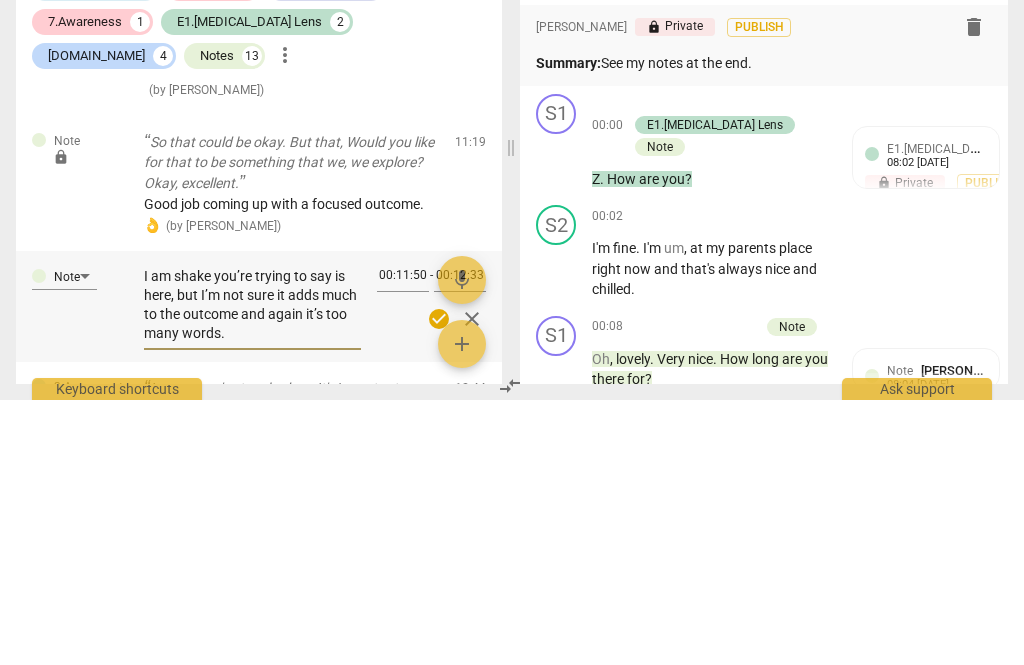 type on "I am [PERSON_NAME]’re trying to say is here, but I’m not sure it adds much to the outcome and again it’s too many words." 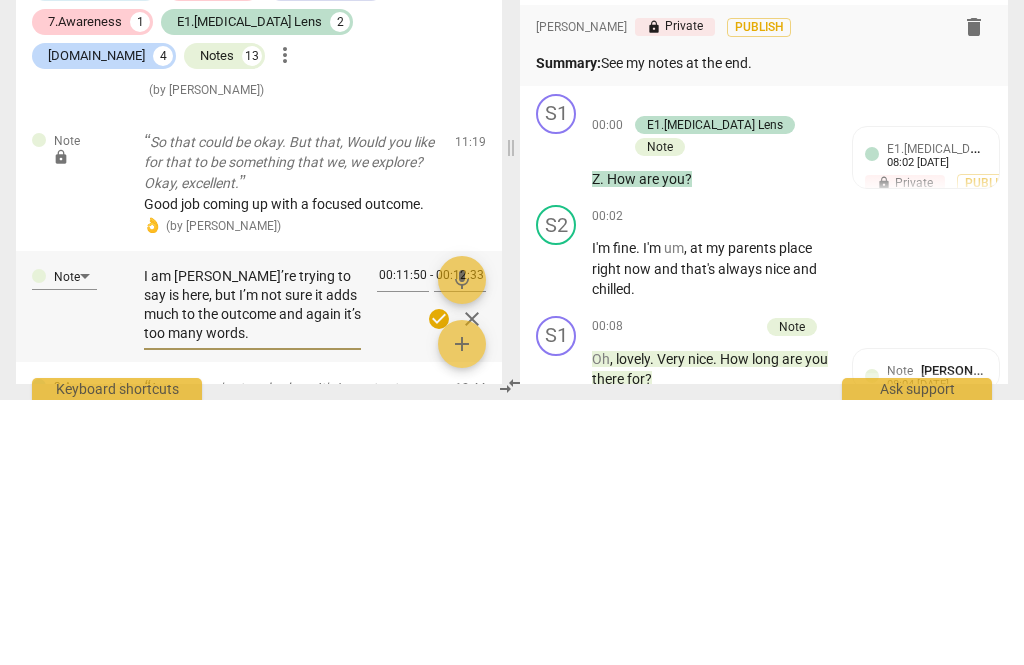 type on "I am shakyou’re trying to say is here, but I’m not sure it adds much to the outcome and again it’s too many words." 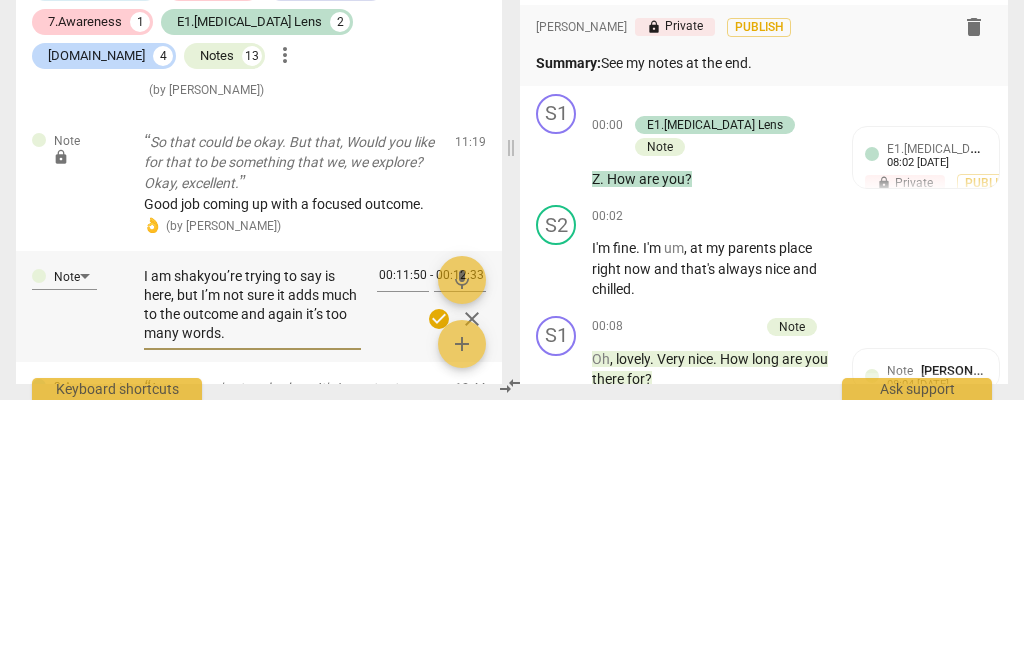 type on "I am shakyou’re trying to say is here, but I’m not sure it adds much to the outcome and again it’s too many words." 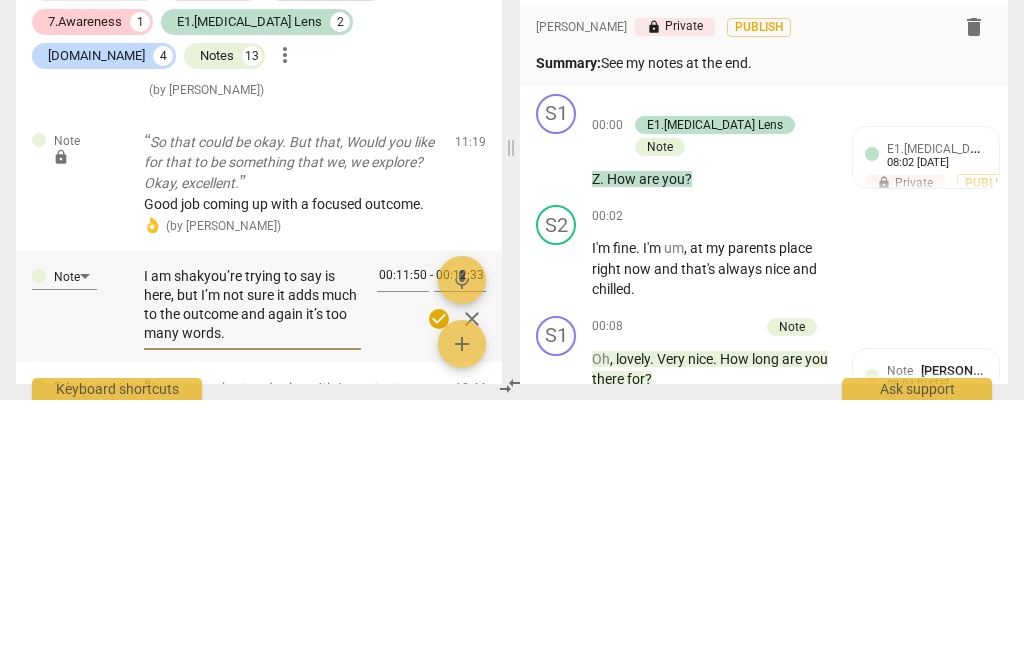 type on "I am [PERSON_NAME]’re trying to say is here, but I’m not sure it adds much to the outcome and again it’s too many words." 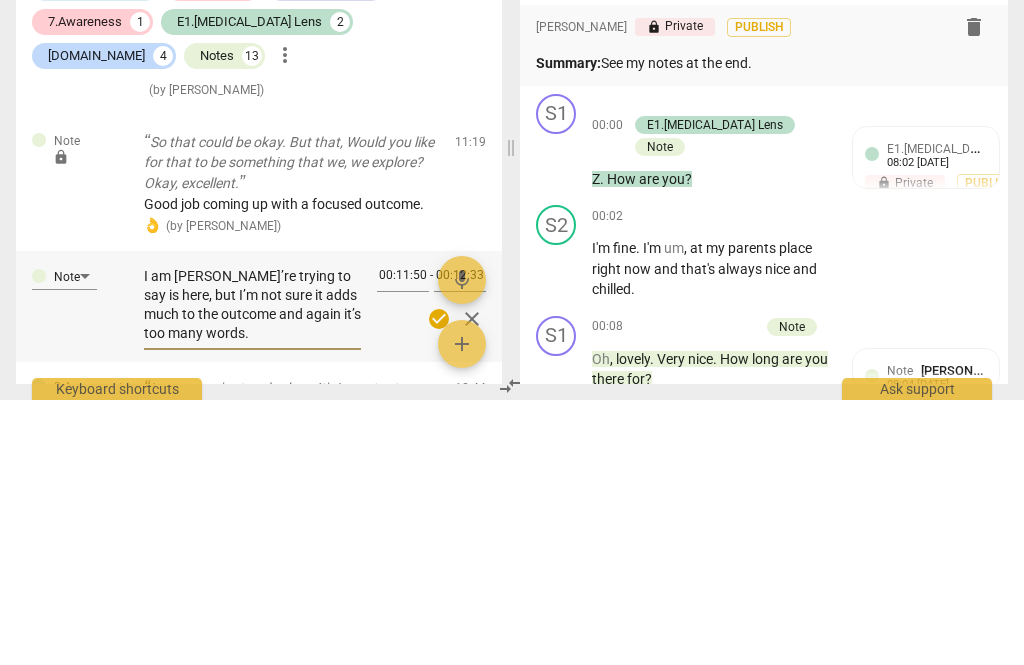 type on "I am [PERSON_NAME]’re trying to say is here, but I’m not sure it adds much to the outcome and again it’s too many words." 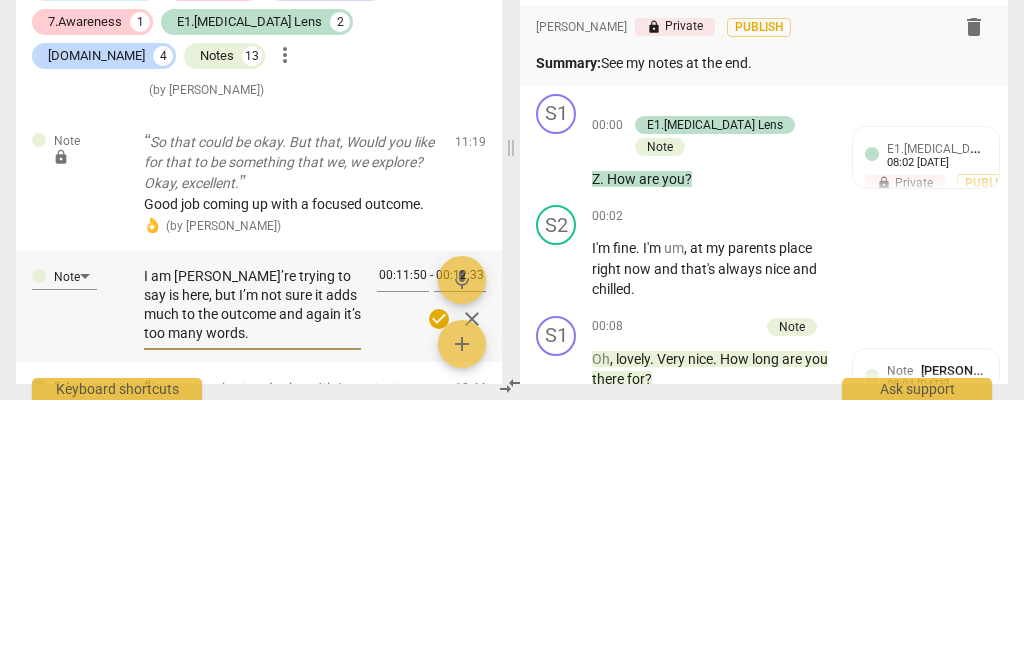 type on "I am shyou’re trying to say is here, but I’m not sure it adds much to the outcome and again it’s too many words." 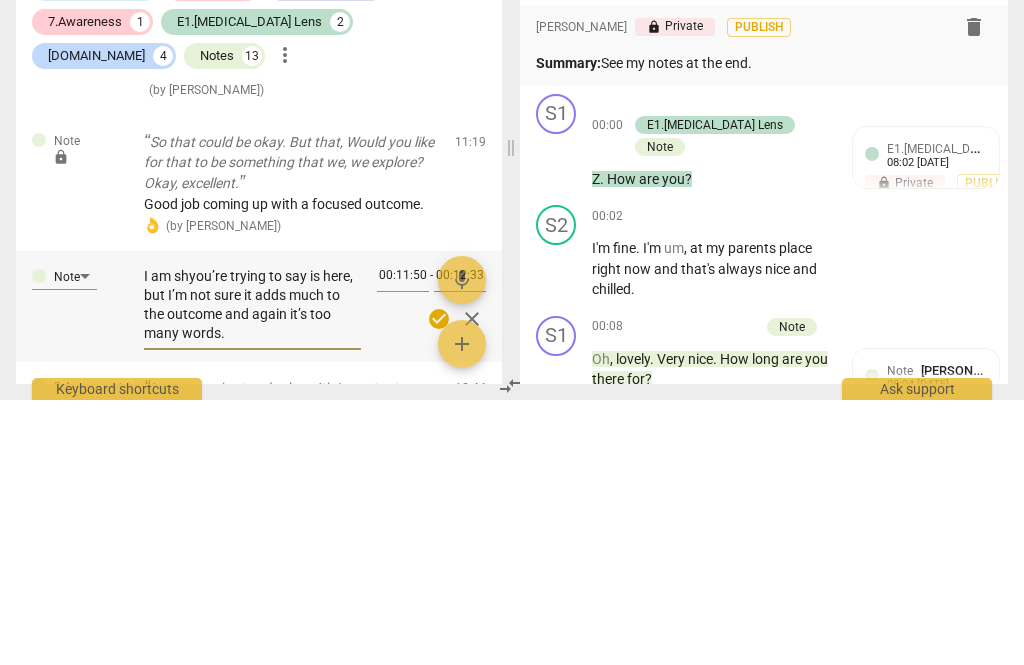 type on "I am shyou’re trying to say is here, but I’m not sure it adds much to the outcome and again it’s too many words." 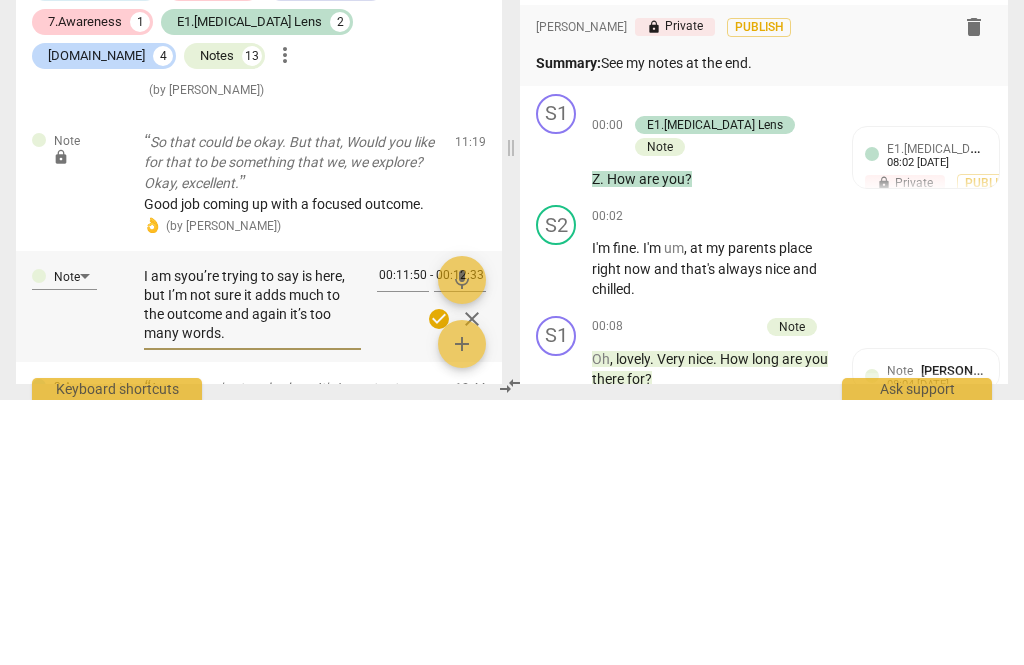 type on "I am syou’re trying to say is here, but I’m not sure it adds much to the outcome and again it’s too many words." 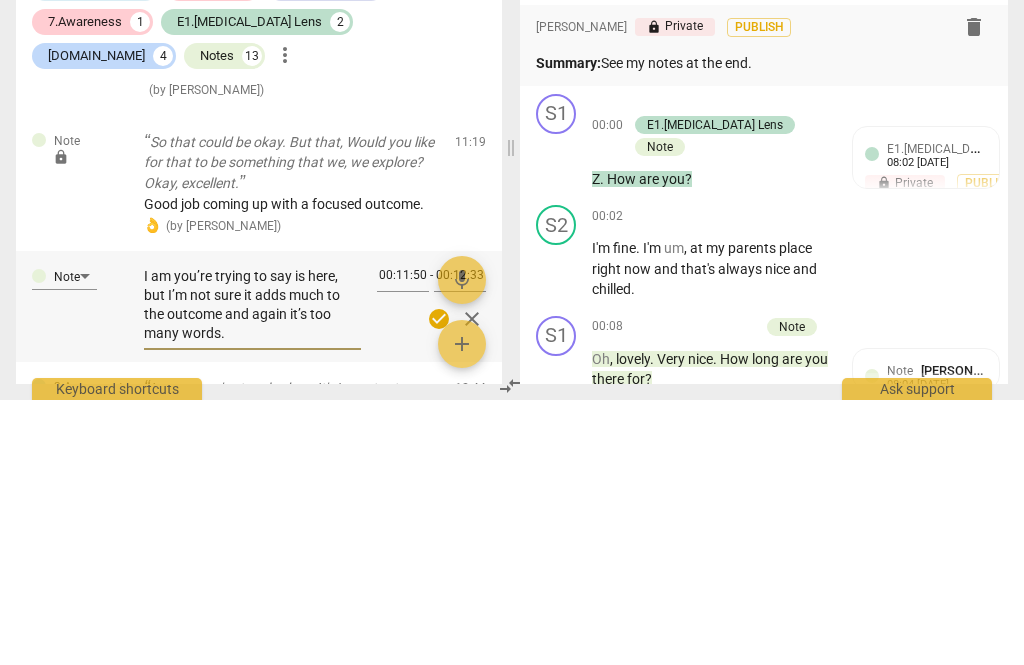 type on "I [PERSON_NAME]’re trying to say is here, but I’m not sure it adds much to the outcome and again it’s too many words." 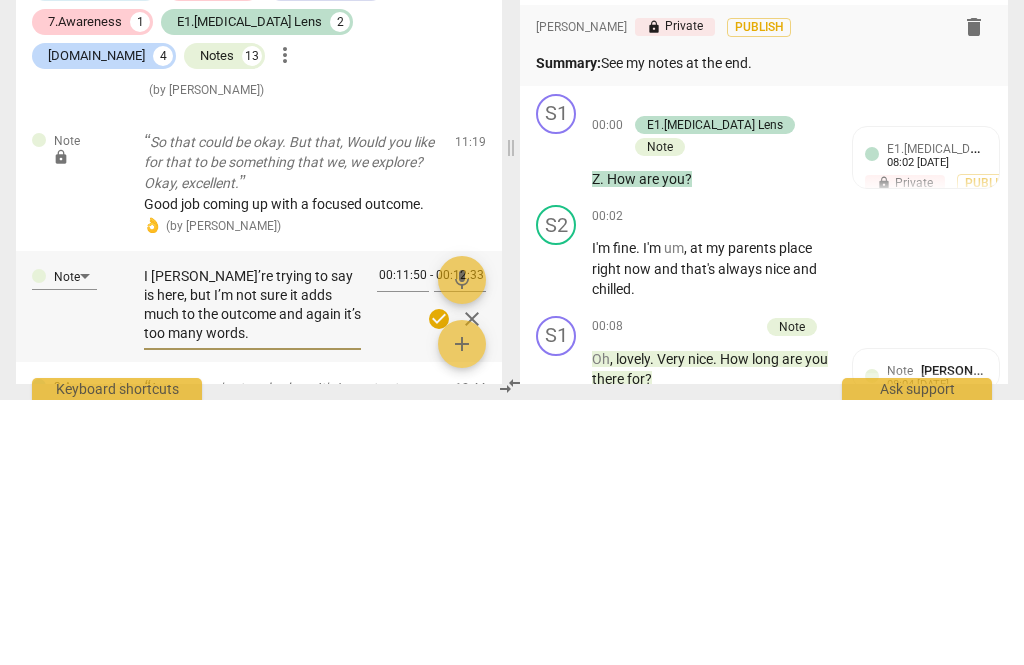 type on "I ayou’re trying to say is here, but I’m not sure it adds much to the outcome and again it’s too many words." 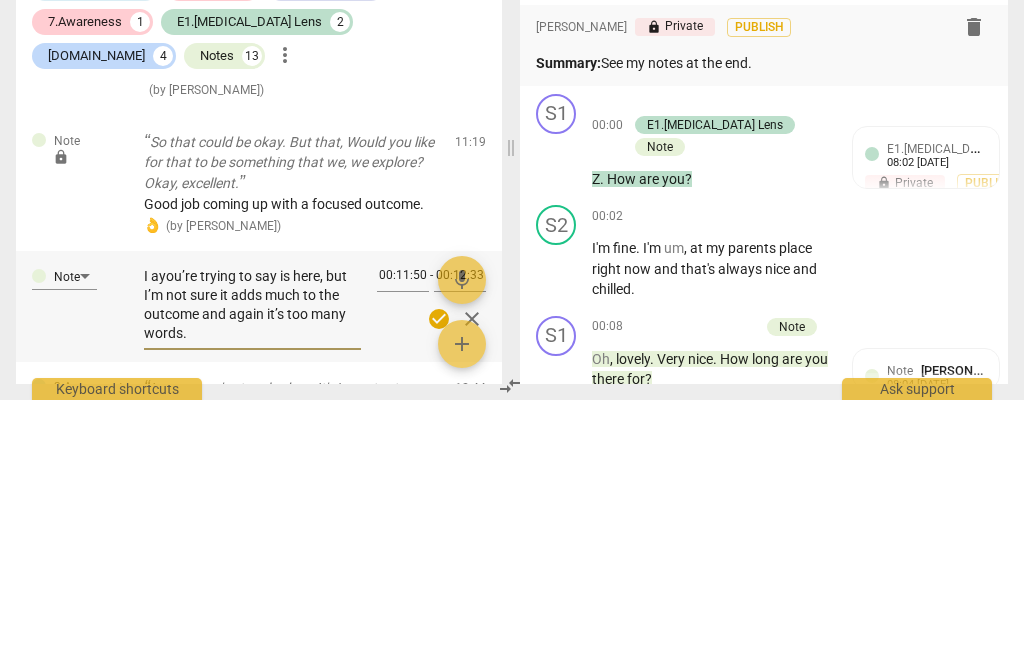 type on "I ayou’re trying to say is here, but I’m not sure it adds much to the outcome and again it’s too many words." 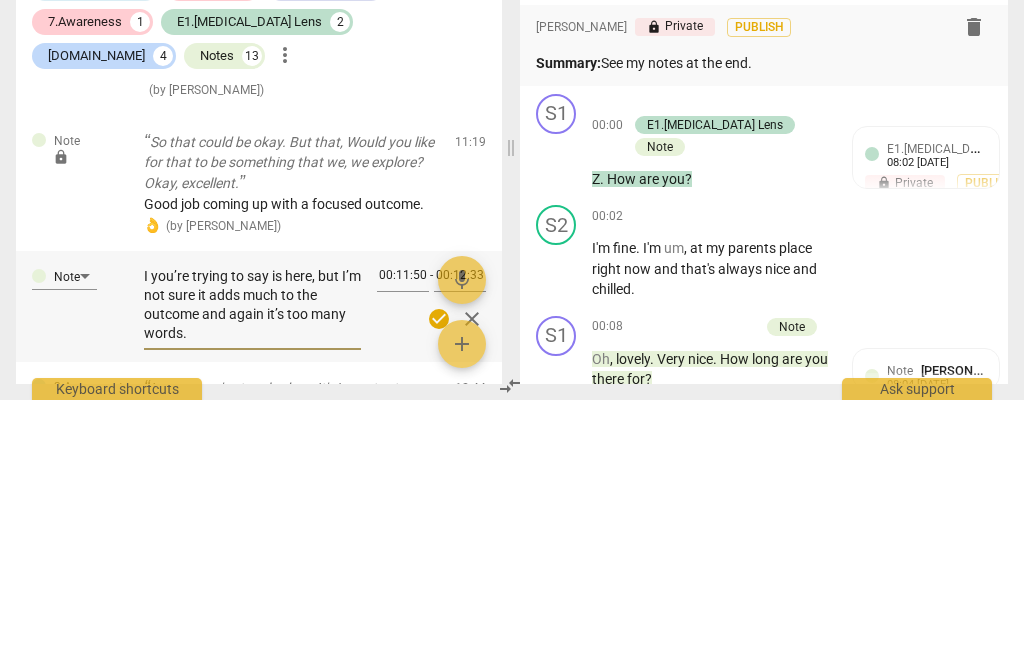 type on "I you’re trying to say is here, but I’m not sure it adds much to the outcome and again it’s too many words." 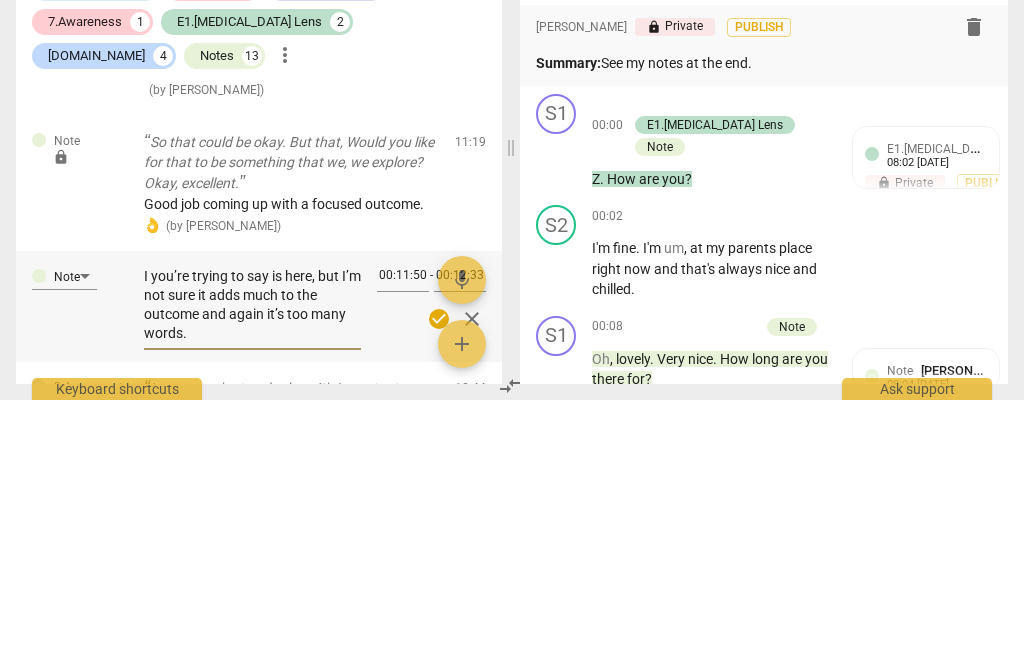 type on "I [PERSON_NAME]’re trying to say is here, but I’m not sure it adds much to the outcome and again it’s too many words." 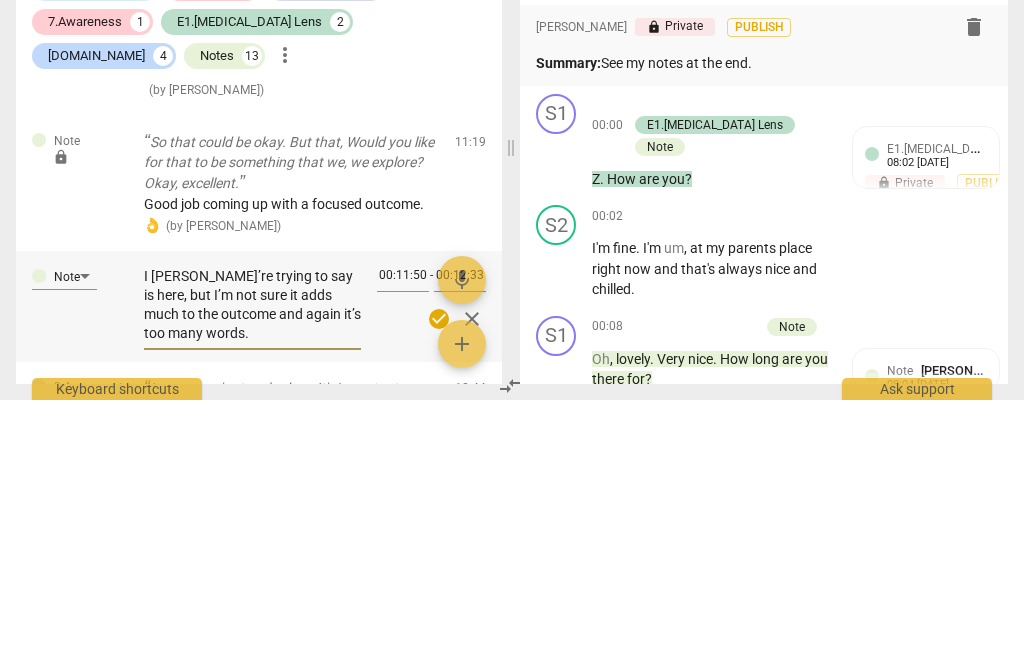 type on "I [PERSON_NAME]’re trying to say is here, but I’m not sure it adds much to the outcome and again it’s too many words." 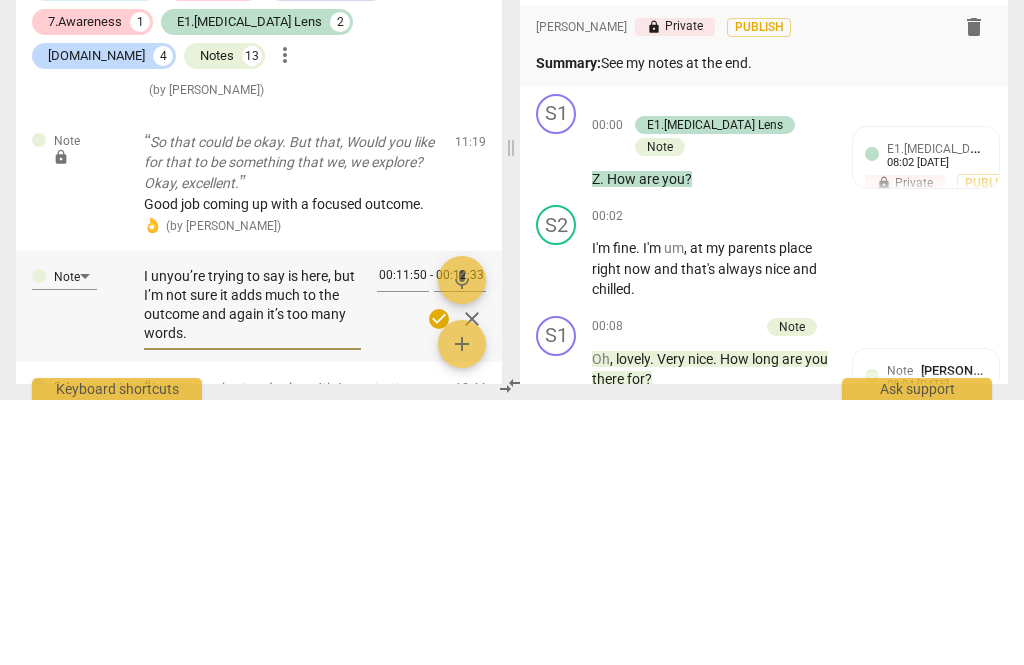 type on "I unyou’re trying to say is here, but I’m not sure it adds much to the outcome and again it’s too many words." 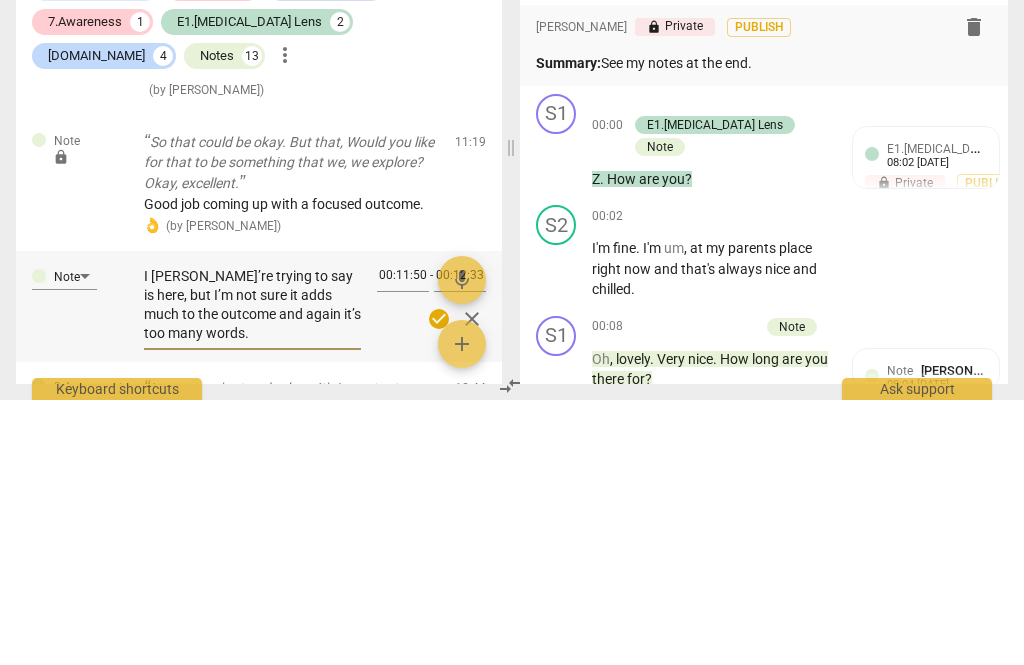 type on "I [PERSON_NAME]’re trying to say is here, but I’m not sure it adds much to the outcome and again it’s too many words." 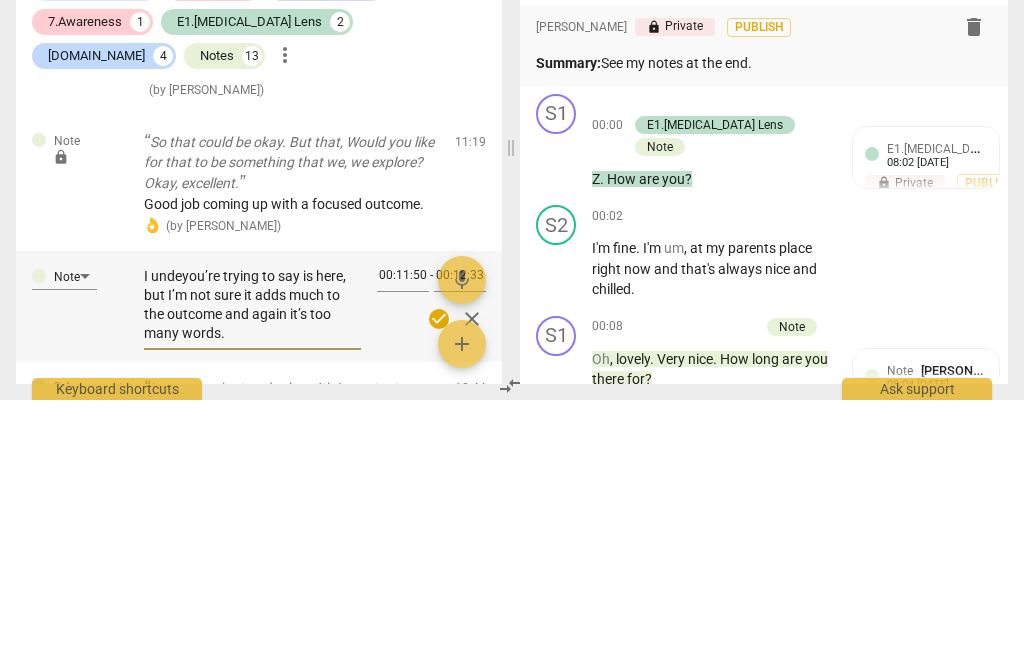 type on "I undeyou’re trying to say is here, but I’m not sure it adds much to the outcome and again it’s too many words." 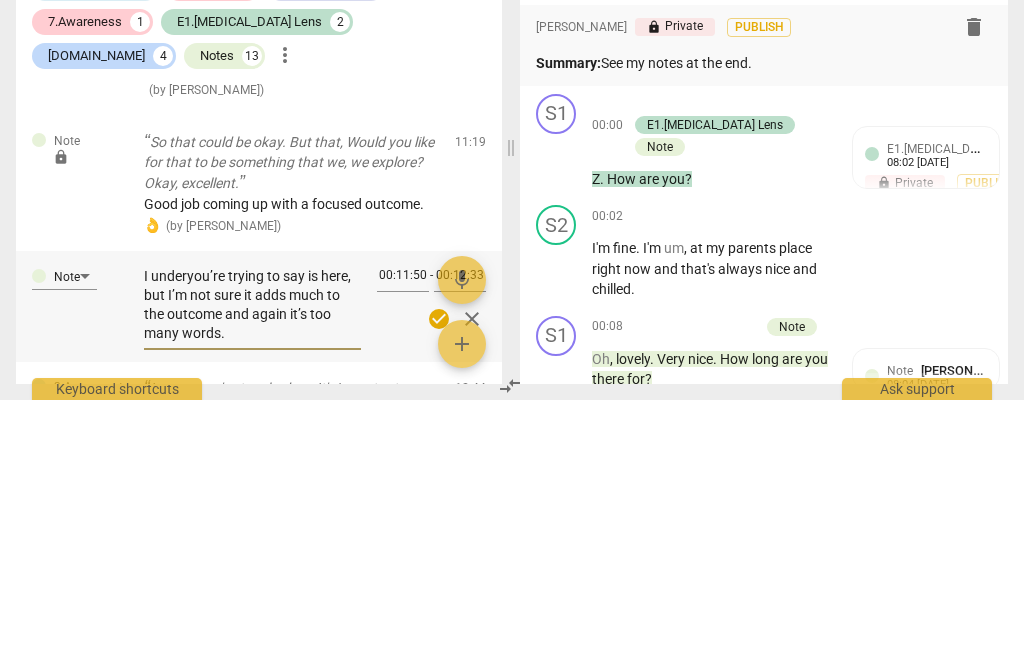 type on "I understandyou’re trying to say is here, but I’m not sure it adds much to the outcome and again it’s too many words." 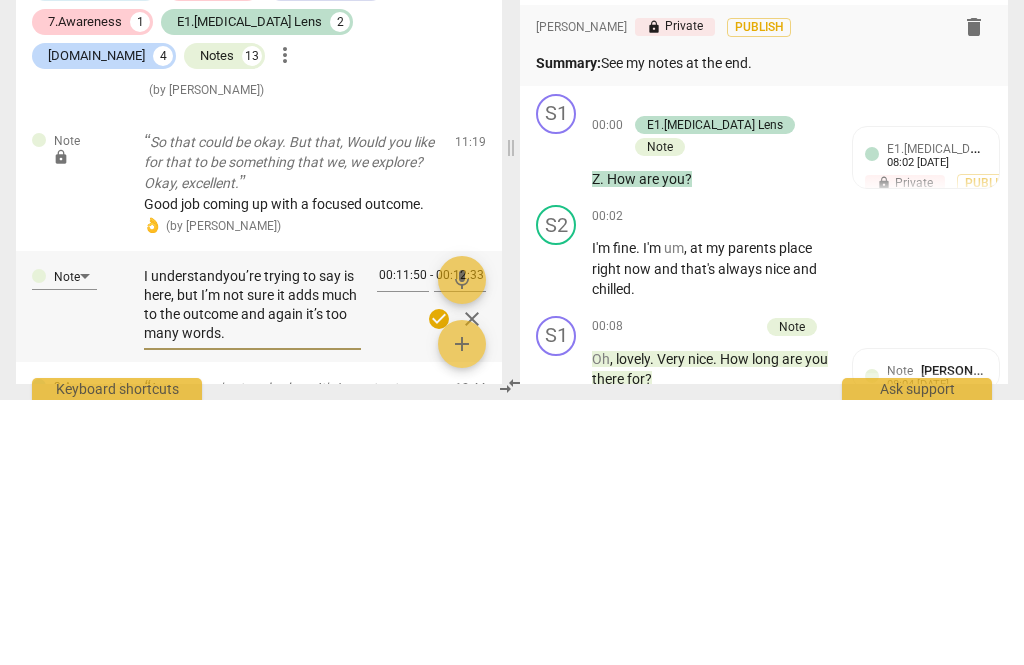 type on "I understand you’re trying to say is here, but I’m not sure it adds much to the outcome and again it’s too many words." 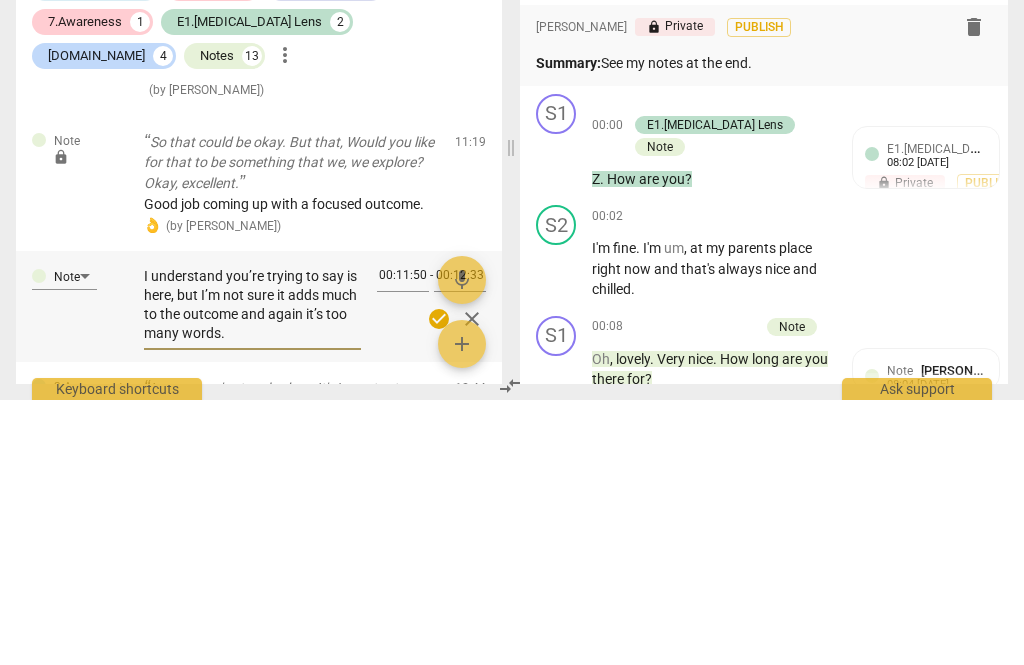 click on "I understand you’re trying to say is here, but I’m not sure it adds much to the outcome and again it’s too many words." at bounding box center (252, 570) 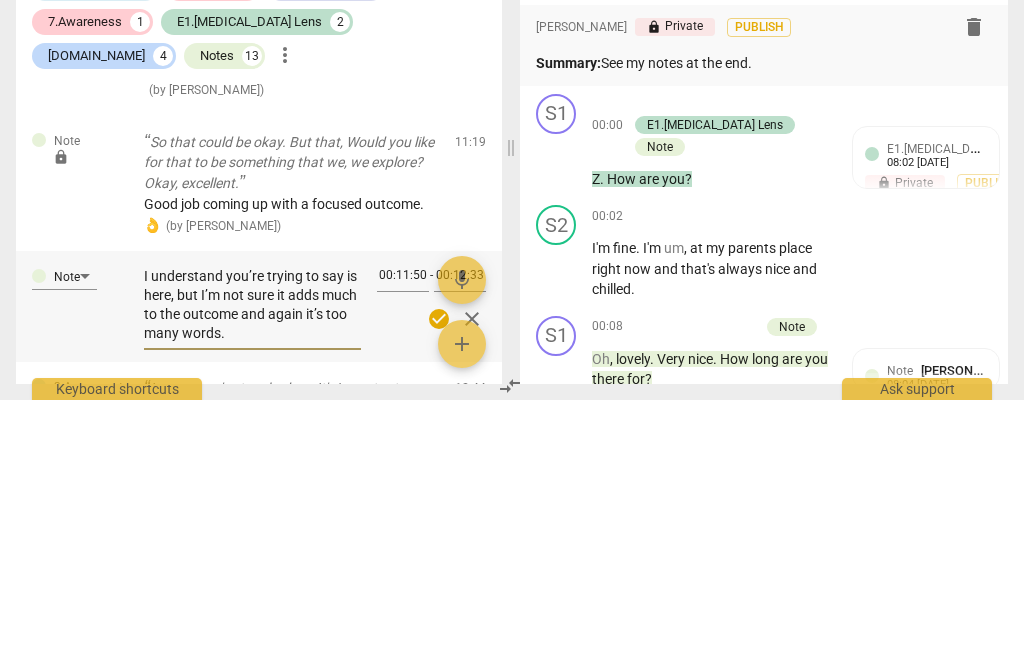type on "I understand you’re trying to sayis here, but I’m not sure it adds much to the outcome and again it’s too many words." 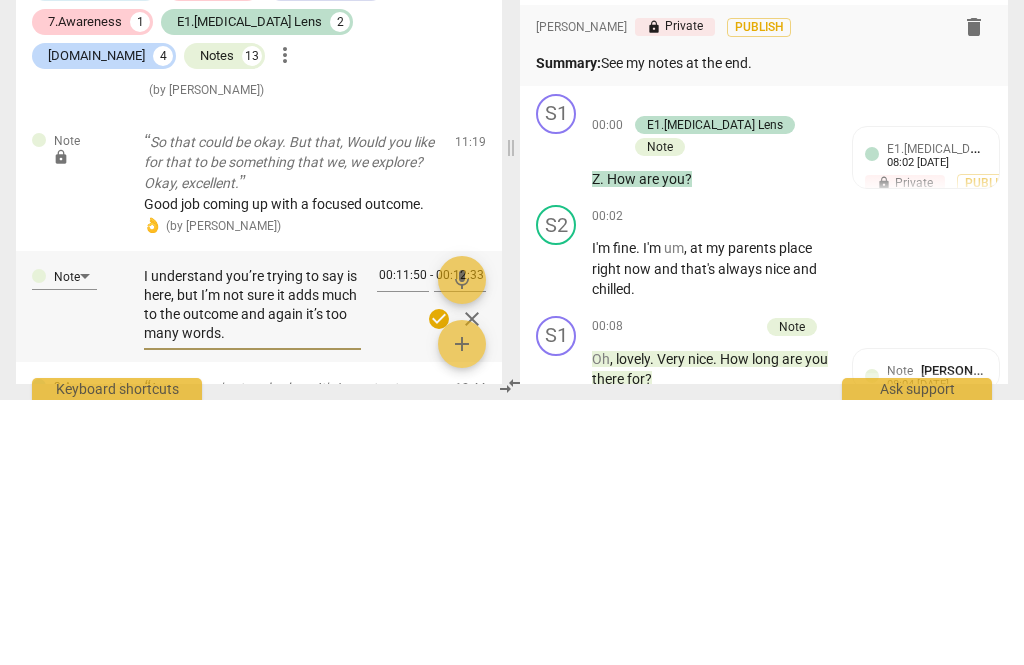 type on "I understand you’re trying to sayis here, but I’m not sure it adds much to the outcome and again it’s too many words." 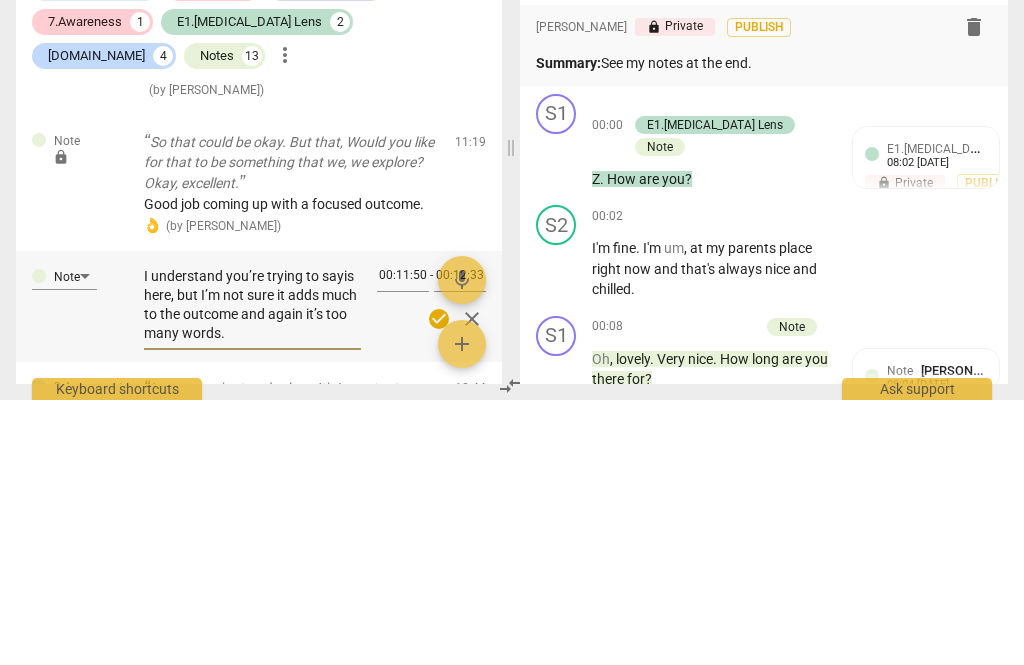 type on "I understand you’re trying to sais here, but I’m not sure it adds much to the outcome and again it’s too many words." 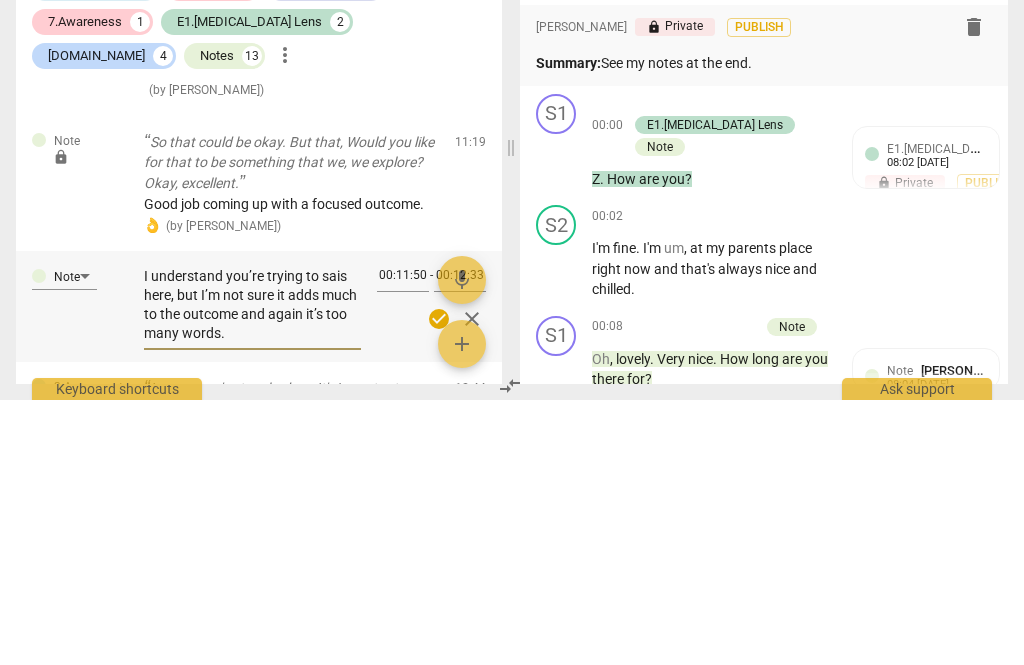 type on "I understand you’re trying to sis here, but I’m not sure it adds much to the outcome and again it’s too many words." 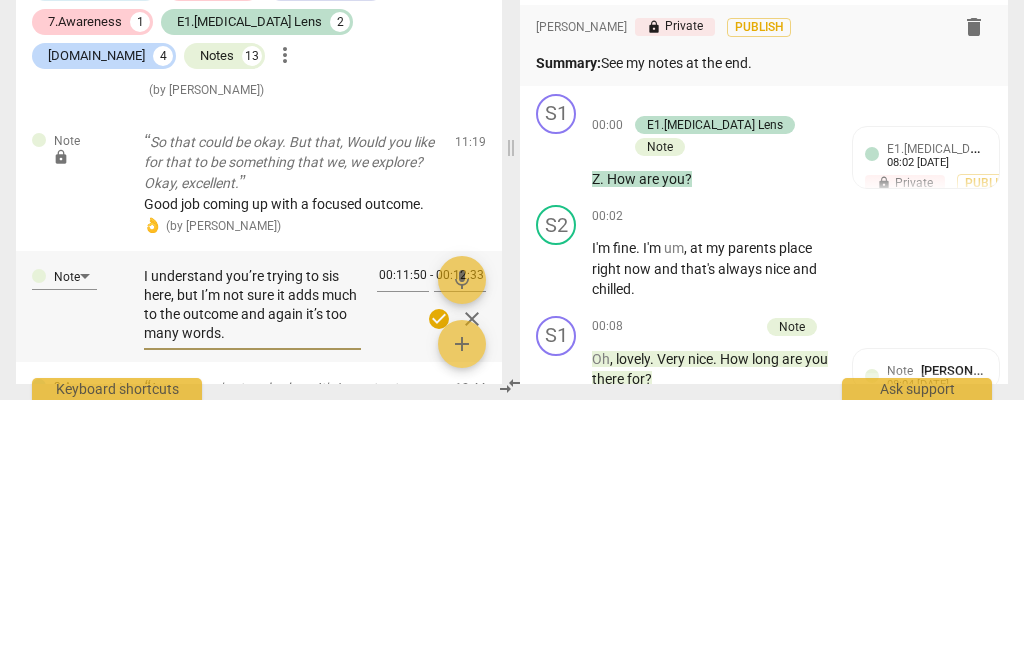 type on "I understand you’re trying to is here, but I’m not sure it adds much to the outcome and again it’s too many words." 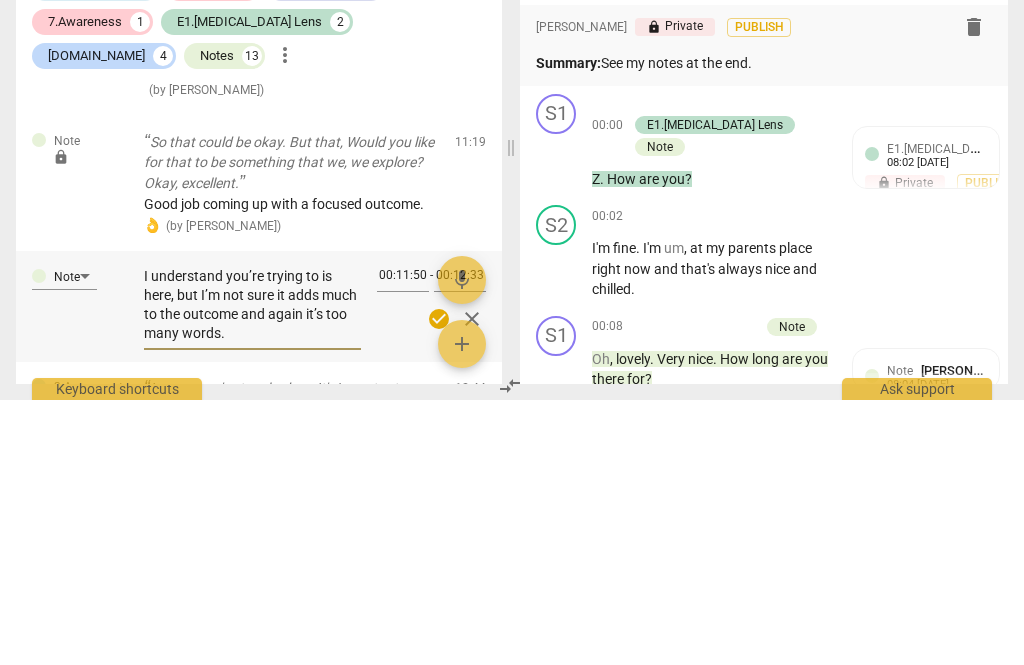 type on "I understand you’re trying to sis here, but I’m not sure it adds much to the outcome and again it’s too many words." 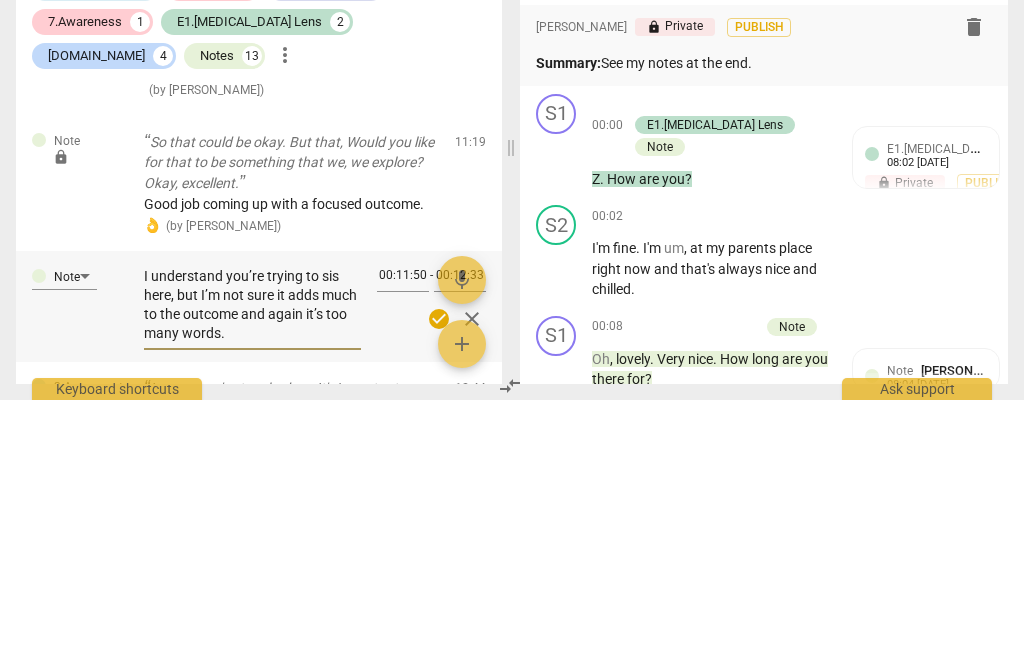 type on "I understand you’re trying to suis here, but I’m not sure it adds much to the outcome and again it’s too many words." 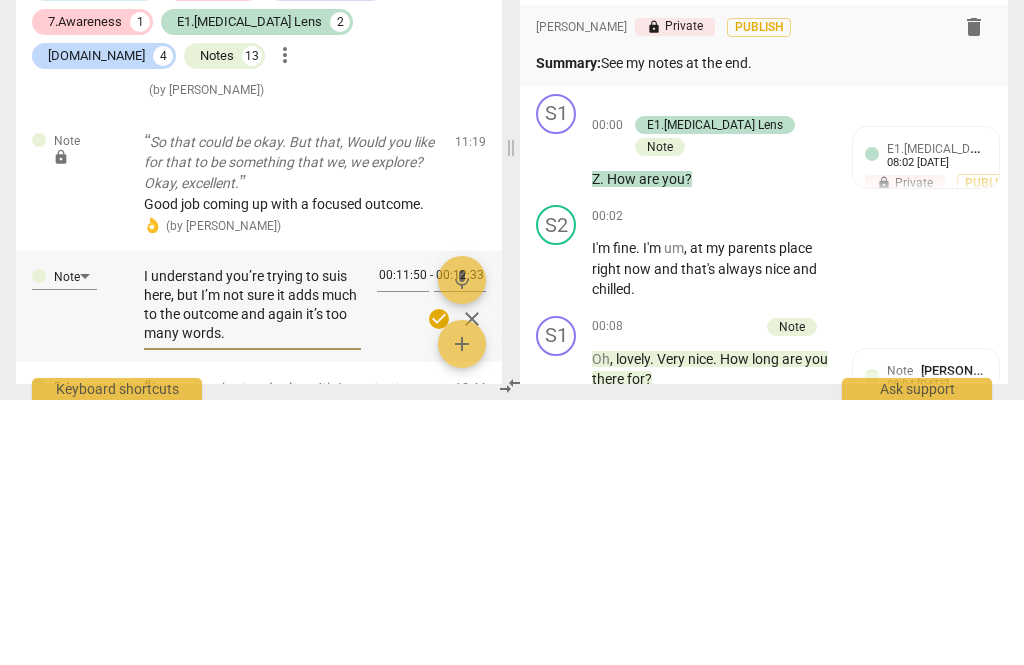 type on "I understand you’re trying to sumis here, but I’m not sure it adds much to the outcome and again it’s too many words." 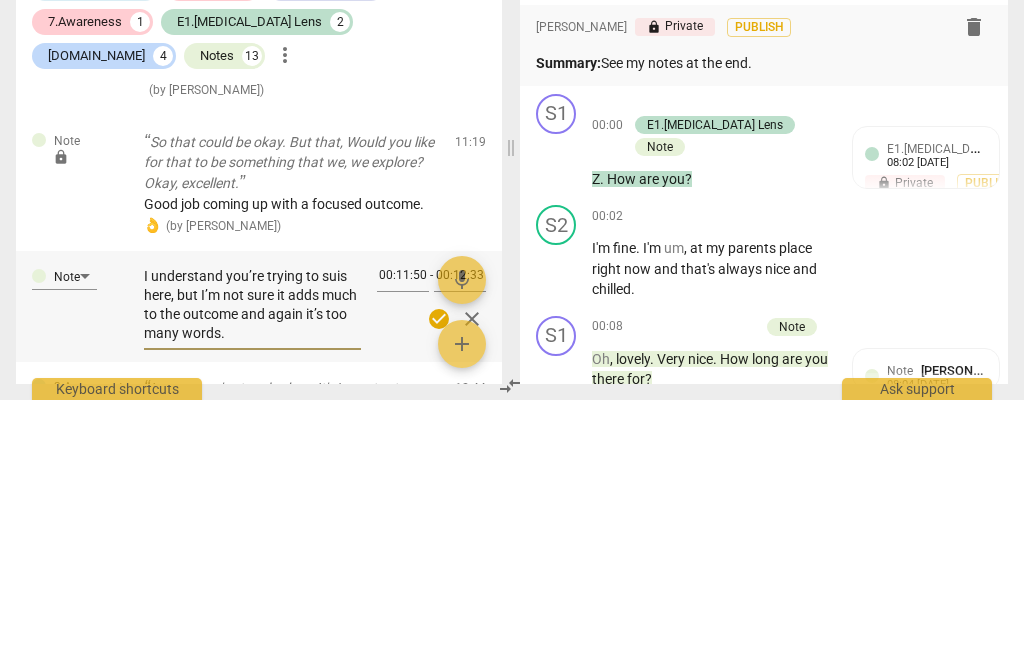 type on "I understand you’re trying to sumis here, but I’m not sure it adds much to the outcome and again it’s too many words." 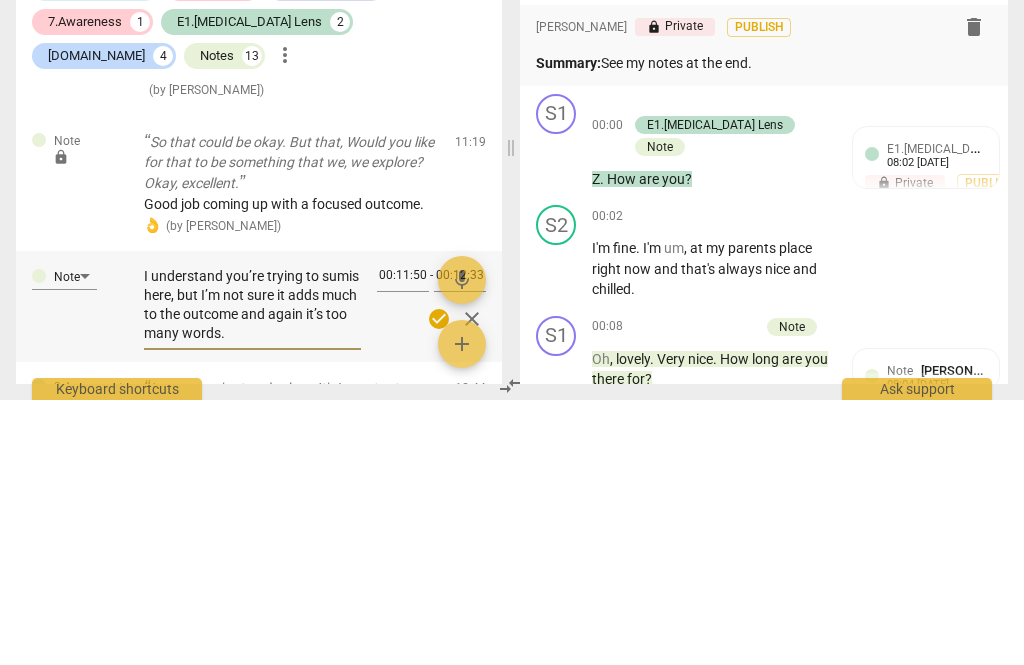 type on "I understand you’re trying to summis here, but I’m not sure it adds much to the outcome and again it’s too many words." 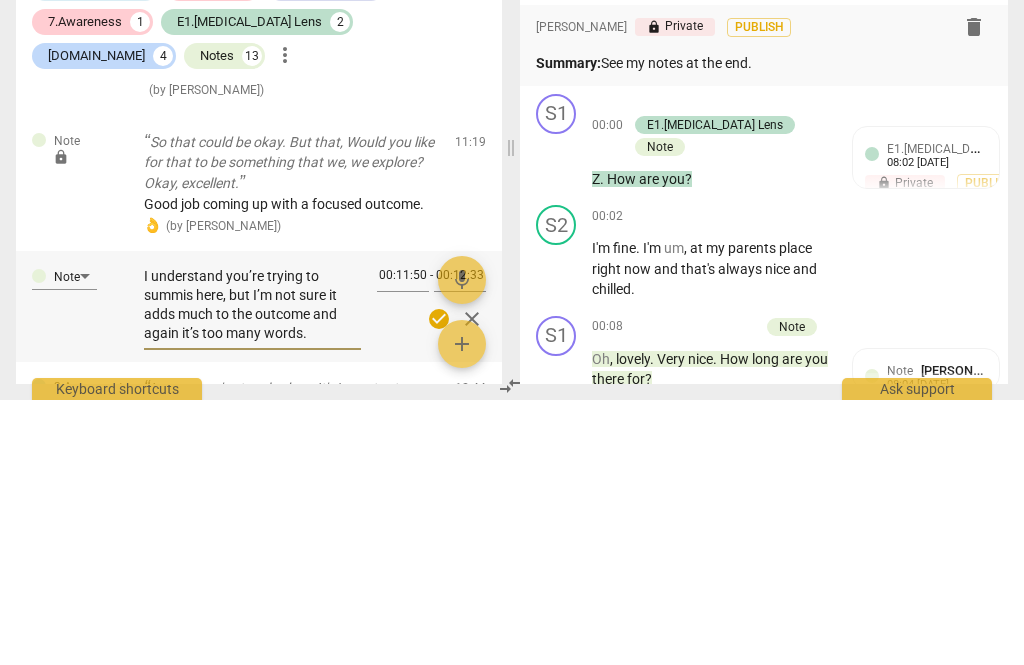 type on "I understand you’re trying to summarizeis here, but I’m not sure it adds much to the outcome and again it’s too many words." 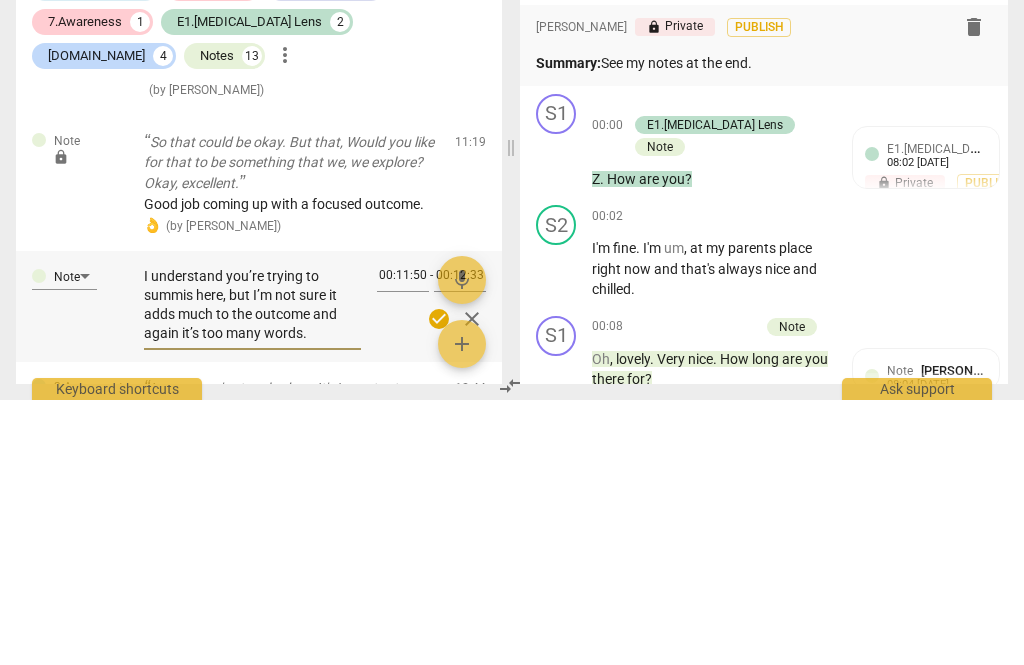 type on "I understand you’re trying to summarizeis here, but I’m not sure it adds much to the outcome and again it’s too many words." 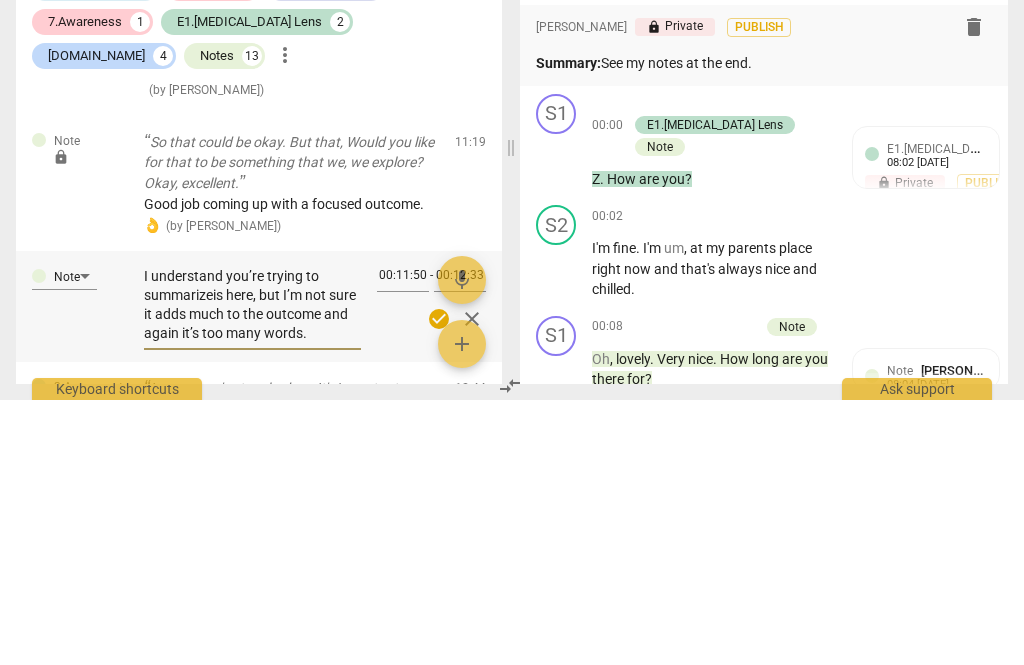 type on "I understand you’re trying to summarize is here, but I’m not sure it adds much to the outcome and again it’s too many words." 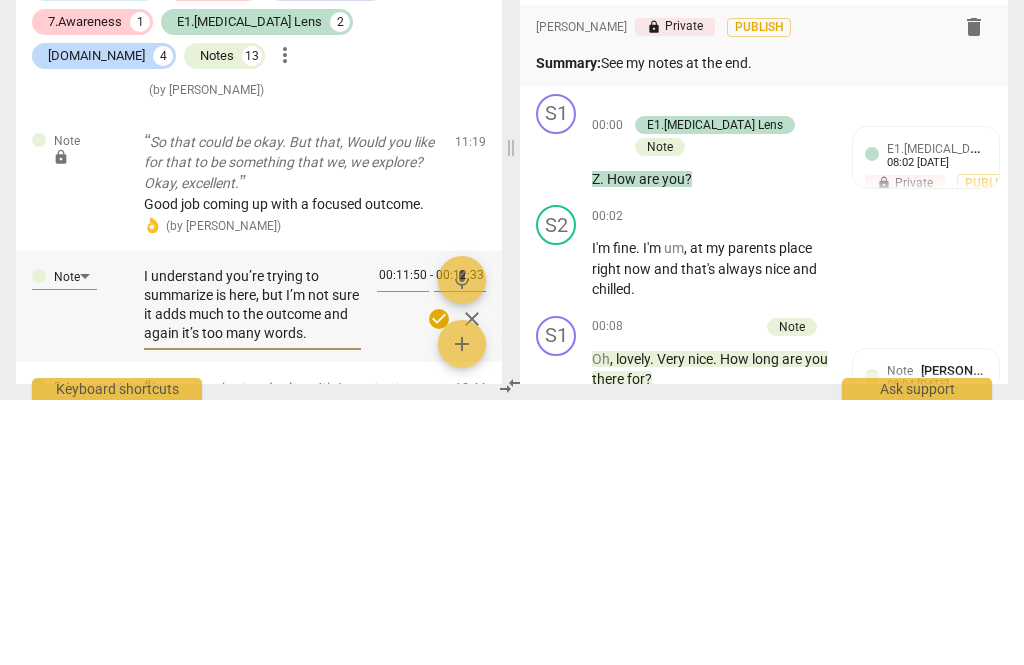 click on "I understand you’re trying to summarize is here, but I’m not sure it adds much to the outcome and again it’s too many words." at bounding box center (252, 570) 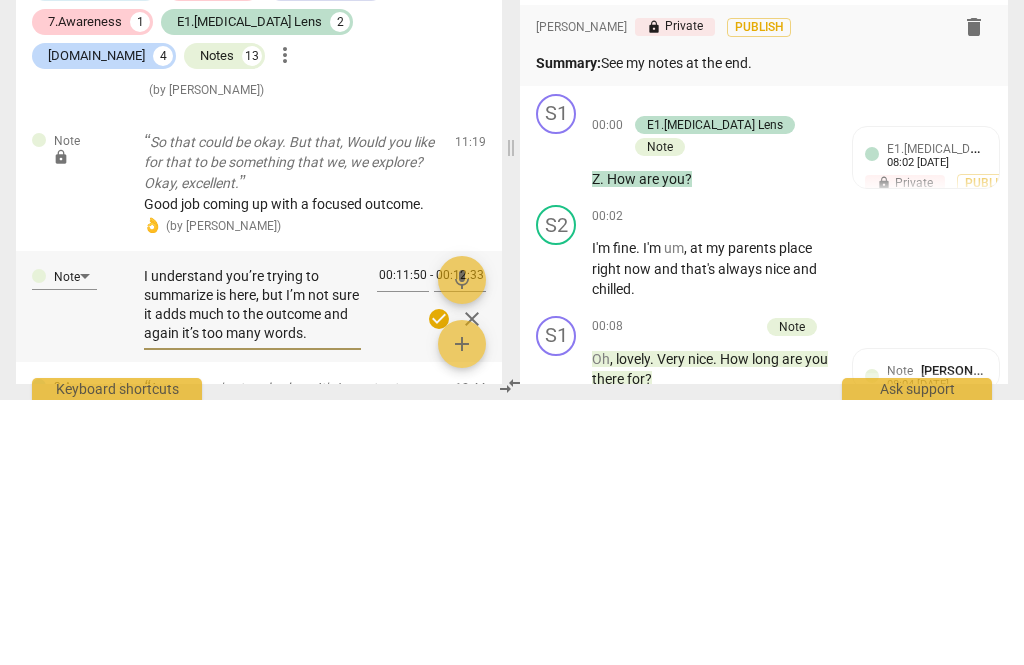 type on "I understand you’re trying to summarize [PERSON_NAME], but I’m not sure it adds much to the outcome and again it’s too many words." 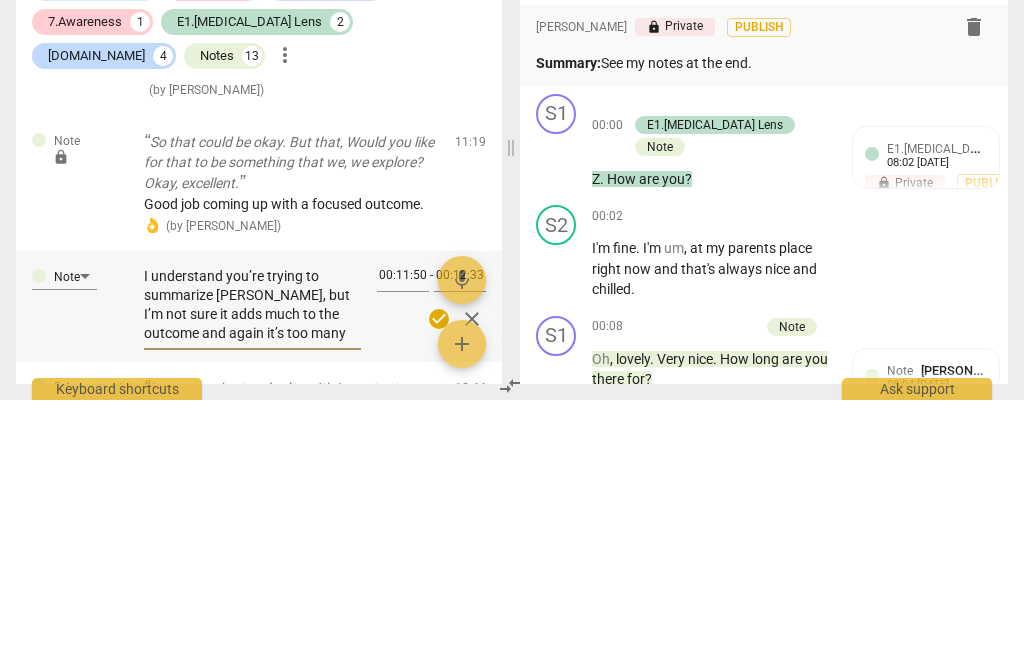 type on "I understand you’re trying to summarize ihere, but I’m not sure it adds much to the outcome and again it’s too many words." 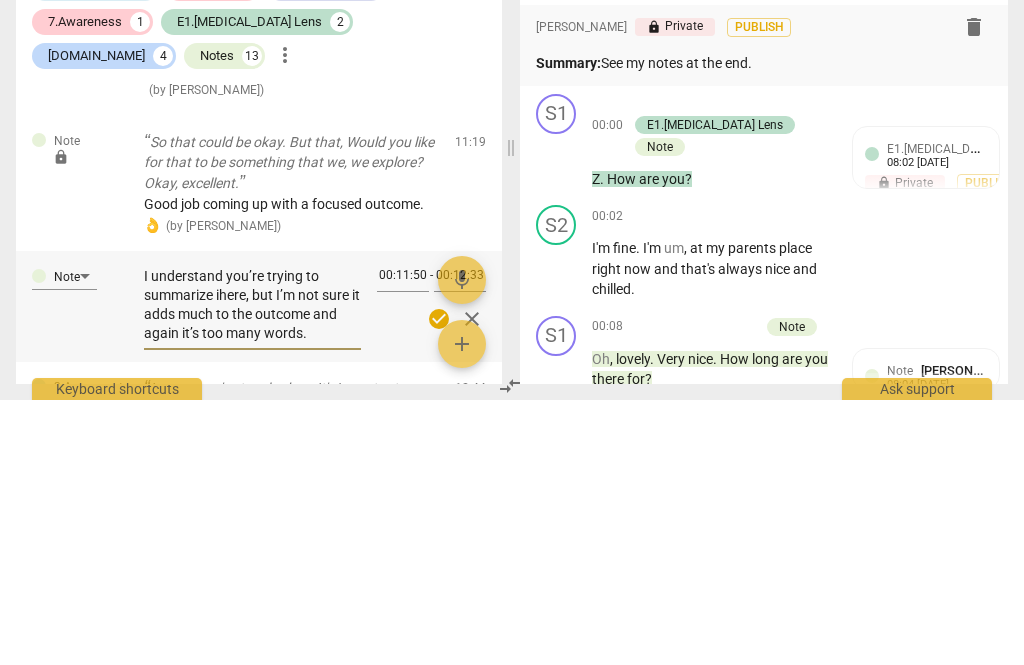 type on "I understand you’re trying to summarize here, but I’m not sure it adds much to the outcome and again it’s too many words." 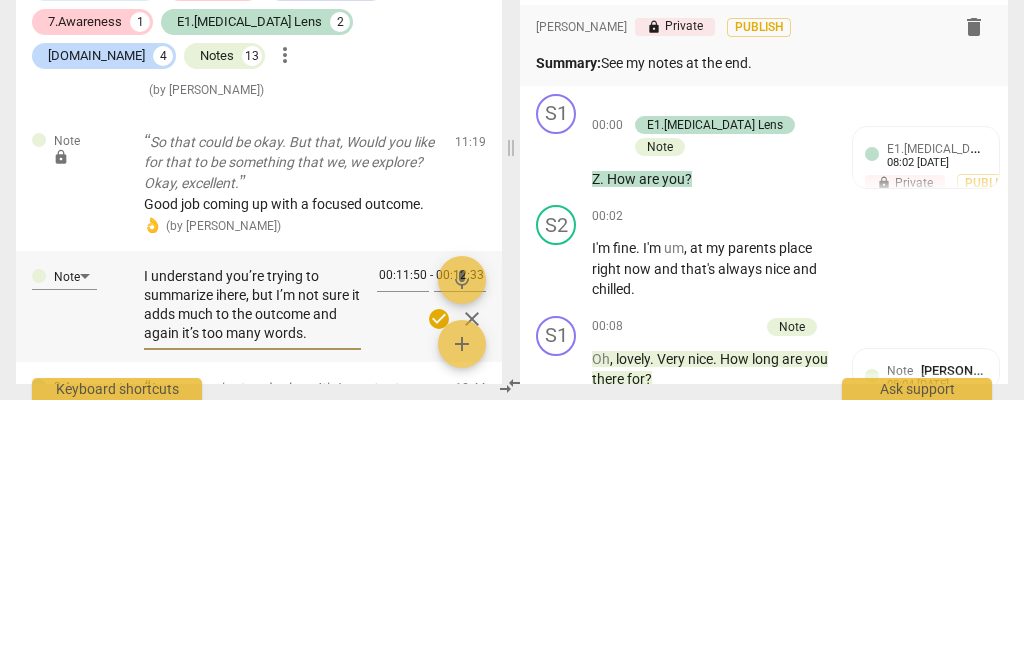 type on "I understand you’re trying to summarize here, but I’m not sure it adds much to the outcome and again it’s too many words." 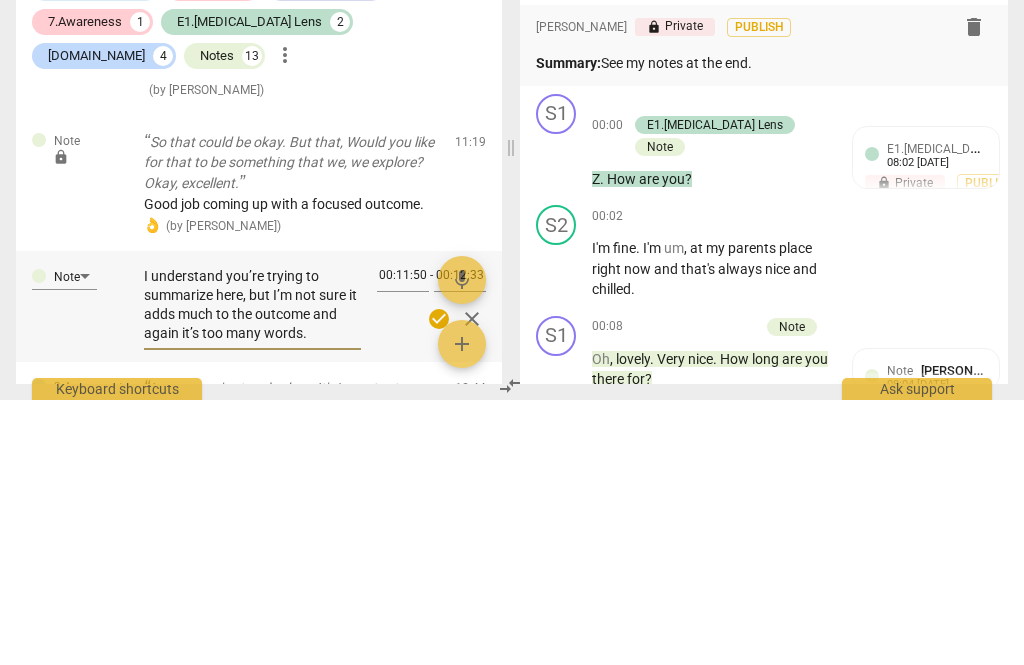 type on "I understand you’re trying to summarize where, but I’m not sure it adds much to the outcome and again it’s too many words." 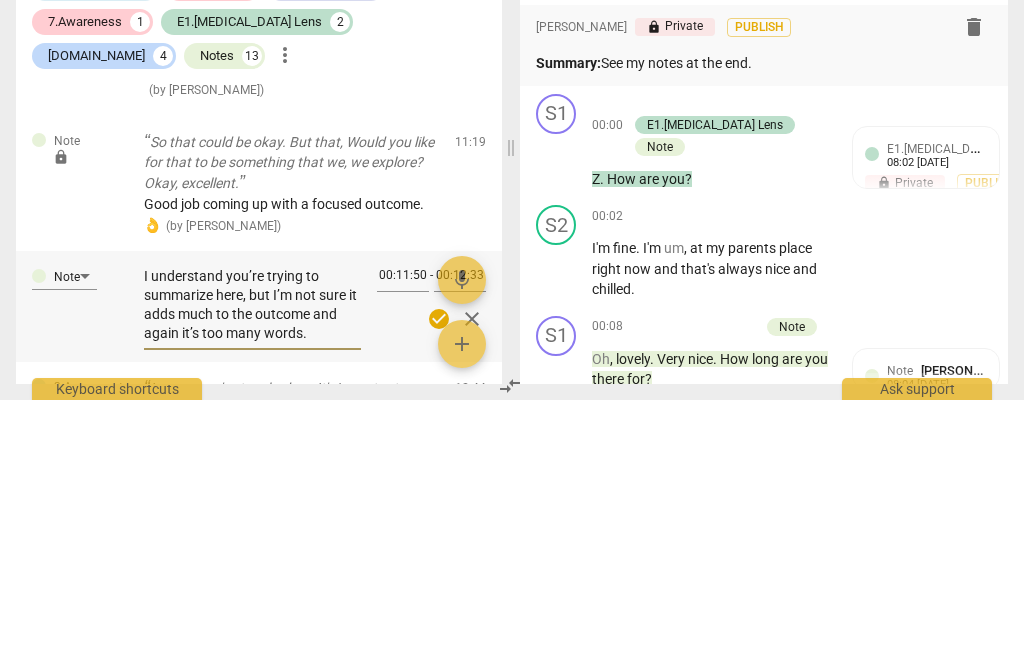 type on "I understand you’re trying to summarize where, but I’m not sure it adds much to the outcome and again it’s too many words." 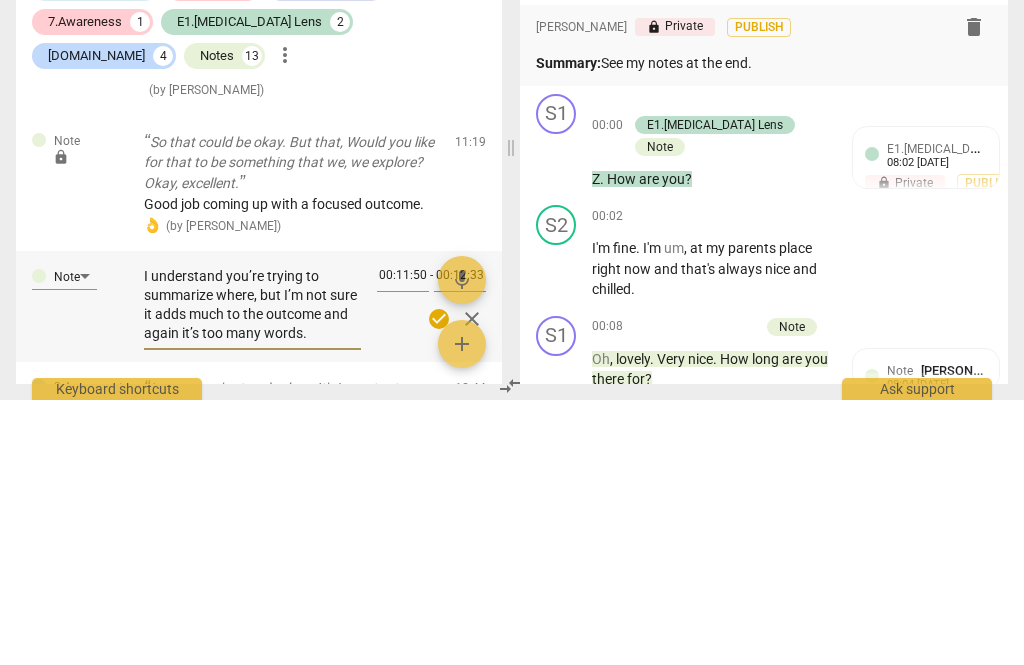 type on "I understand you’re trying to summarize whathere, but I’m not sure it adds much to the outcome and again it’s too many words." 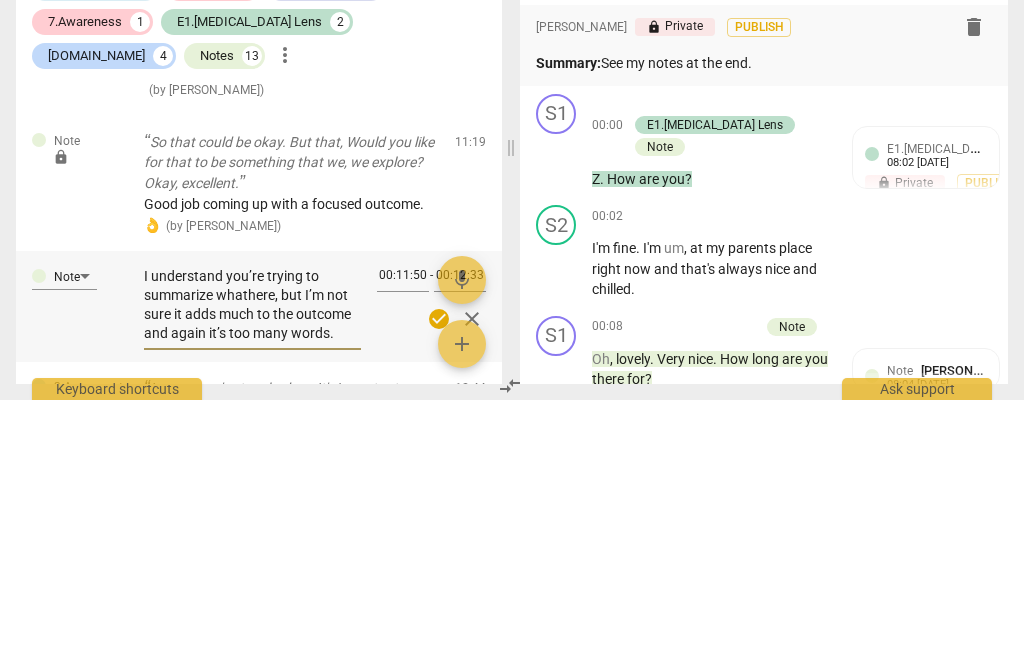 type on "I understand you’re trying to summarize what here, but I’m not sure it adds much to the outcome and again it’s too many words." 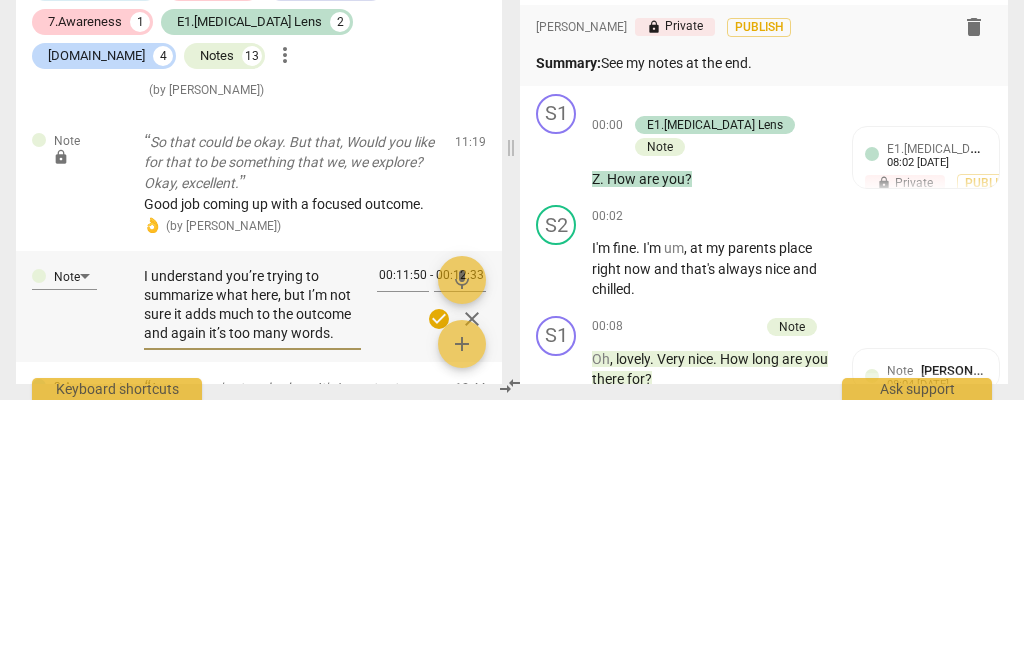 type on "I understand you’re trying to summarize what shere, but I’m not sure it adds much to the outcome and again it’s too many words." 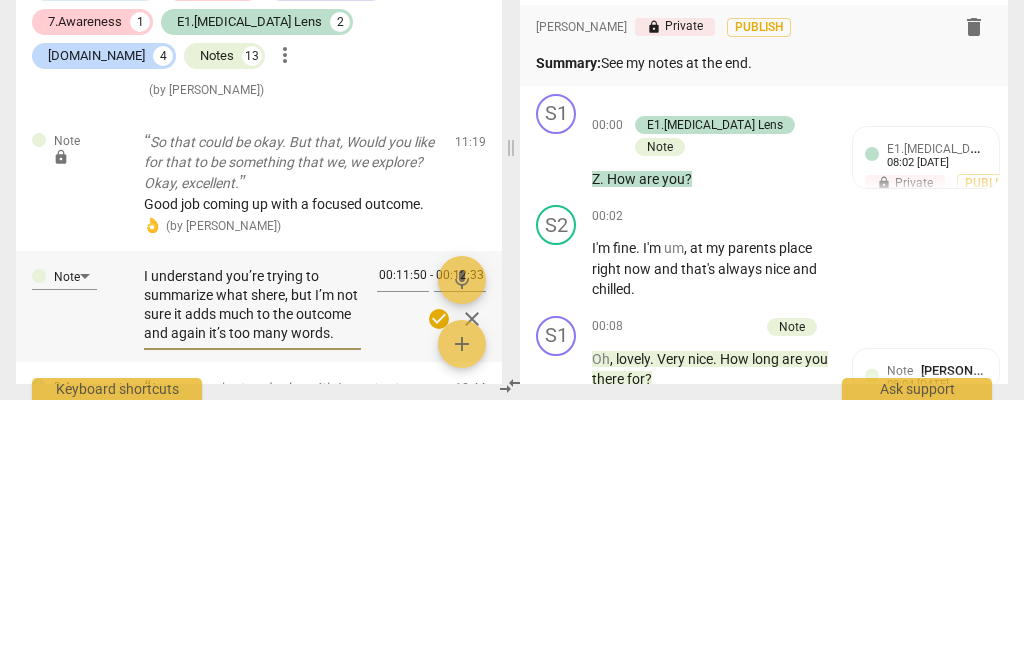type on "I understand you’re trying to summarize what shere, but I’m not sure it adds much to the outcome and again it’s too many words." 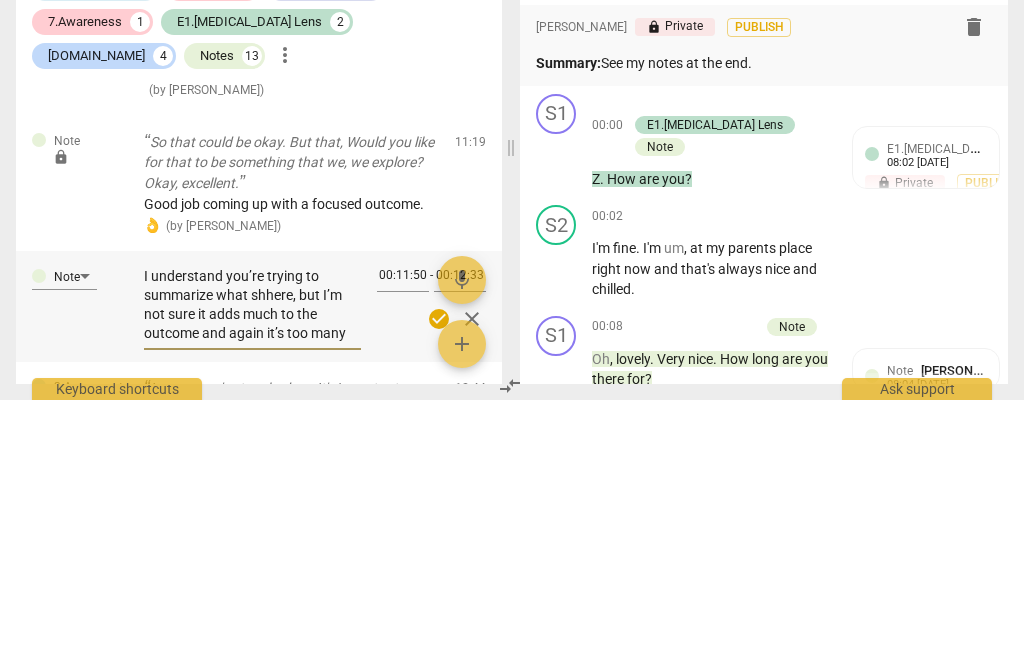 type on "I understand you’re trying to summarize what shehere, but I’m not sure it adds much to the outcome and again it’s too many words." 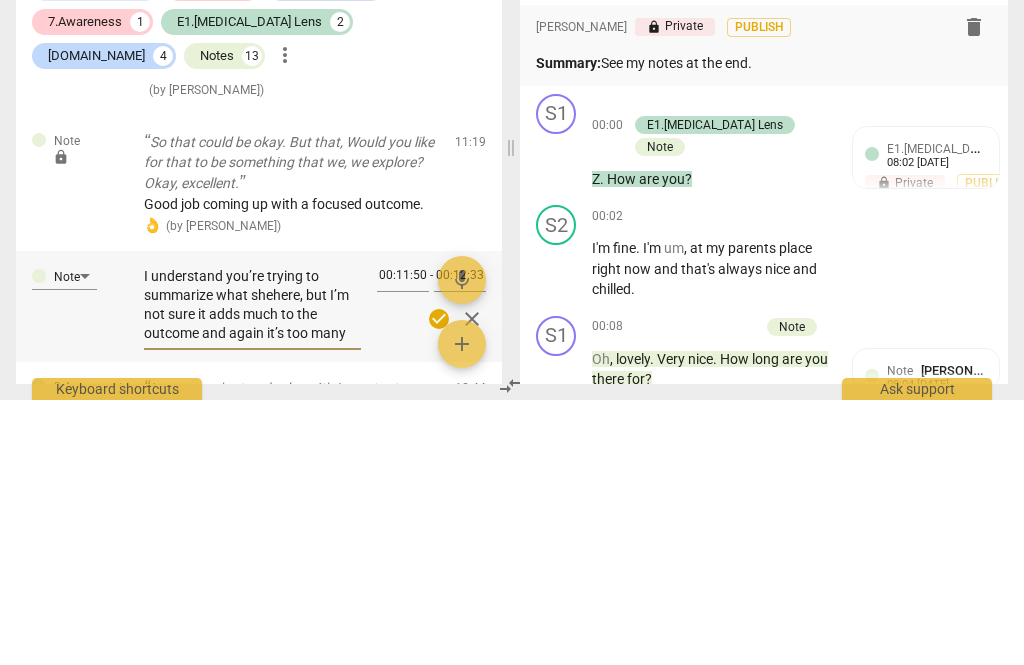 type on "I understand you’re trying to summarize what she here, but I’m not sure it adds much to the outcome and again it’s too many words." 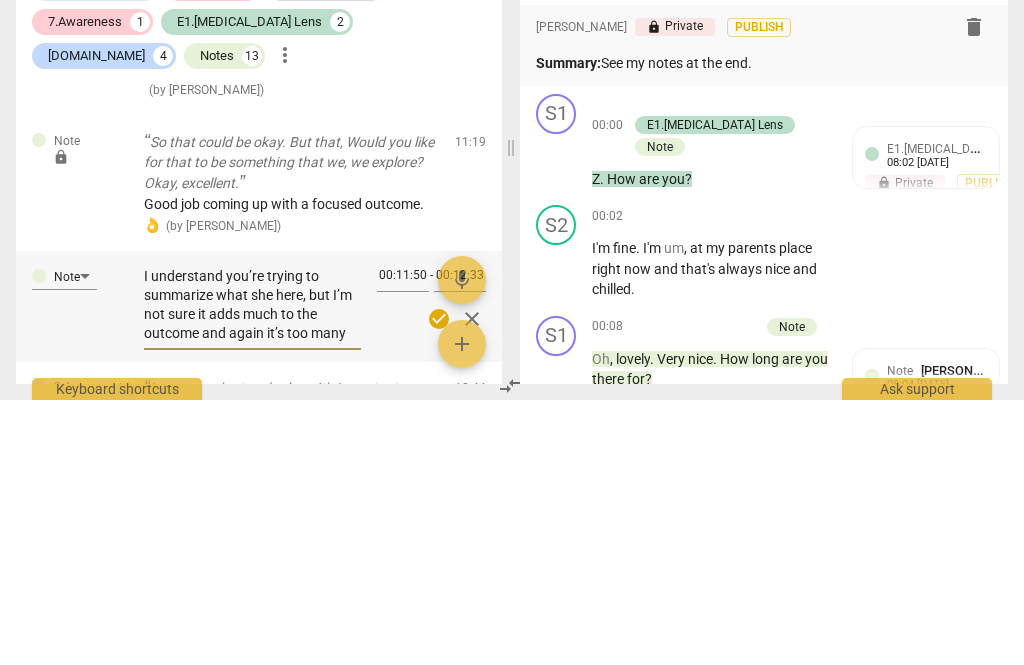 type on "I understand you’re trying to summarize what she here, but I’m not sure it adds much to the outcome and again it’s too many words." 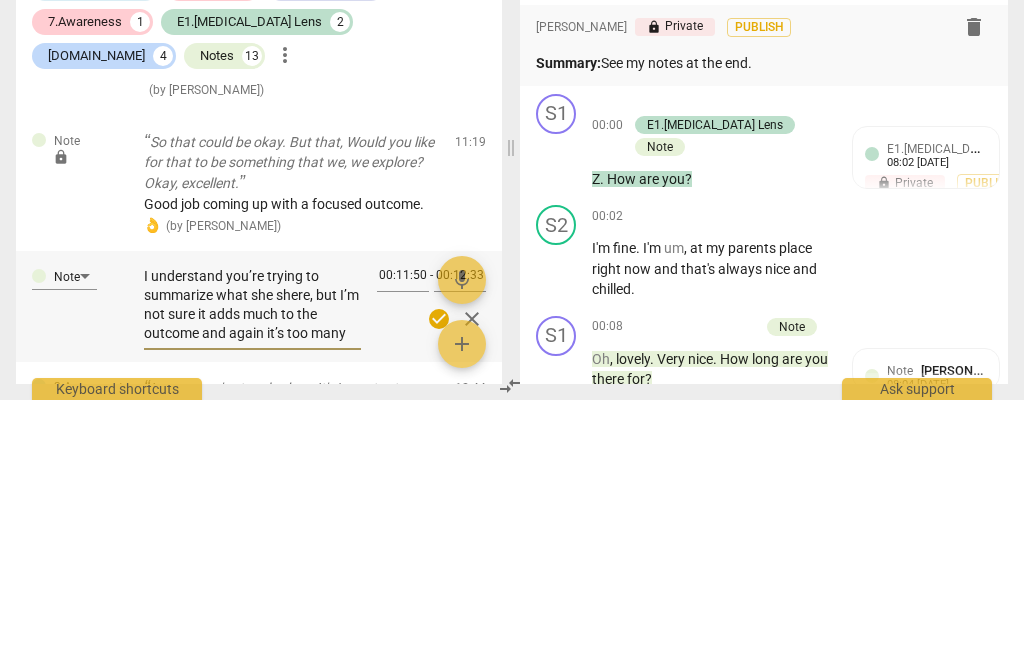 type on "I understand you’re trying to summarize what she shere, but I’m not sure it adds much to the outcome and again it’s too many words." 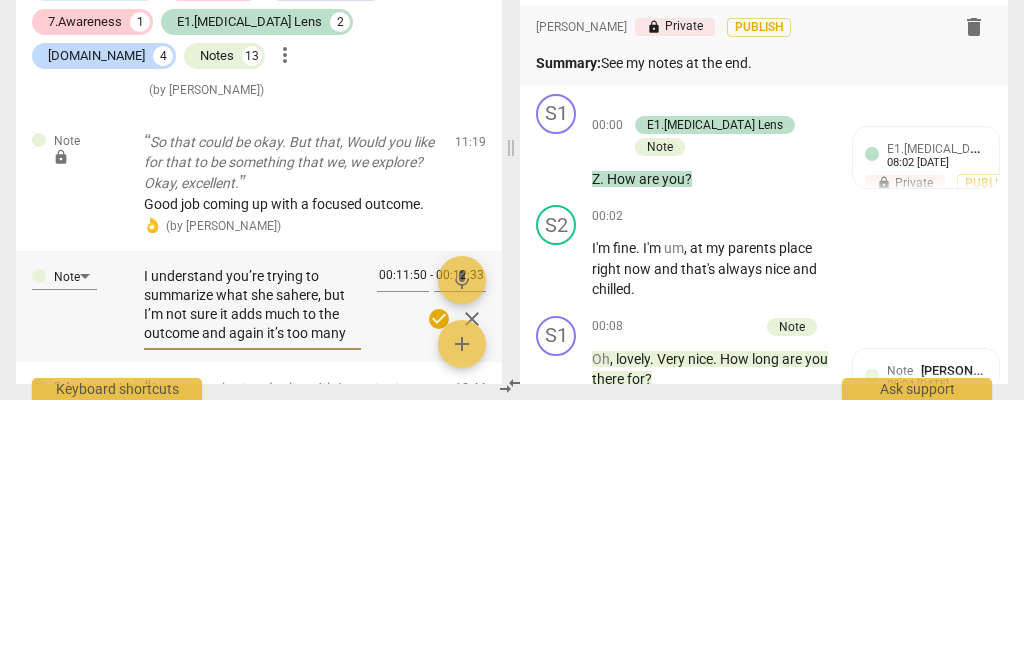 type on "I understand you’re trying to summarize what she saihere, but I’m not sure it adds much to the outcome and again it’s too many words." 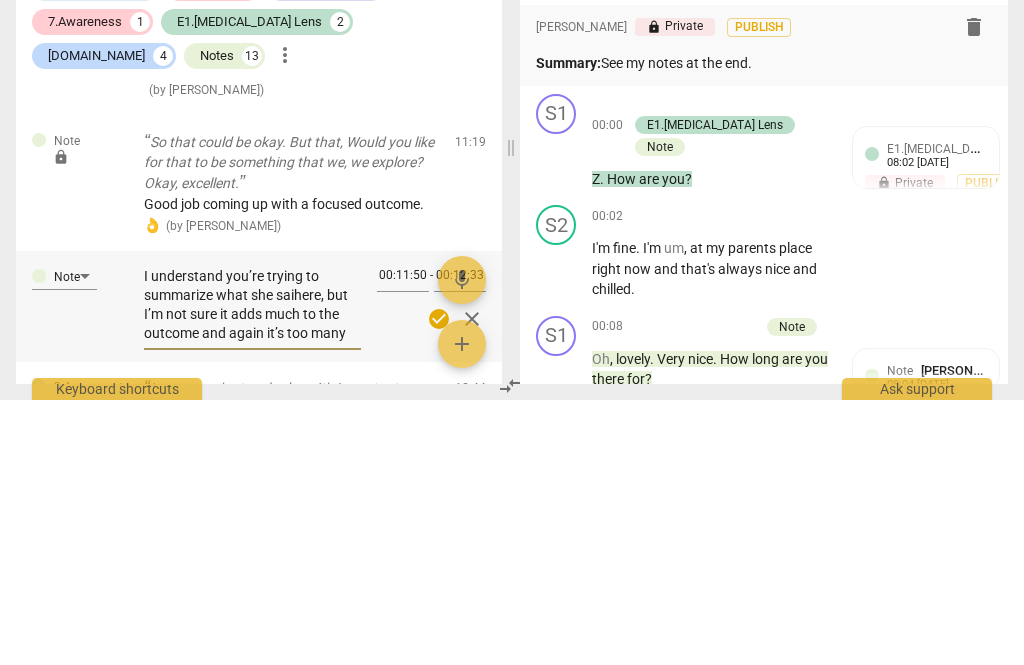 type on "I understand you’re trying to summarize what she saidhere, but I’m not sure it adds much to the outcome and again it’s too many words." 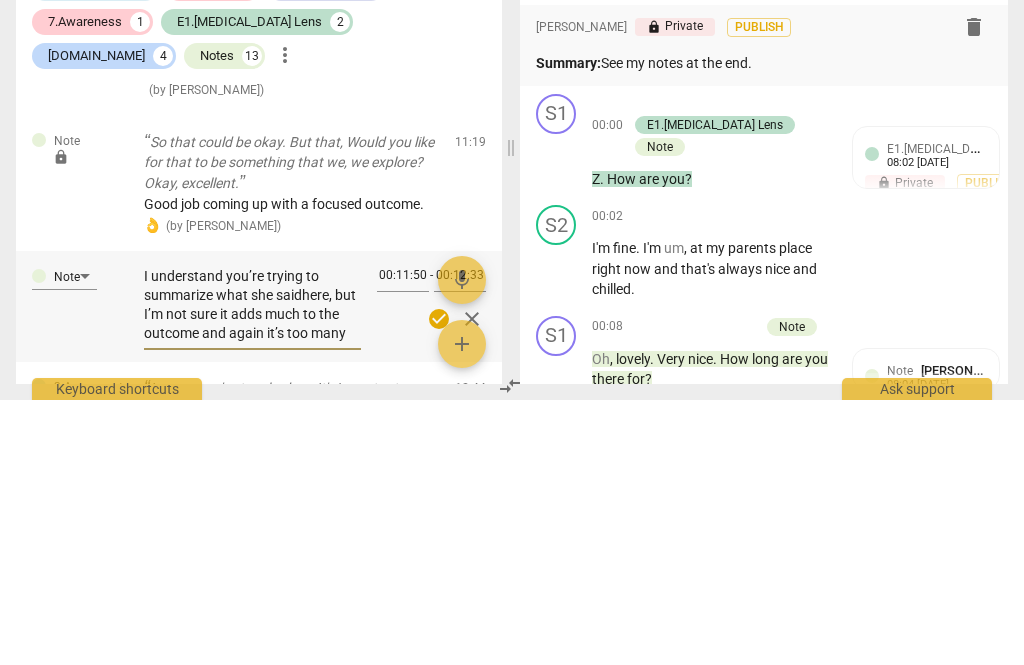 type on "I understand you’re trying to summarize what she said here, but I’m not sure it adds much to the outcome and again it’s too many words." 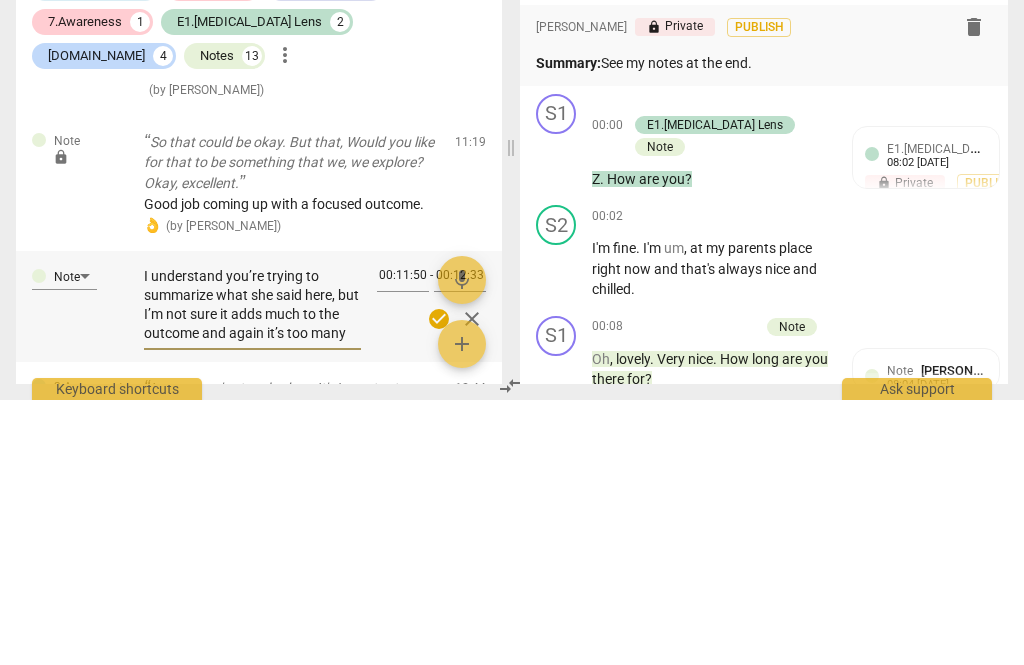type on "I understand you’re trying to summarize what she said here, but I’m not sure it adds much to the outcome and again it’s too many words." 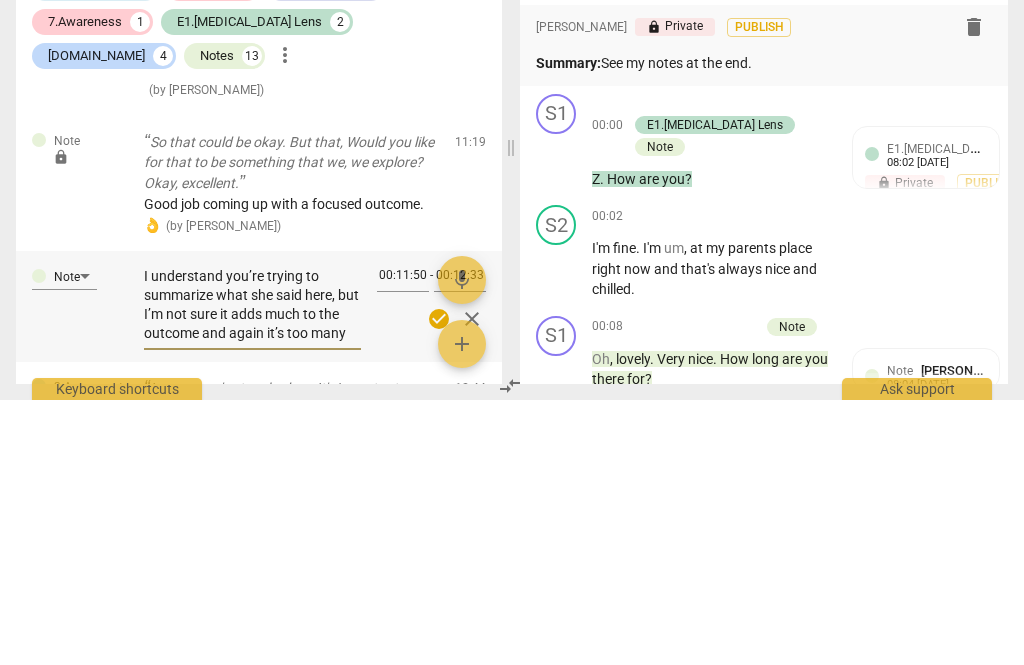 type on "I understand you’re trying to summarize what she said here, but [PERSON_NAME]’m not sure it adds much to the outcome and again it’s too many words." 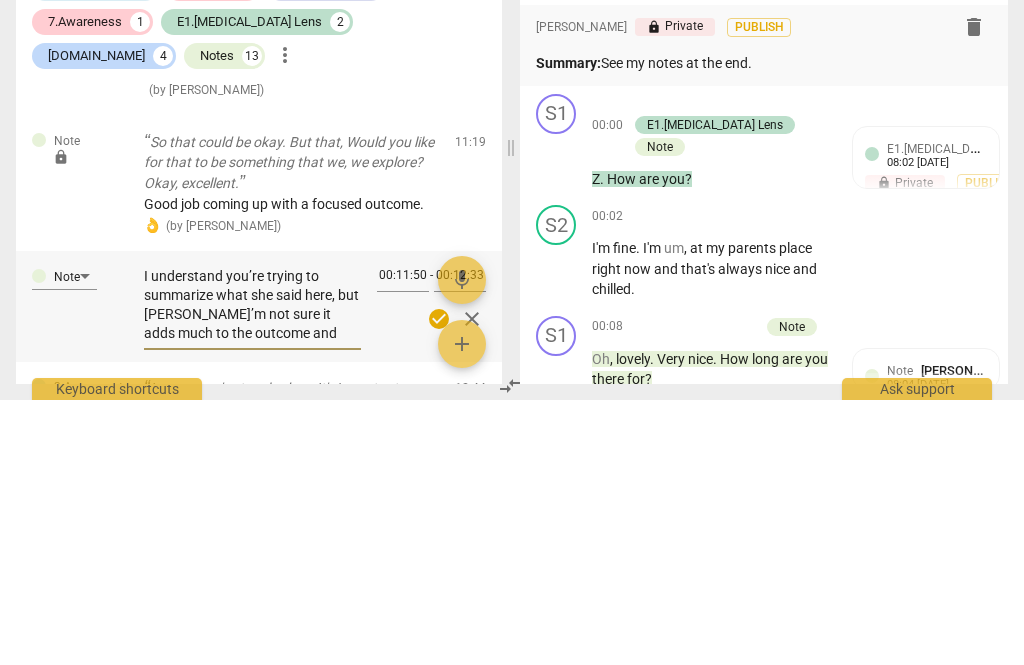 type on "I understand you’re trying to summarize what she said here, but [PERSON_NAME]’m not sure it adds much to the outcome and again it’s too many words." 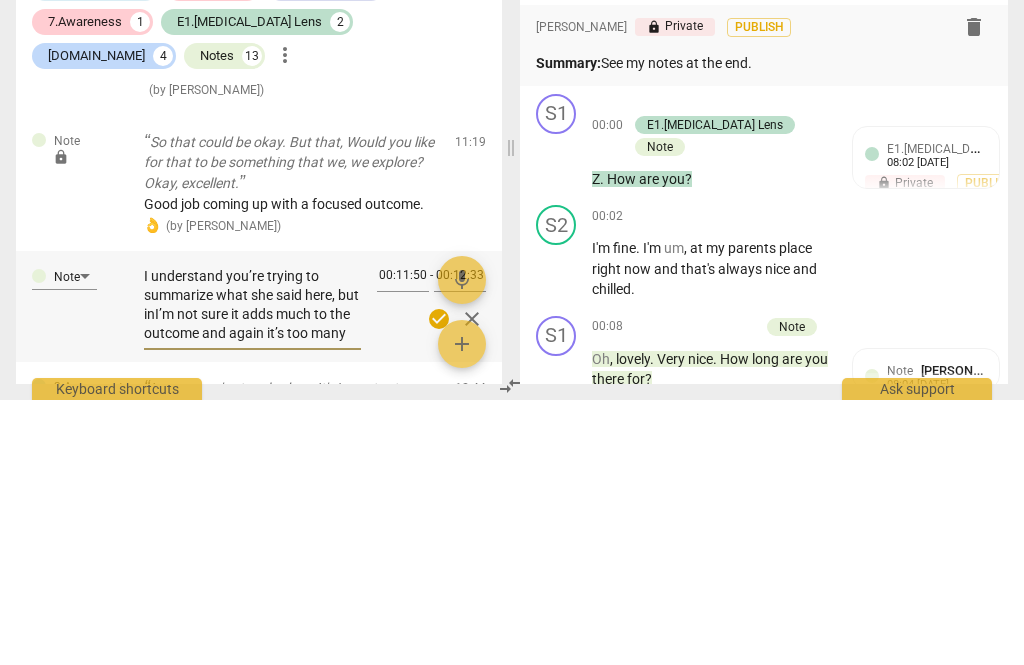 type on "I understand you’re trying to summarize what she said here, but in I’m not sure it adds much to the outcome and again it’s too many words." 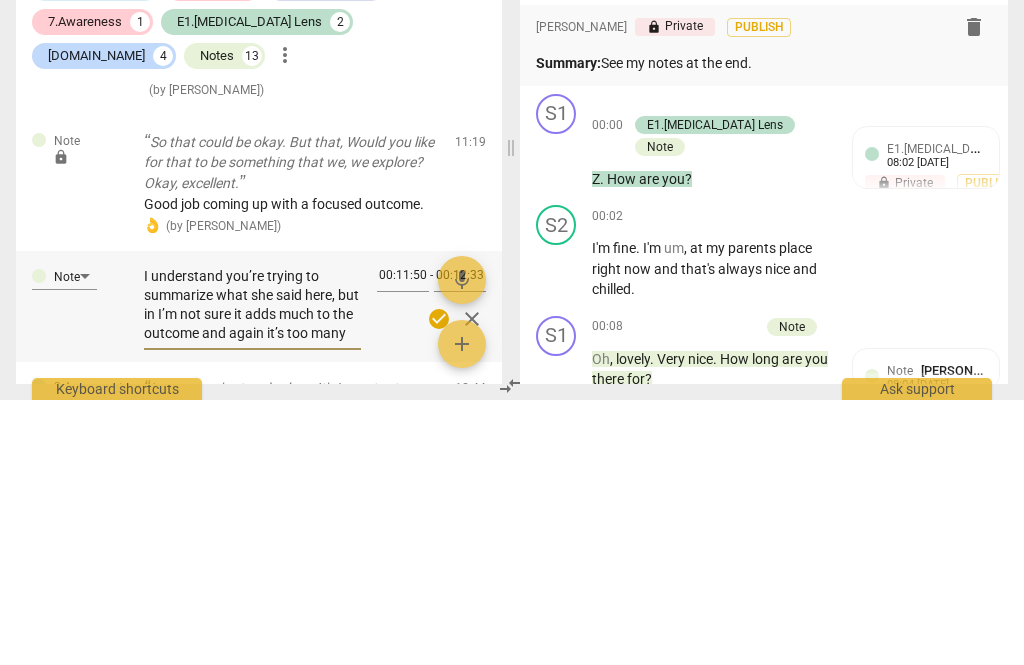 type on "I understand you’re trying to summarize what she said here, but in tI’m not sure it adds much to the outcome and again it’s too many words." 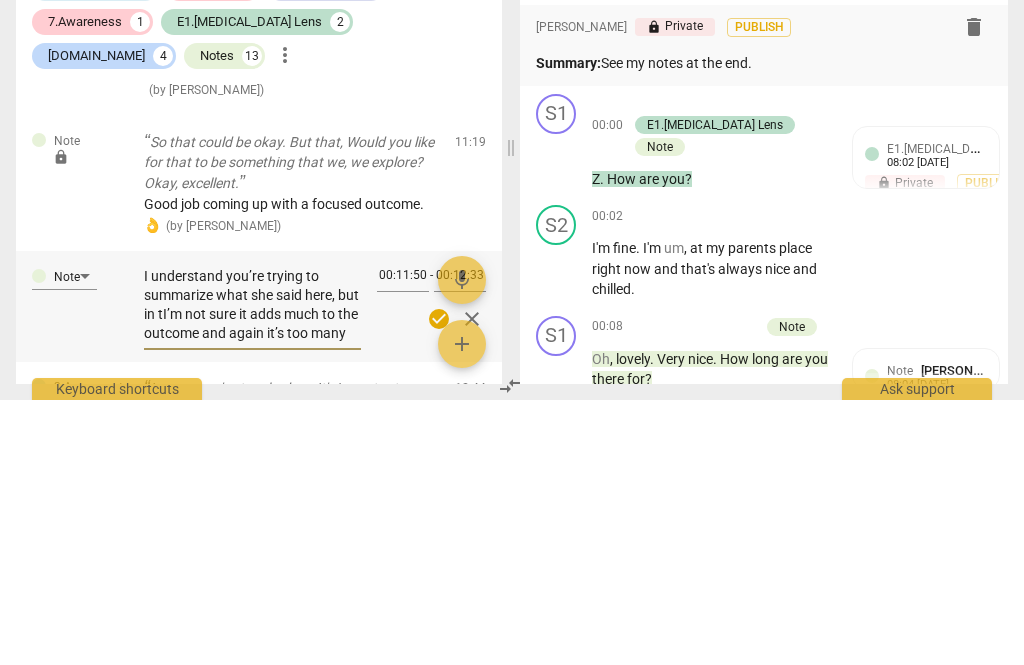 type on "I understand you’re trying to summarize what she said here, but in tI’m not sure it adds much to the outcome and again it’s too many words." 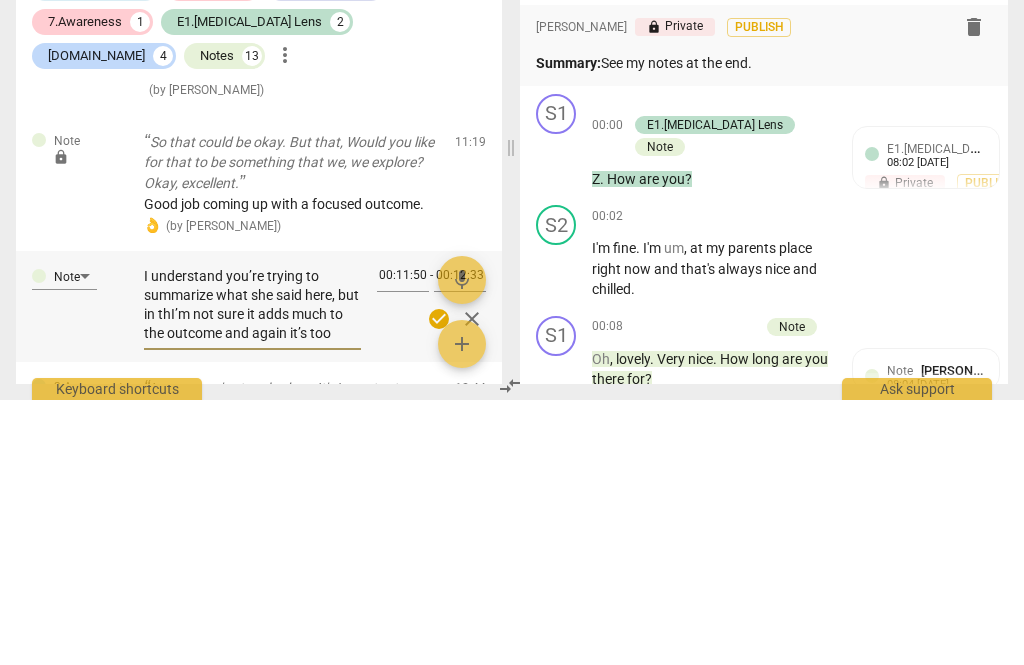 type on "I understand you’re trying to summarize what she said here, but in thI’m not sure it adds much to the outcome and again it’s too many words." 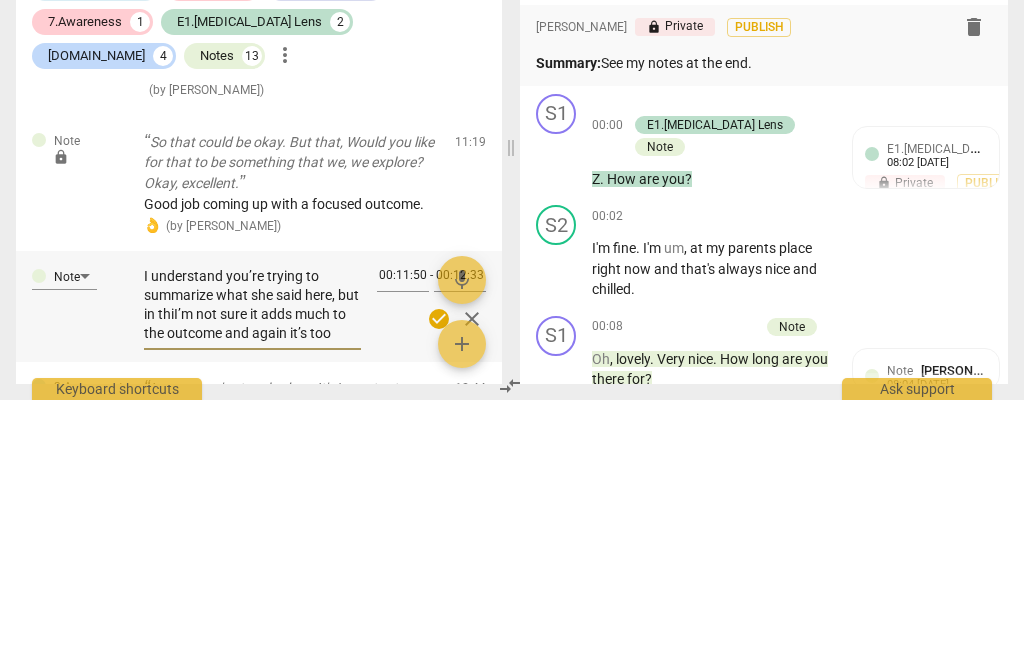 type on "I understand you’re trying to summarize what she said here, but in thiI’m not sure it adds much to the outcome and again it’s too many words." 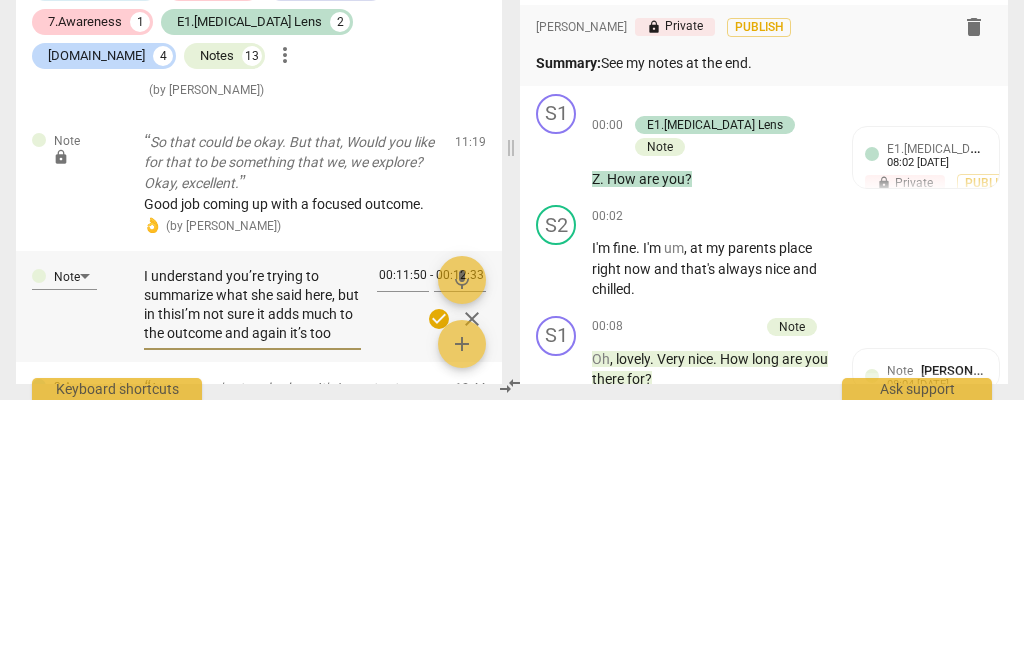 type on "I understand you’re trying to summarize what she said here, but in thisI’m not sure it adds much to the outcome and again it’s too many words." 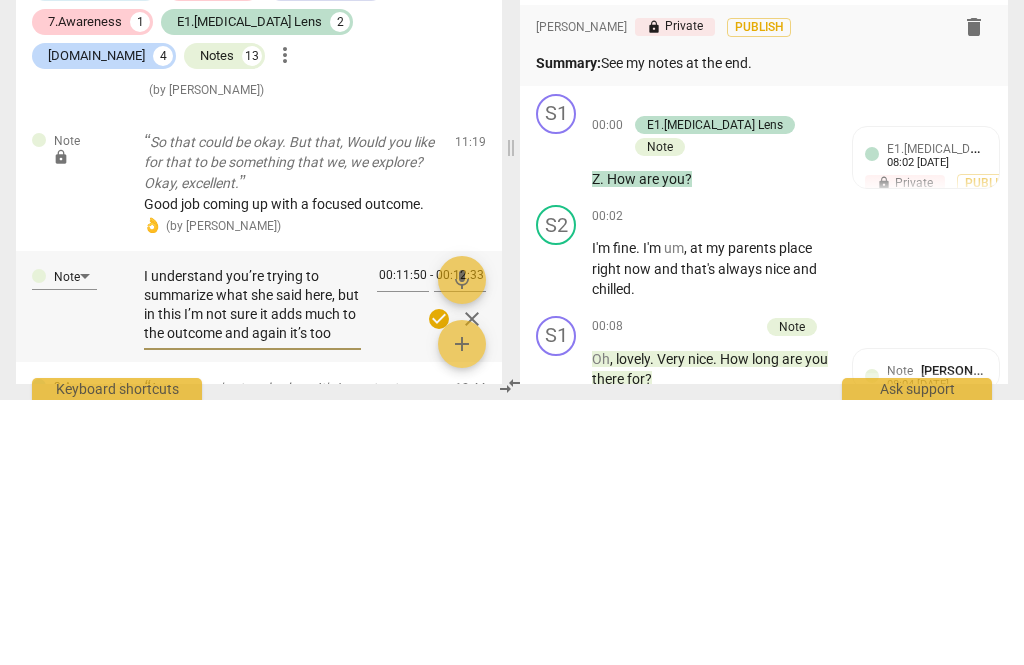 type on "I understand you’re trying to summarize what she said here, but in this I’m not sure it adds much to the outcome and again it’s too many words." 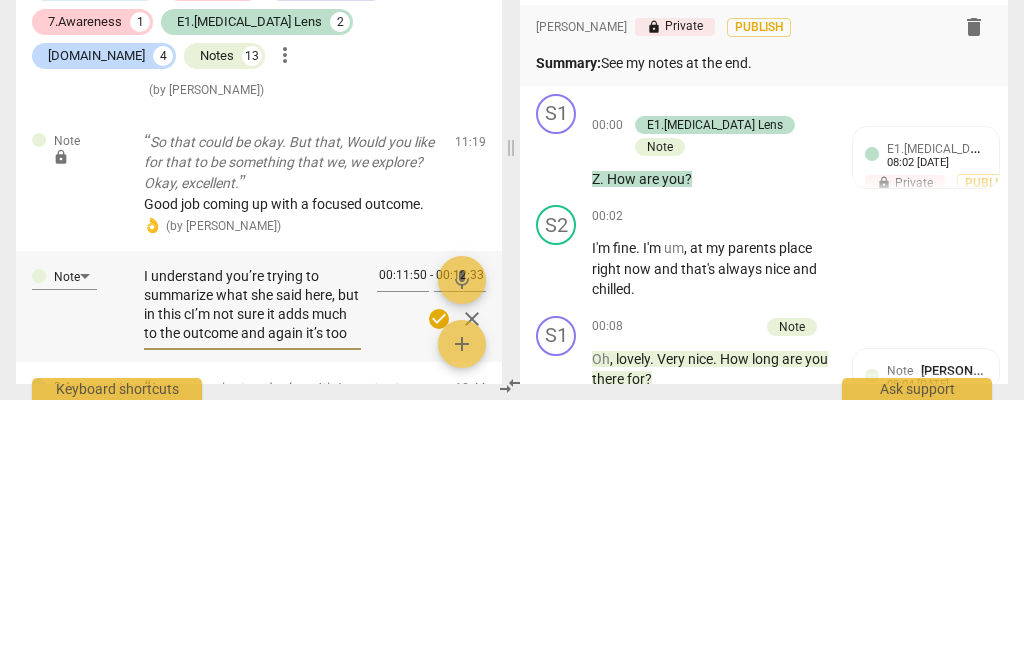 type on "I understand you’re trying to summarize what she said here, but in this cI’m not sure it adds much to the outcome and again it’s too many words." 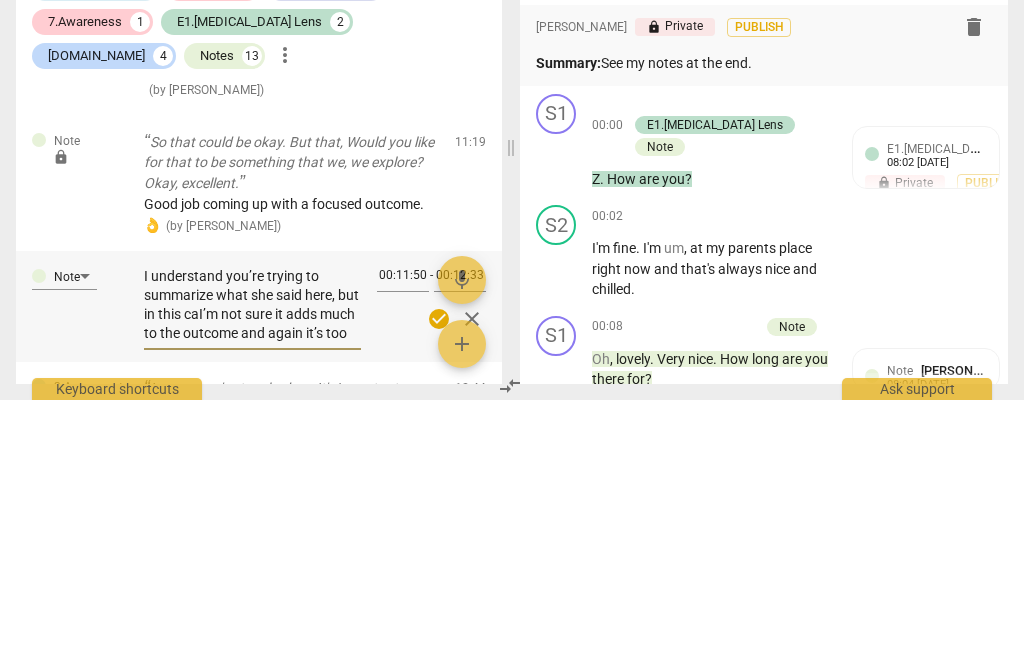 type on "I understand you’re trying to summarize what she said here, but in this casI’m not sure it adds much to the outcome and again it’s too many words." 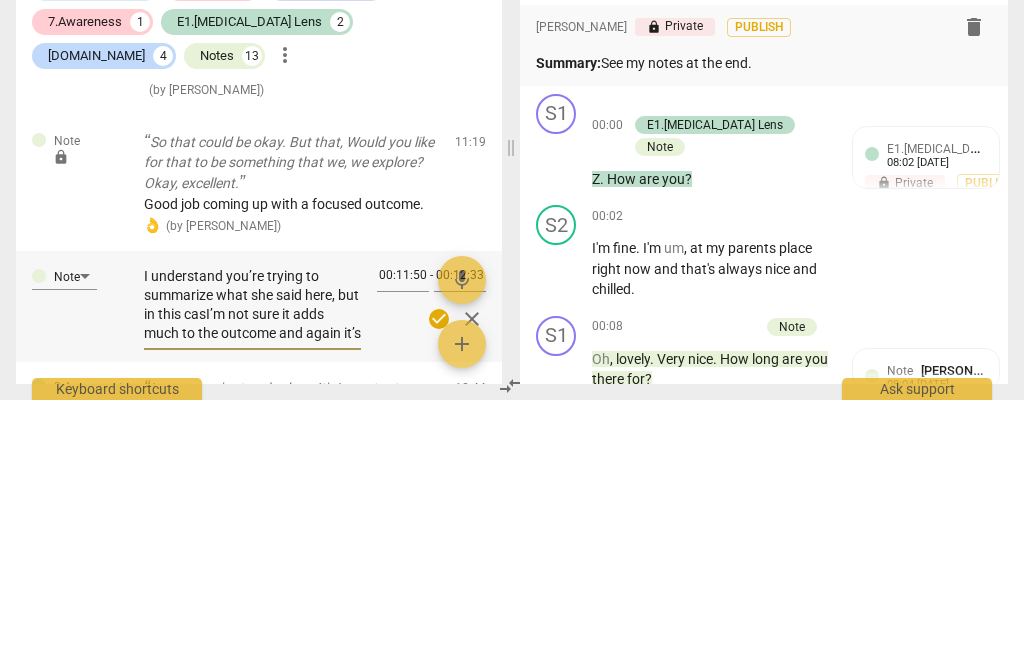 type on "I understand you’re trying to summarize what she said here, but in this caseI’m not sure it adds much to the outcome and again it’s too many words." 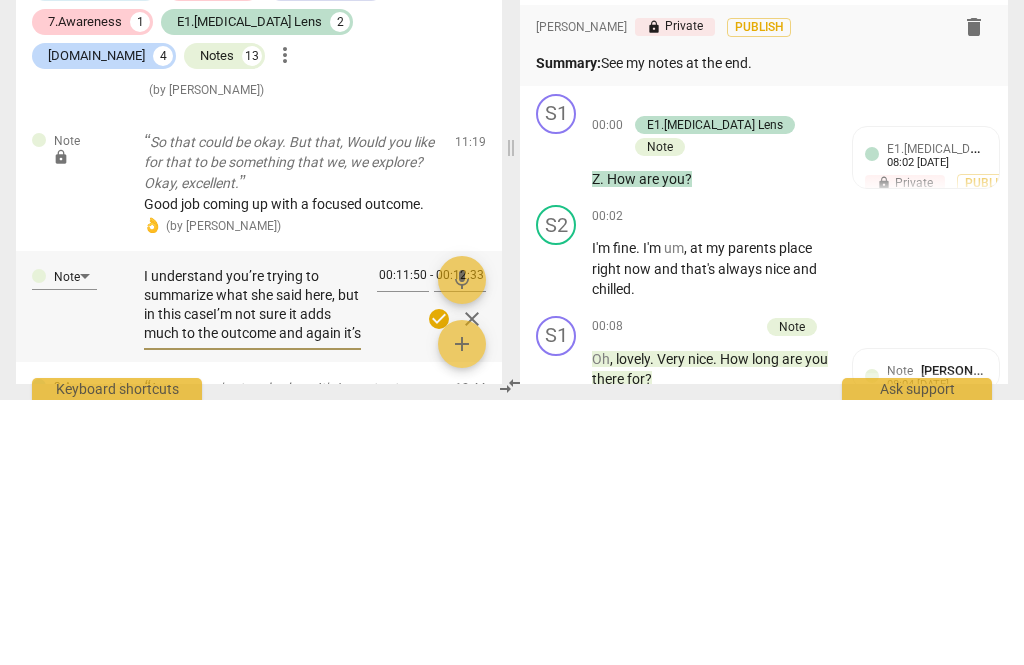 type on "I understand you’re trying to summarize what she said here, but in this case,I’m not sure it adds much to the outcome and again it’s too many words." 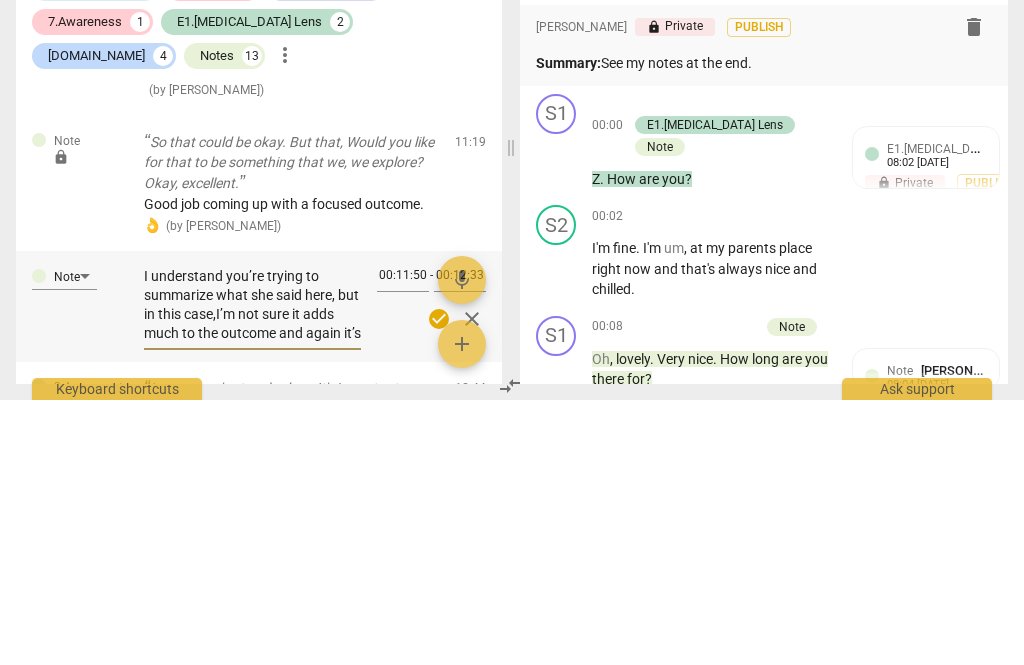 type on "I understand you’re trying to summarize what she said here, but in this case, I’m not sure it adds much to the outcome and again it’s too many words." 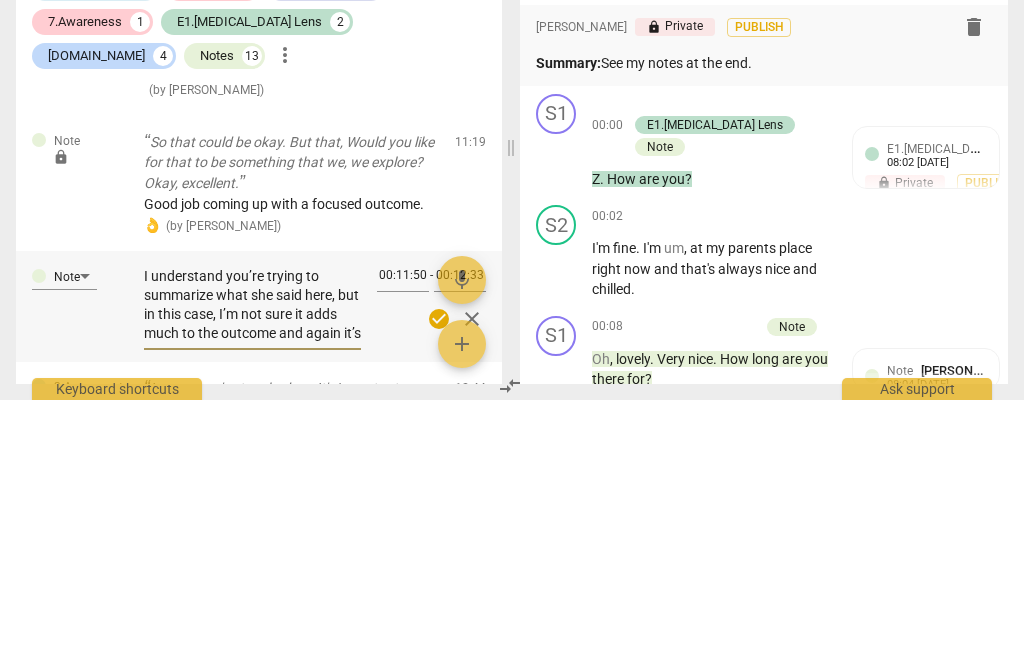 type on "I understand you’re trying to summarize what she said here, but in this case, I’m not sure it adds much to the outcome and again it’s too many words." 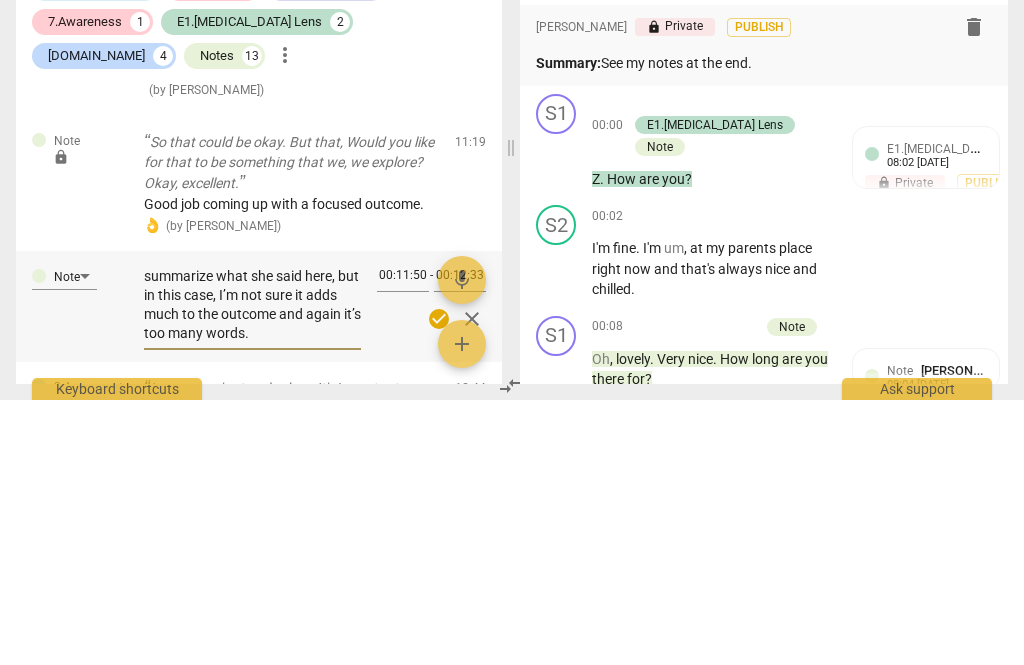 scroll, scrollTop: 19, scrollLeft: 0, axis: vertical 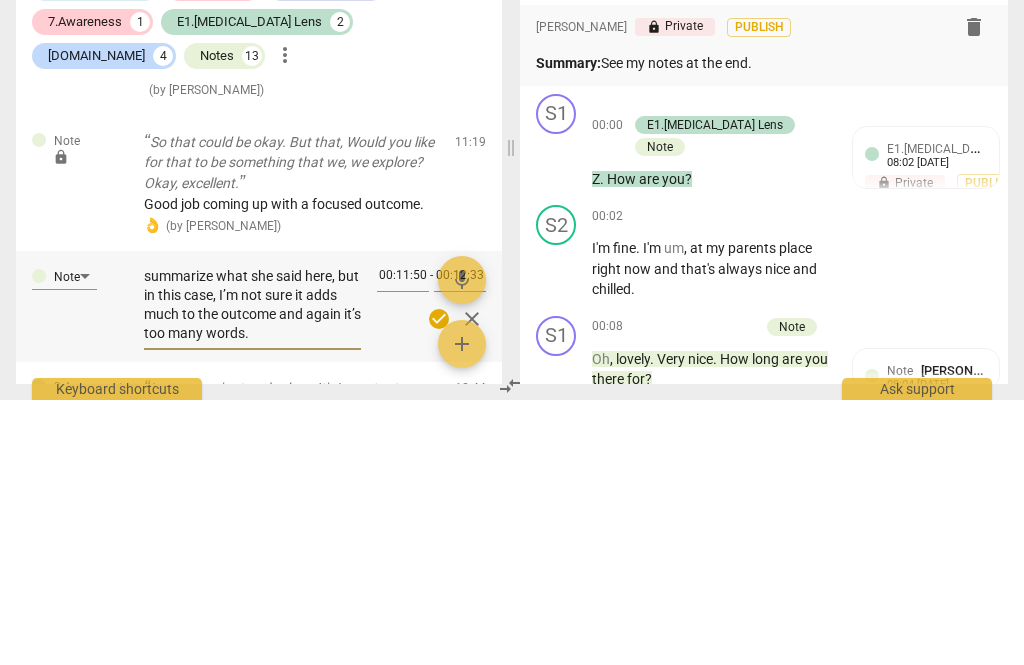 click on "check_circle" at bounding box center [439, 584] 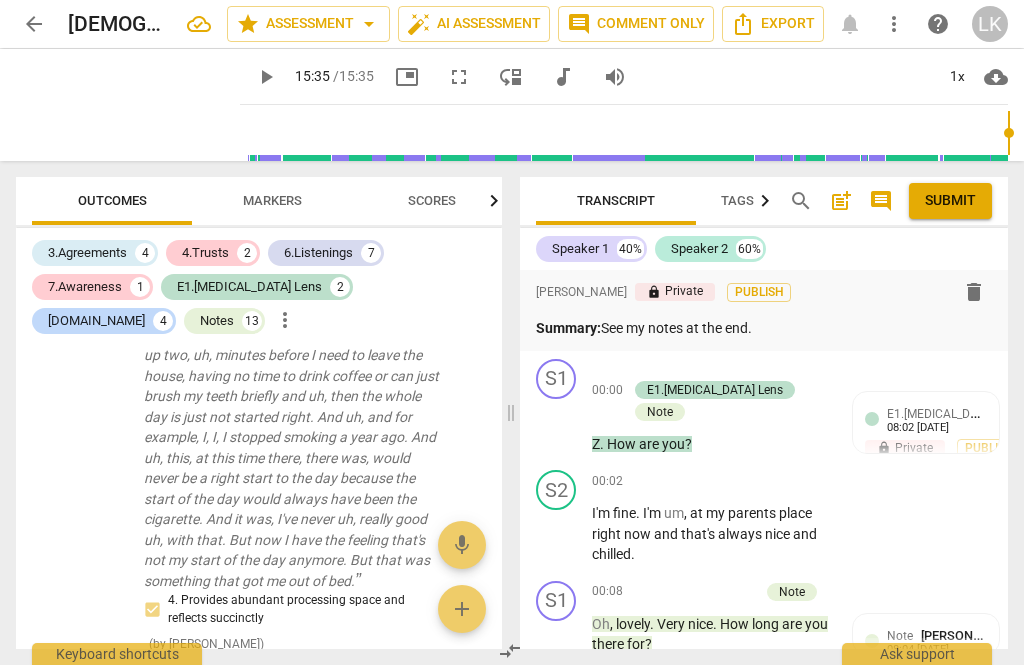scroll, scrollTop: 9134, scrollLeft: 0, axis: vertical 